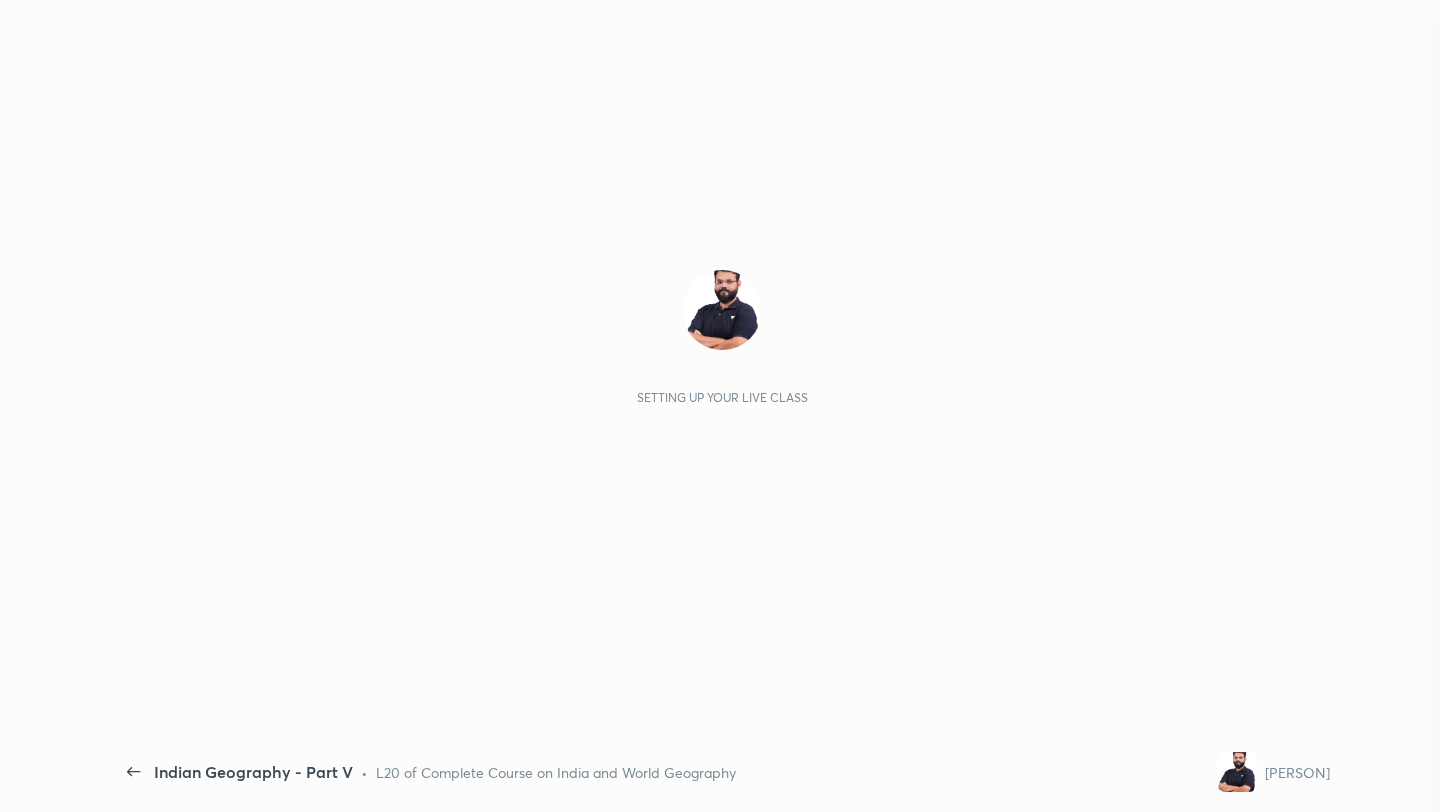 scroll, scrollTop: 0, scrollLeft: 0, axis: both 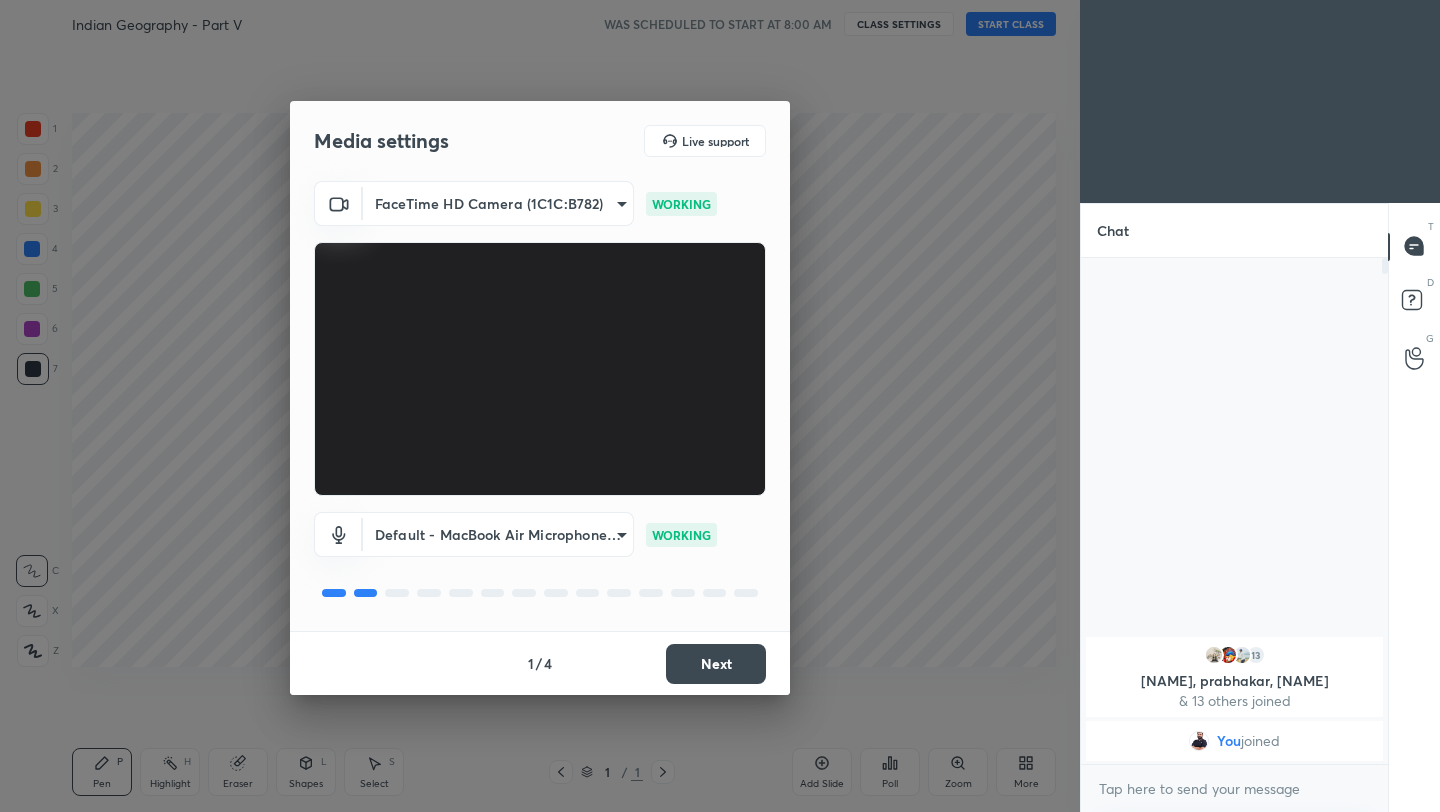 click on "Next" at bounding box center [716, 664] 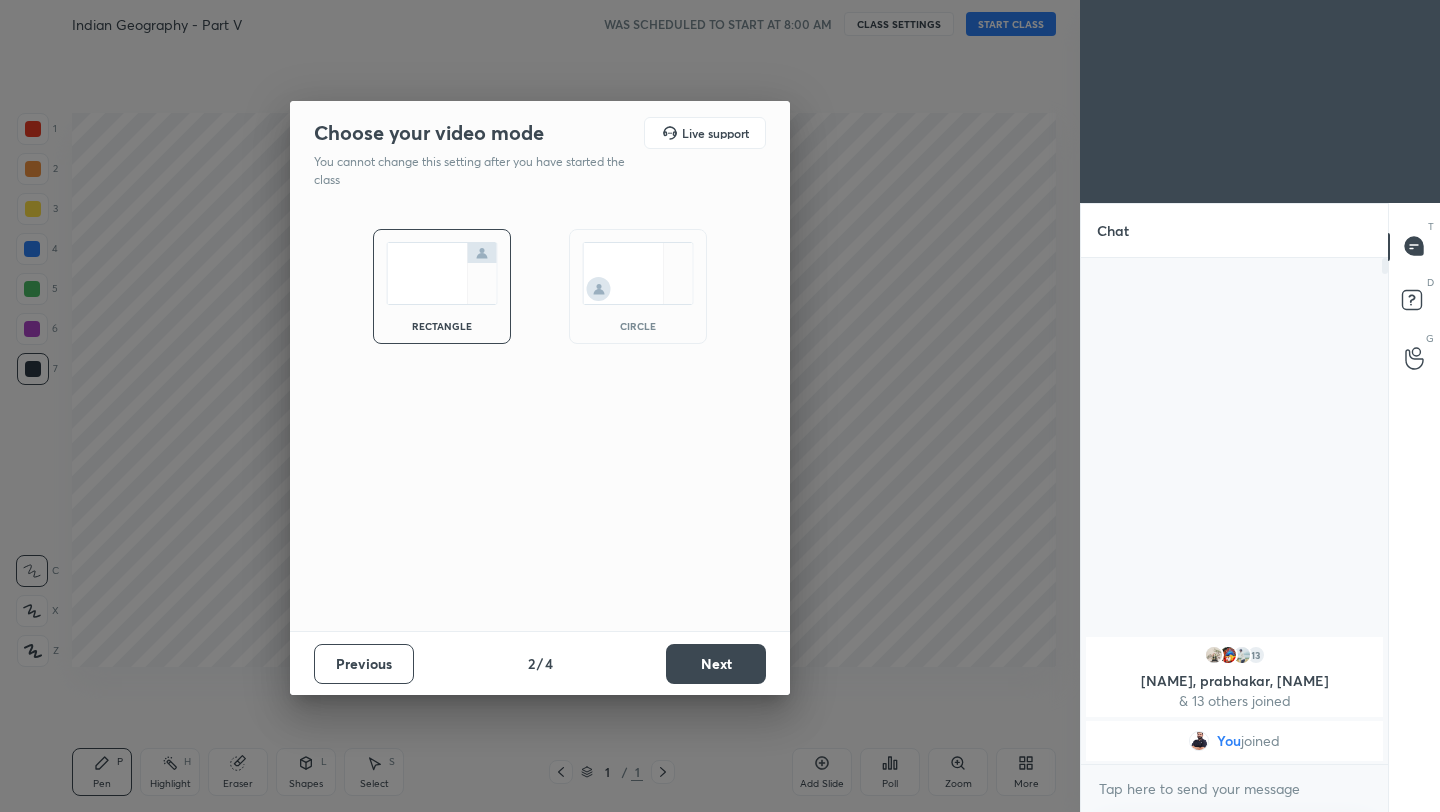 click on "Next" at bounding box center (716, 664) 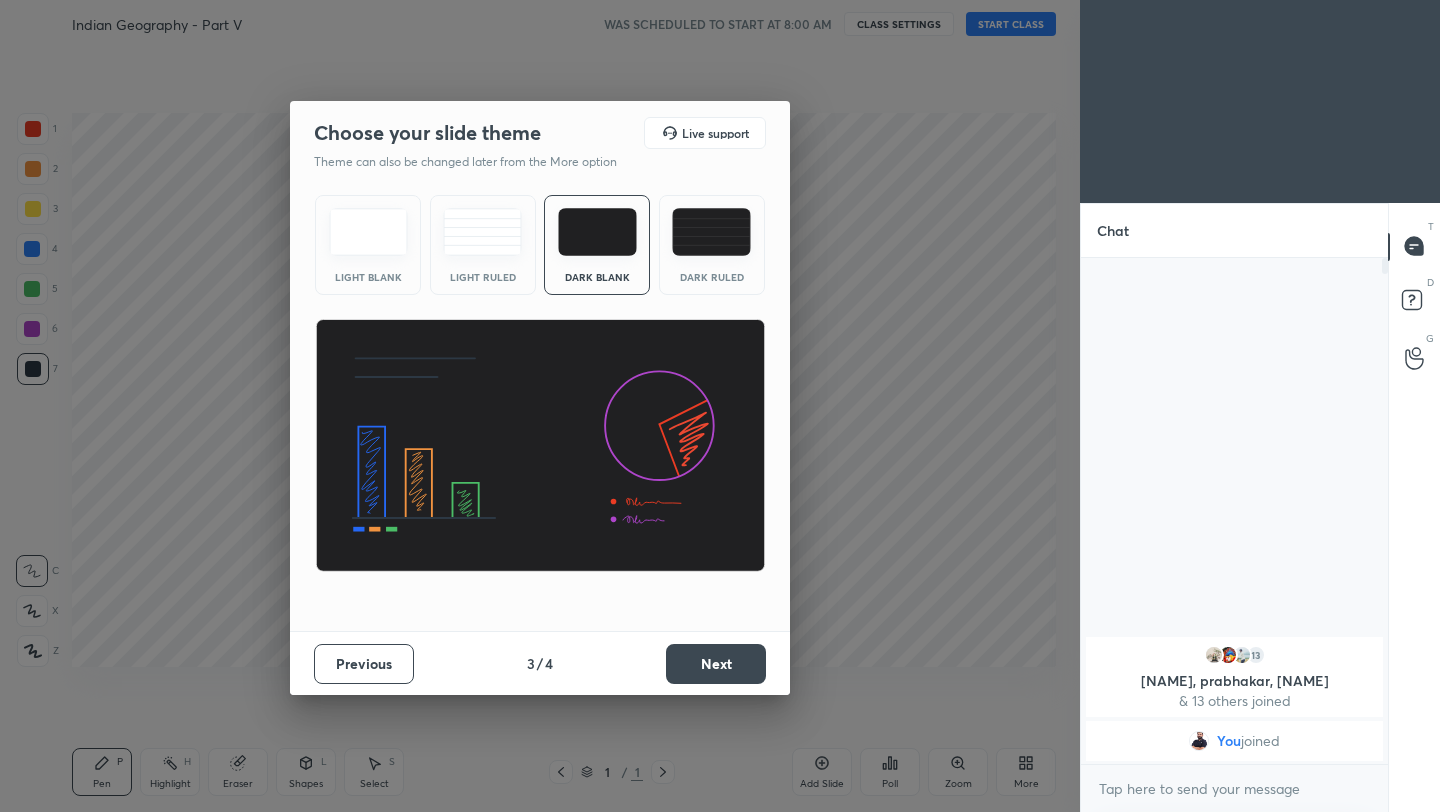 click on "Next" at bounding box center [716, 664] 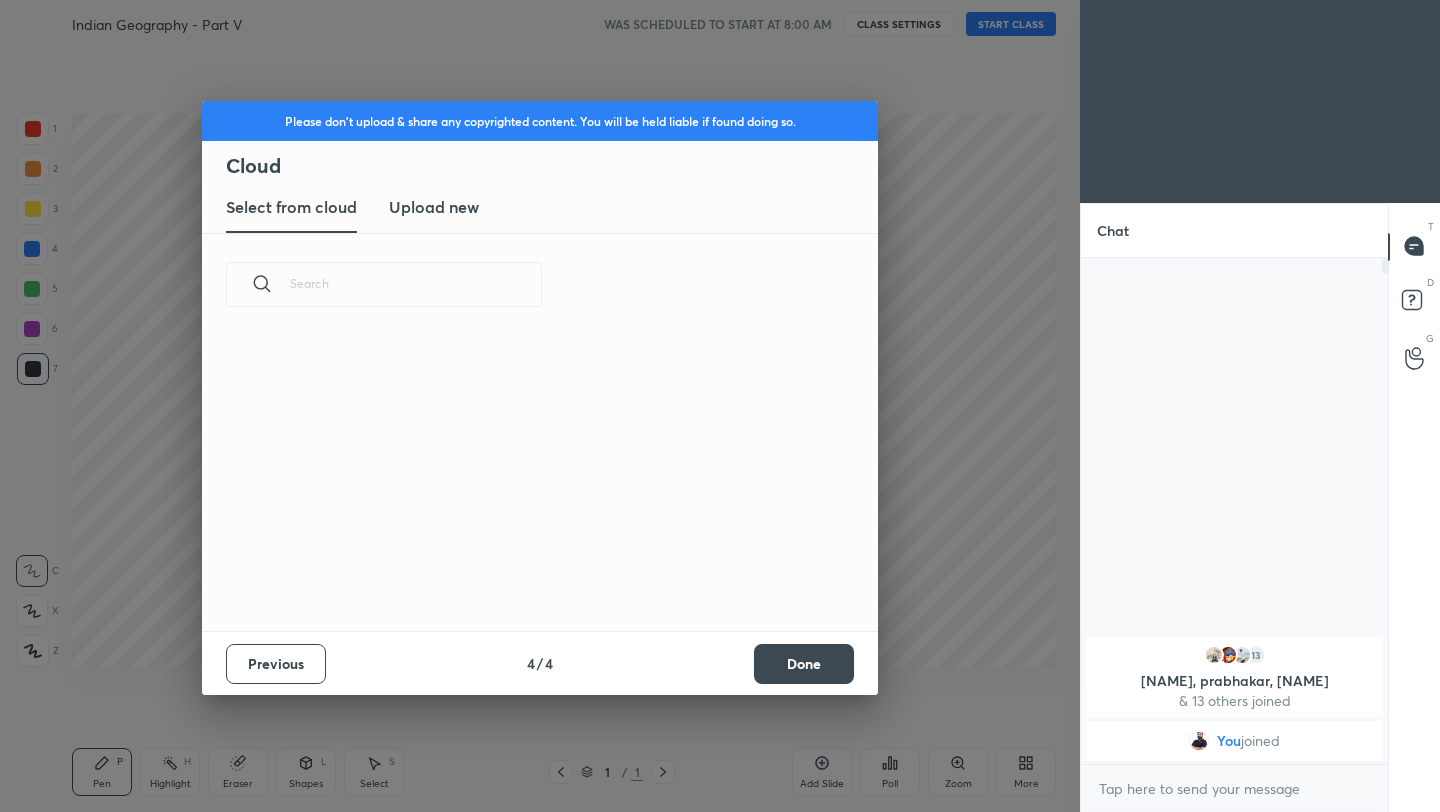 scroll, scrollTop: 7, scrollLeft: 11, axis: both 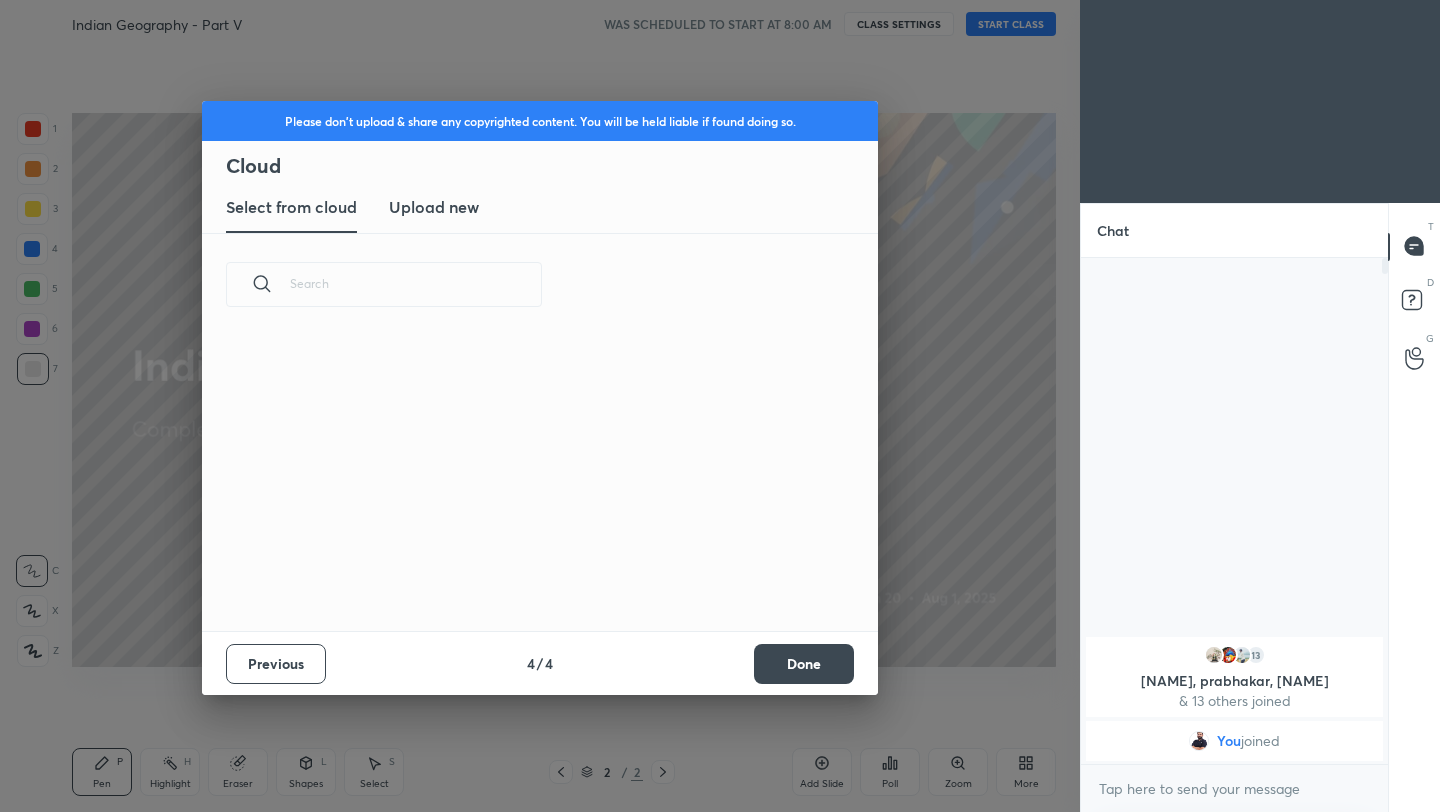 click on "Done" at bounding box center (804, 664) 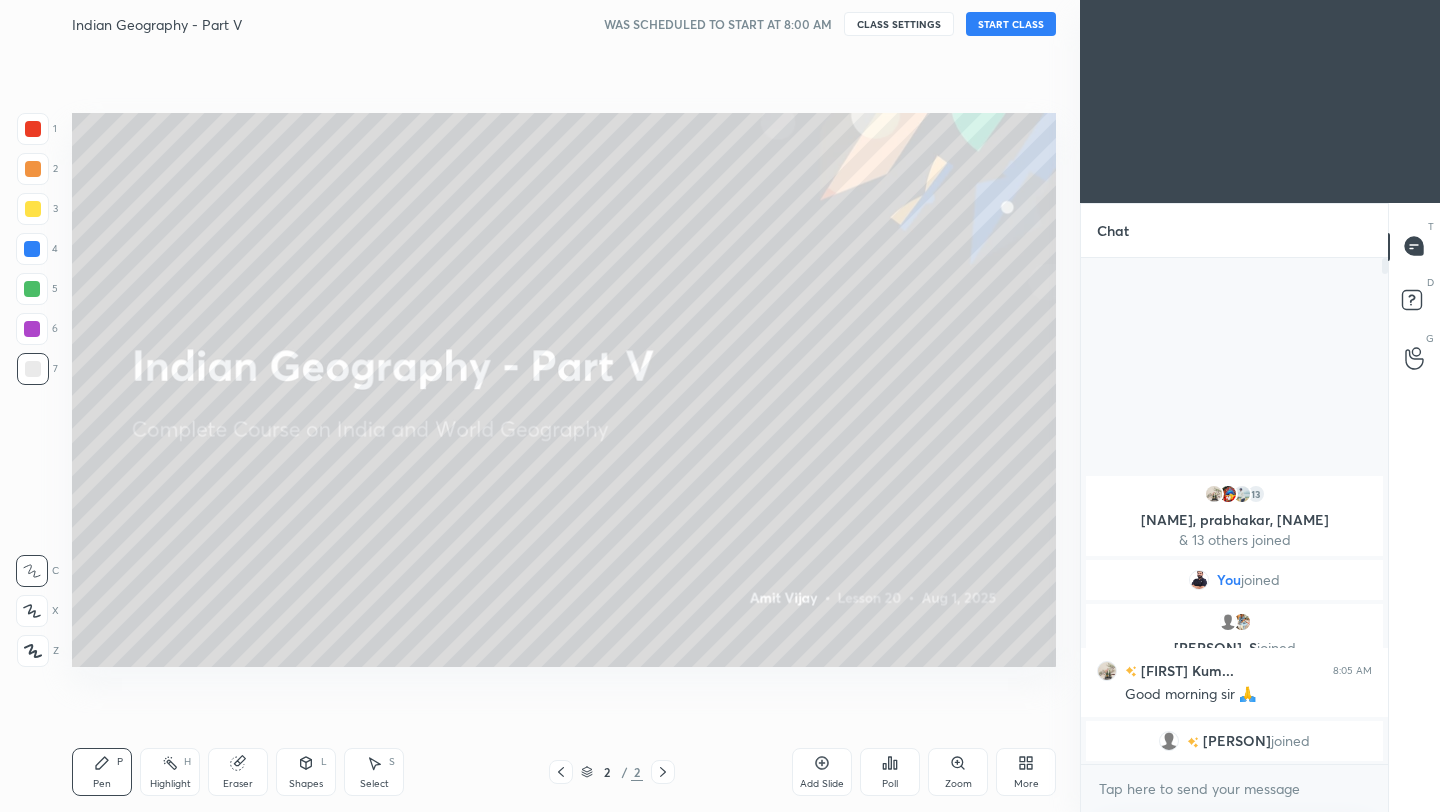 click on "START CLASS" at bounding box center (1011, 24) 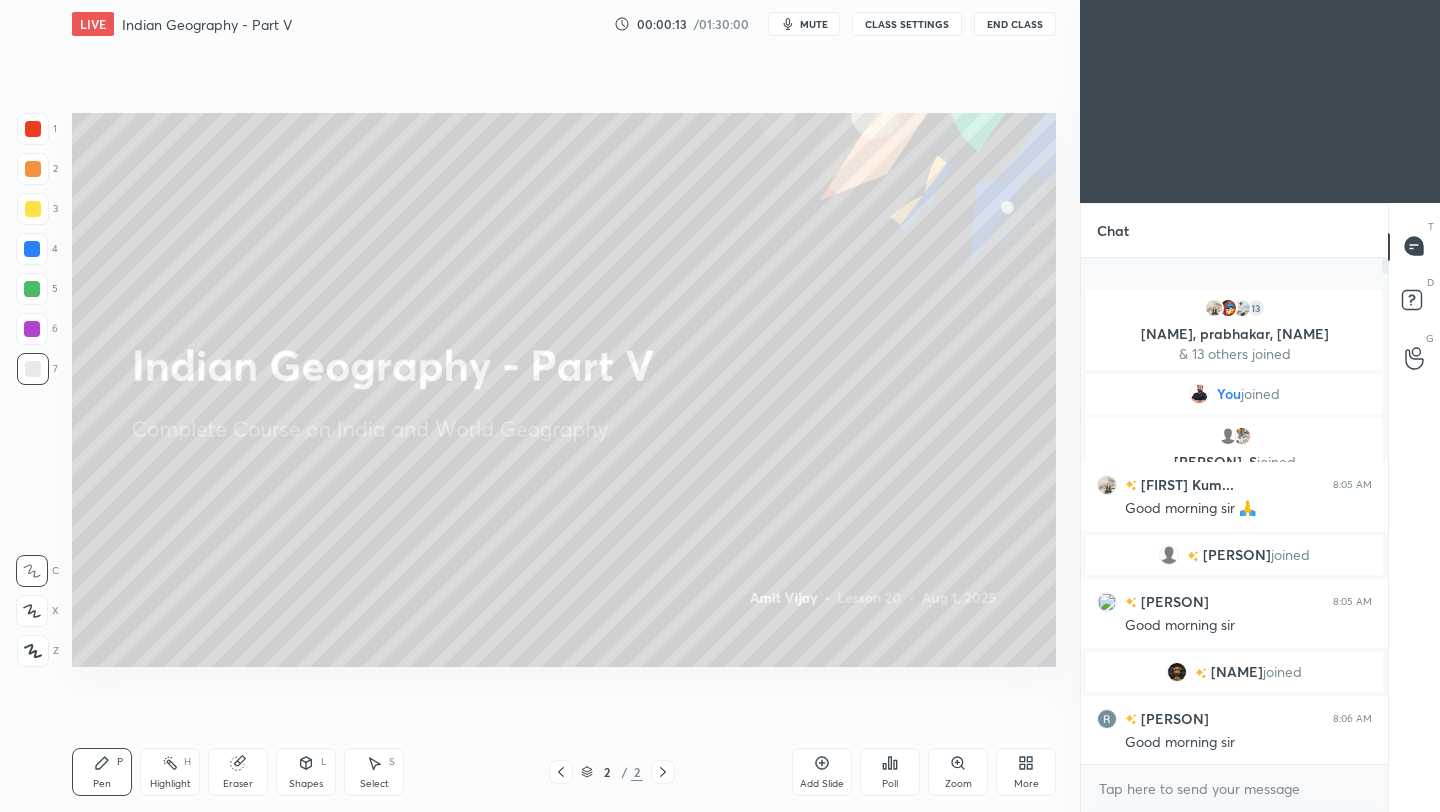 click on "End Class" at bounding box center (1015, 24) 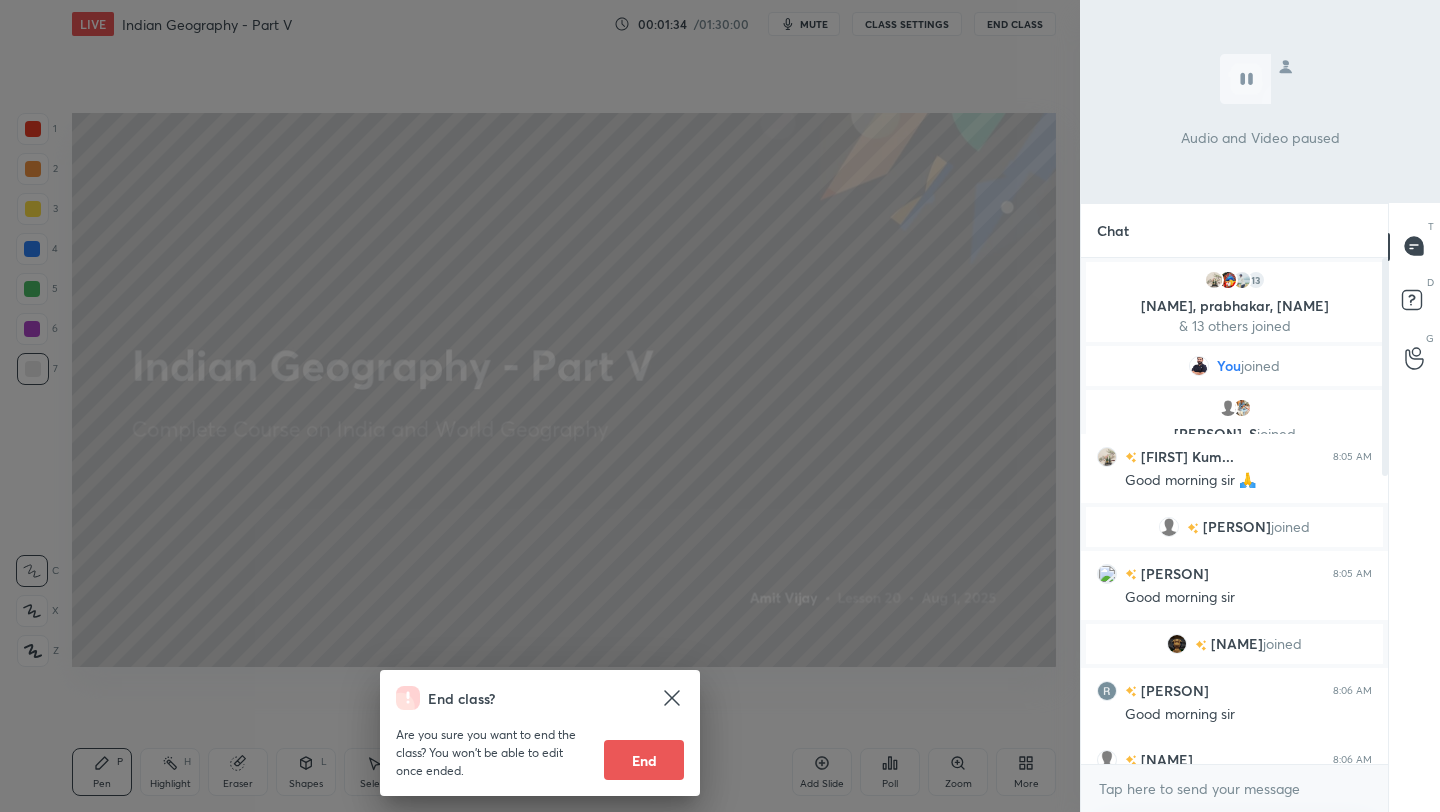 click on "End class? Are you sure you want to end the class? You won’t be able to edit once ended. End" at bounding box center (540, 406) 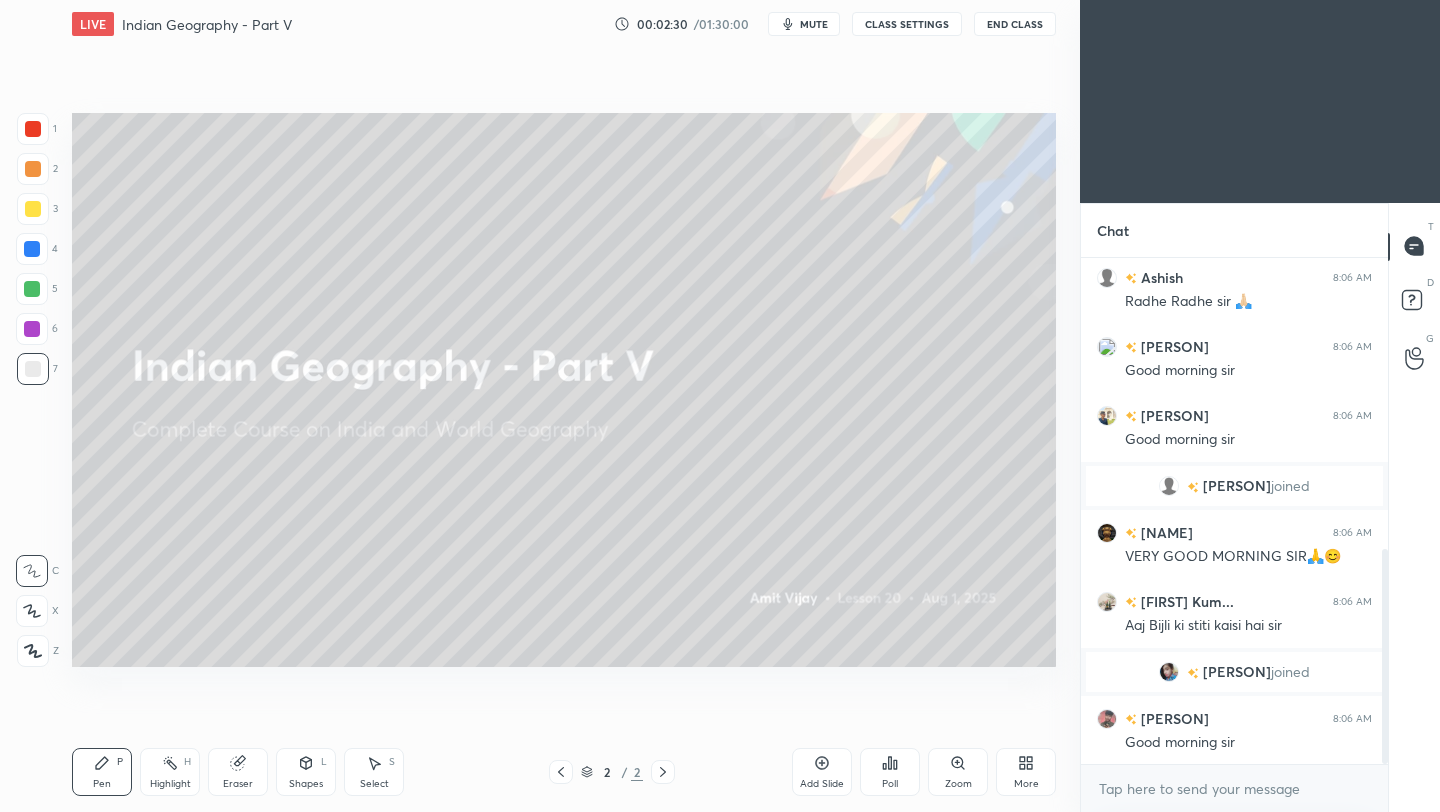 scroll, scrollTop: 758, scrollLeft: 0, axis: vertical 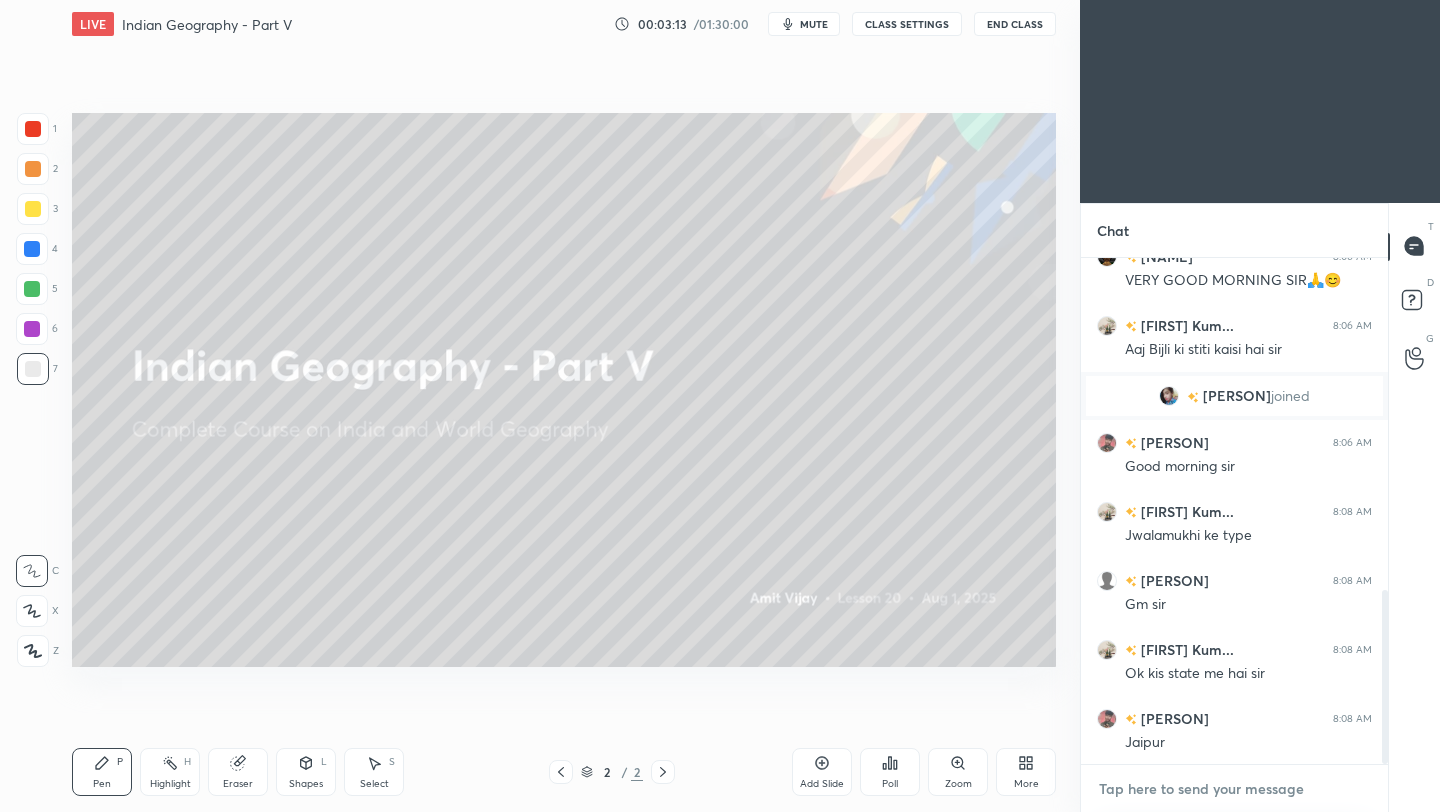 click at bounding box center [1234, 789] 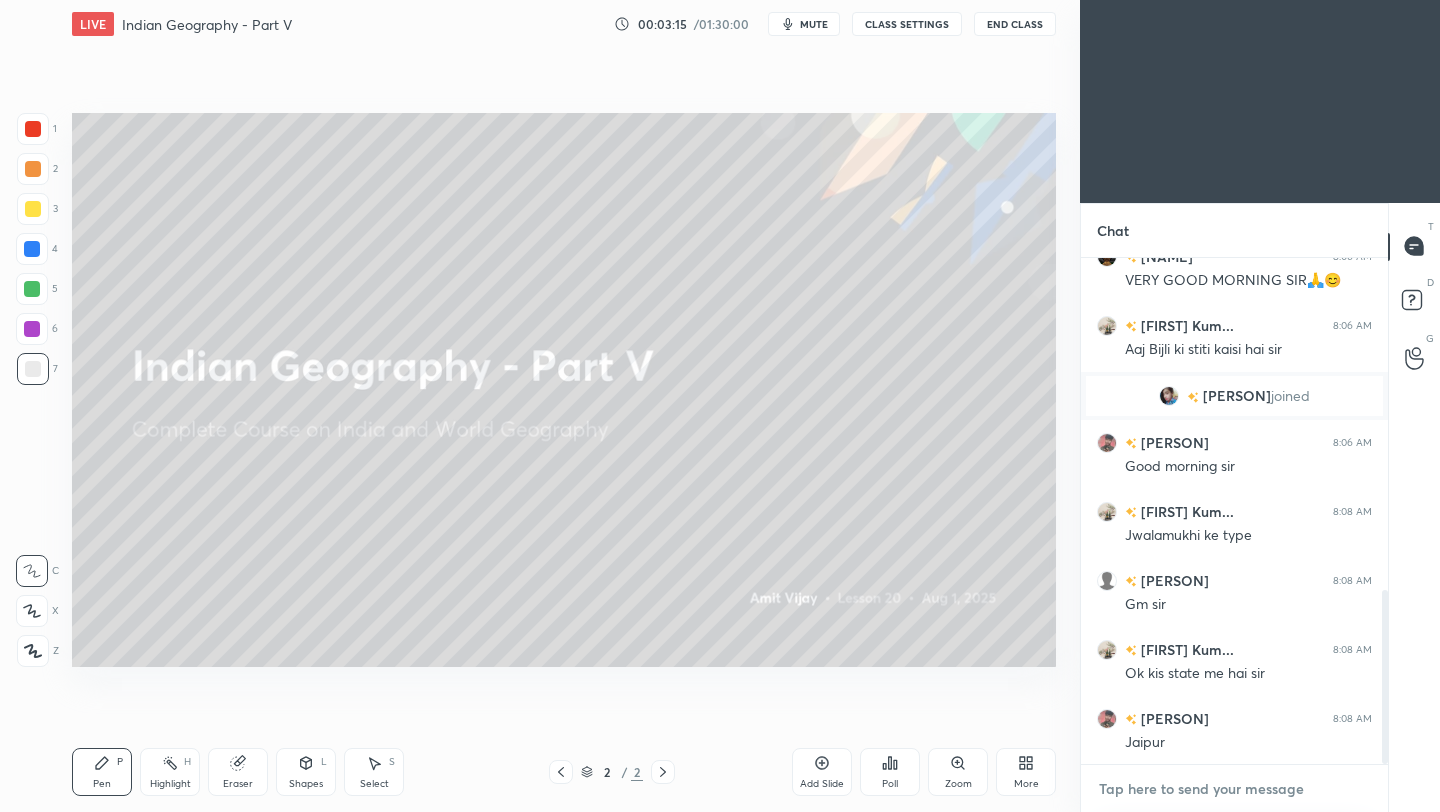 paste on "https://t.me/[TELEGRAM_USERNAME]" 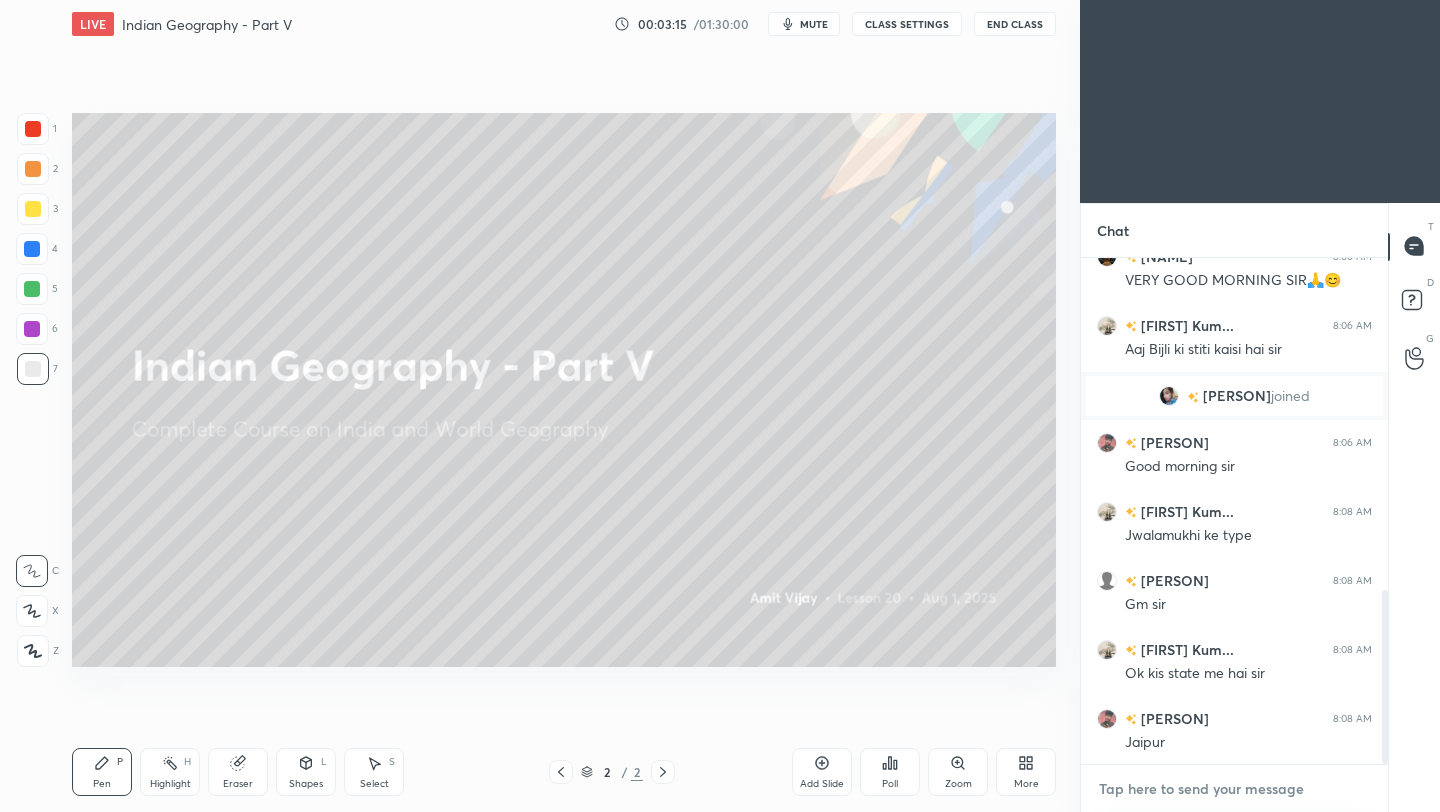 type on "https://t.me/[TELEGRAM_USERNAME]" 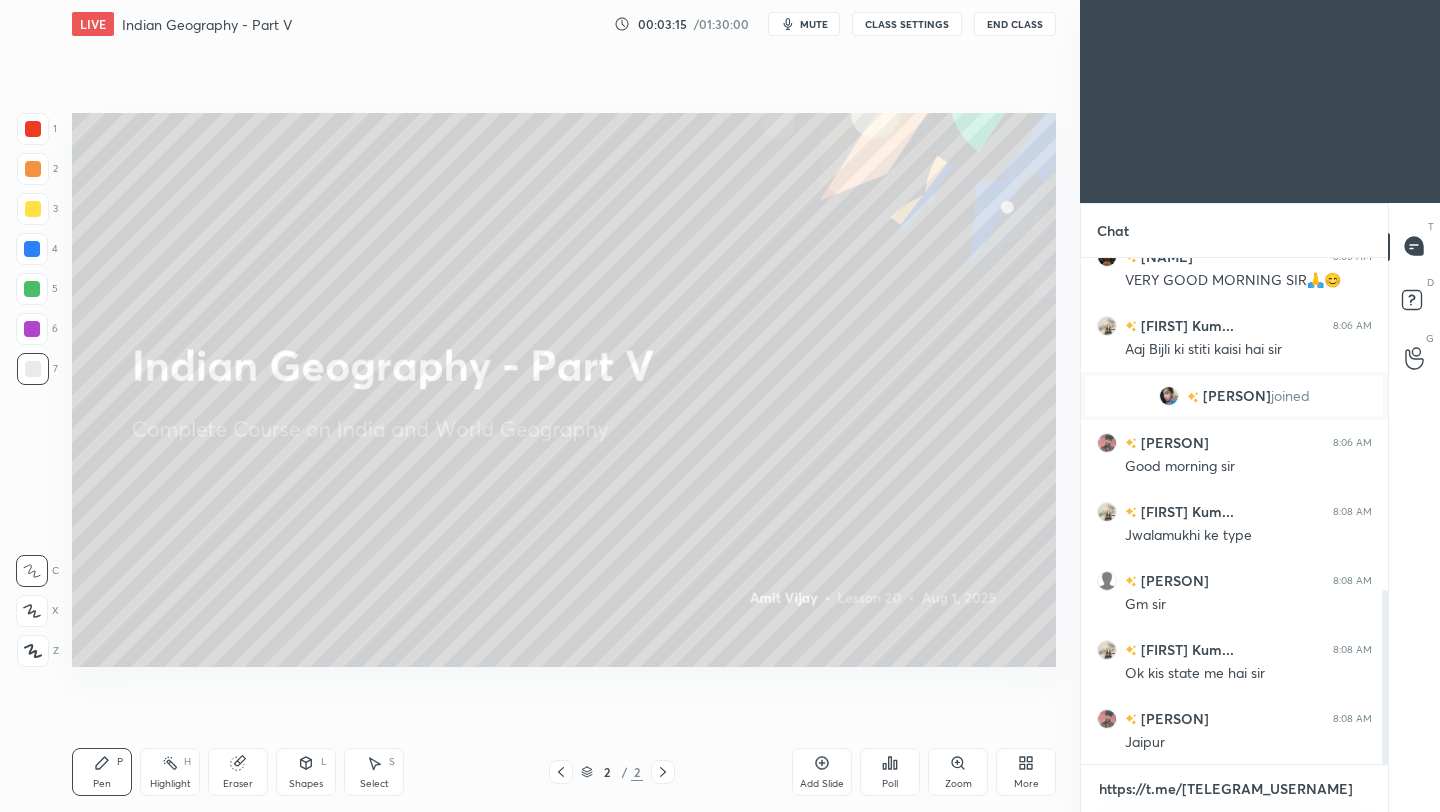 scroll, scrollTop: 494, scrollLeft: 301, axis: both 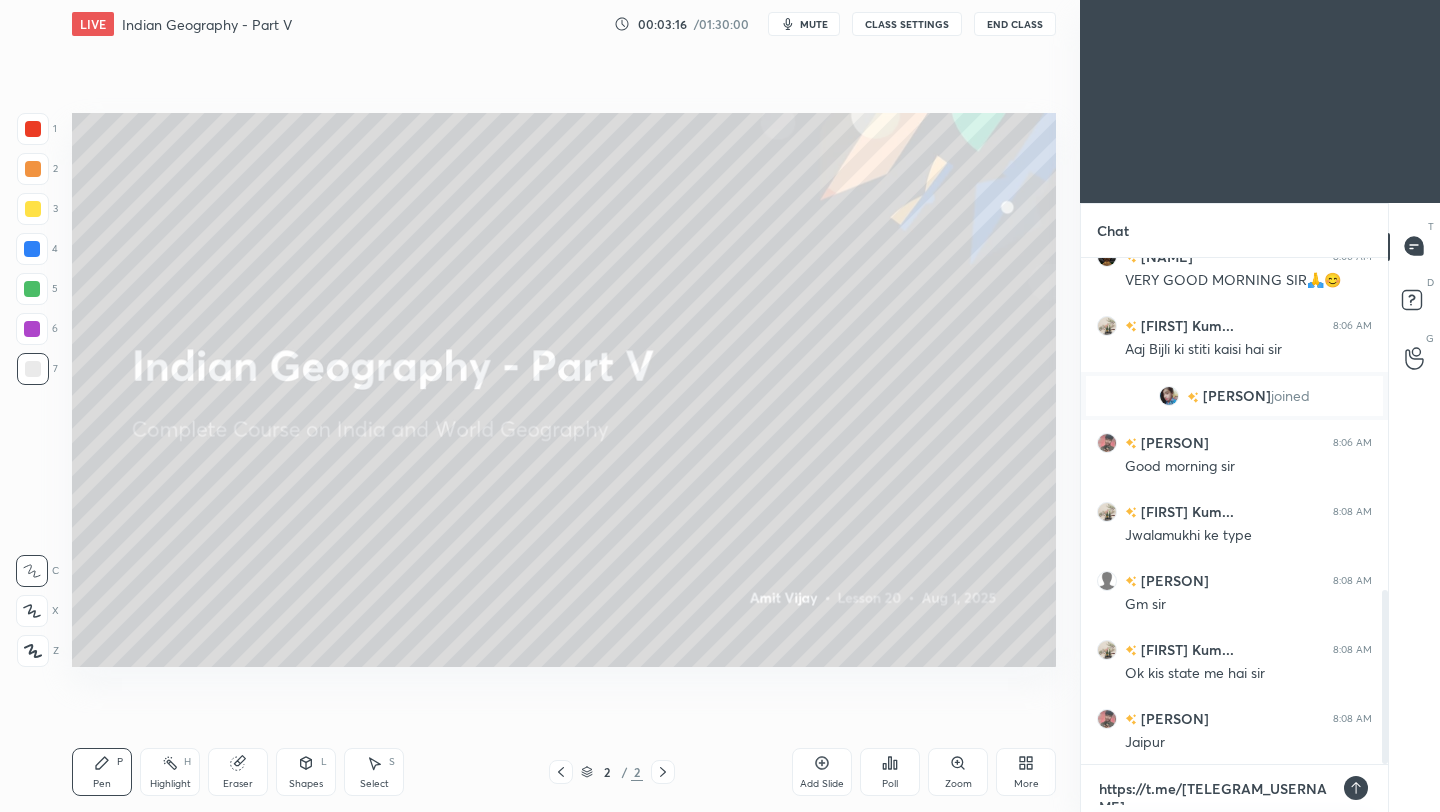 type 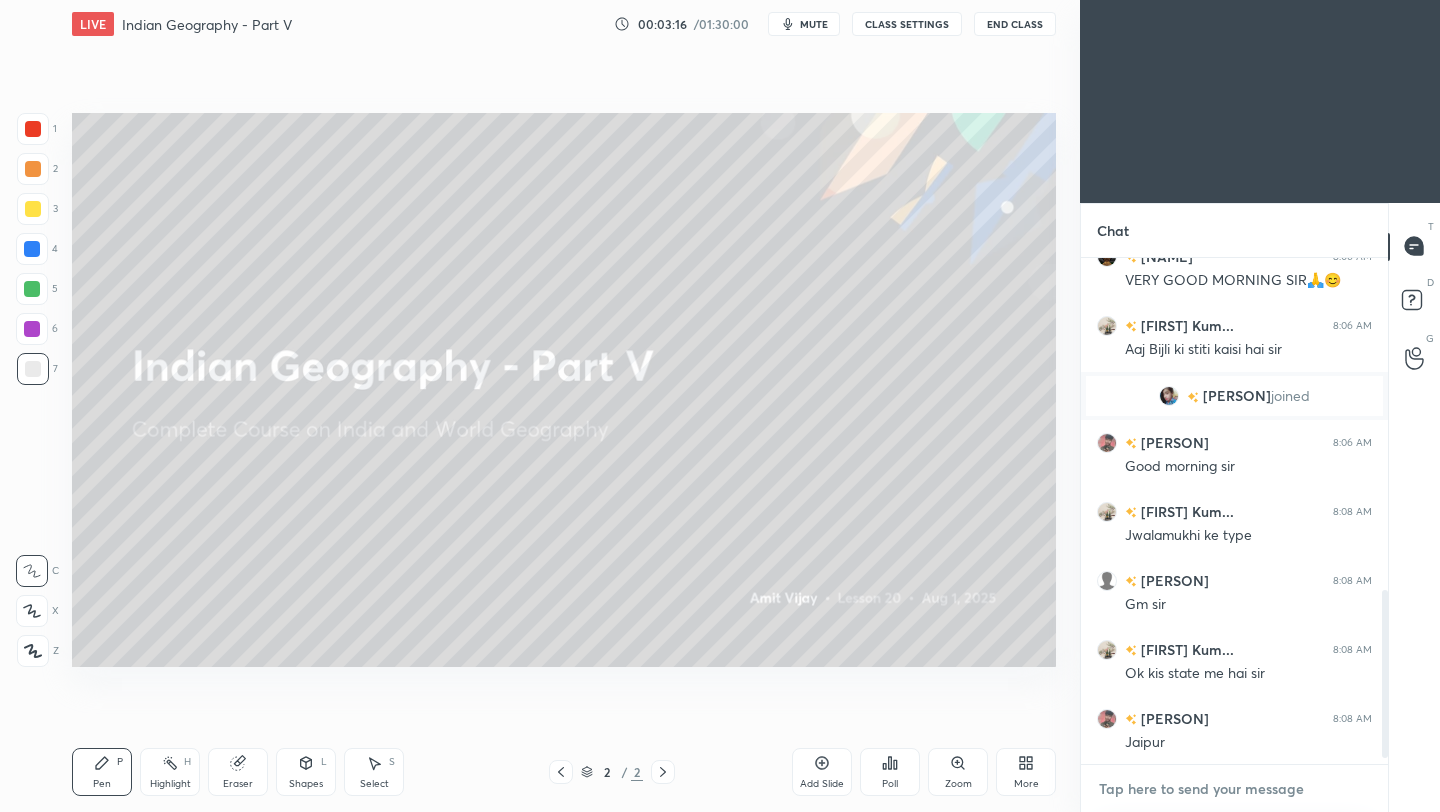 scroll, scrollTop: 1077, scrollLeft: 0, axis: vertical 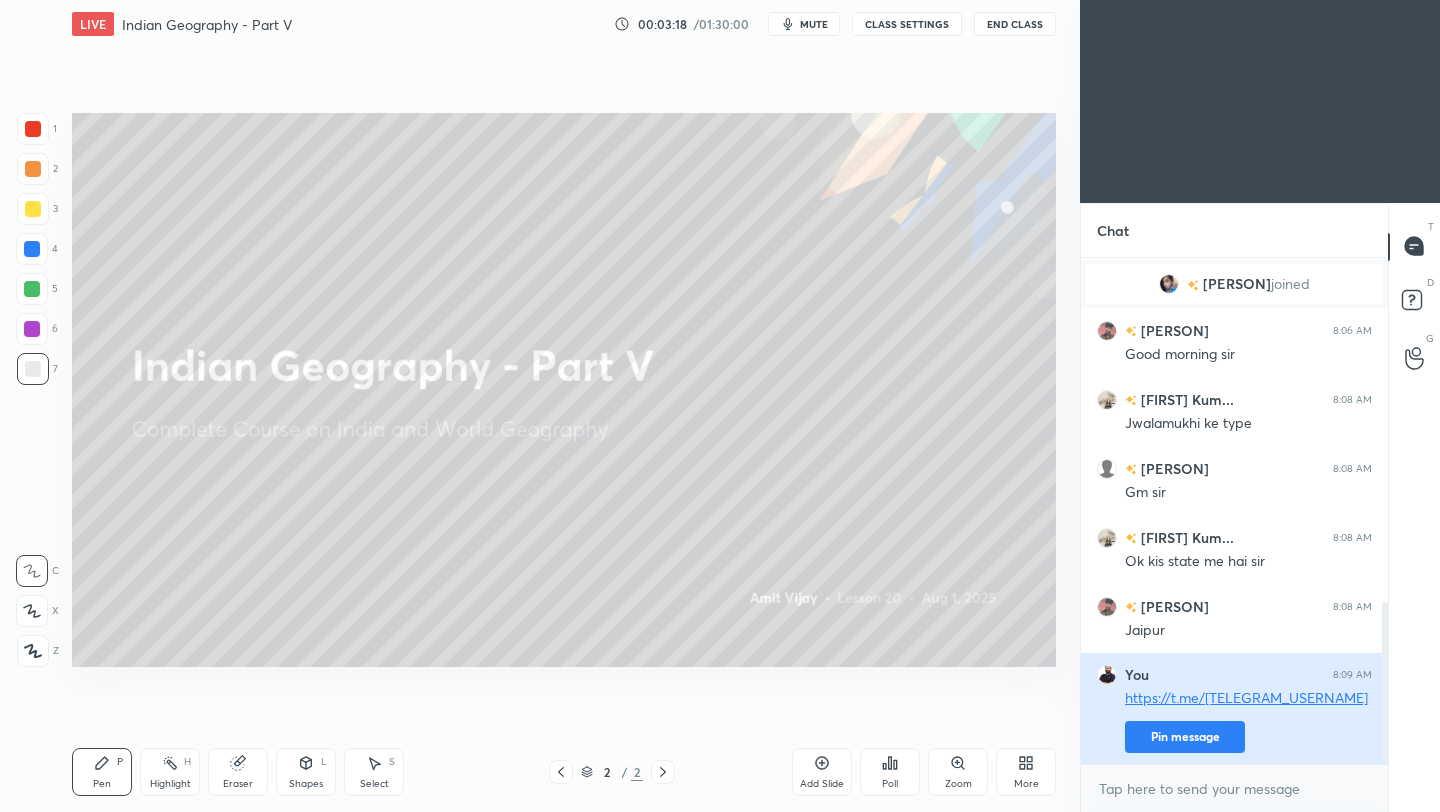 click on "Pin message" at bounding box center [1185, 737] 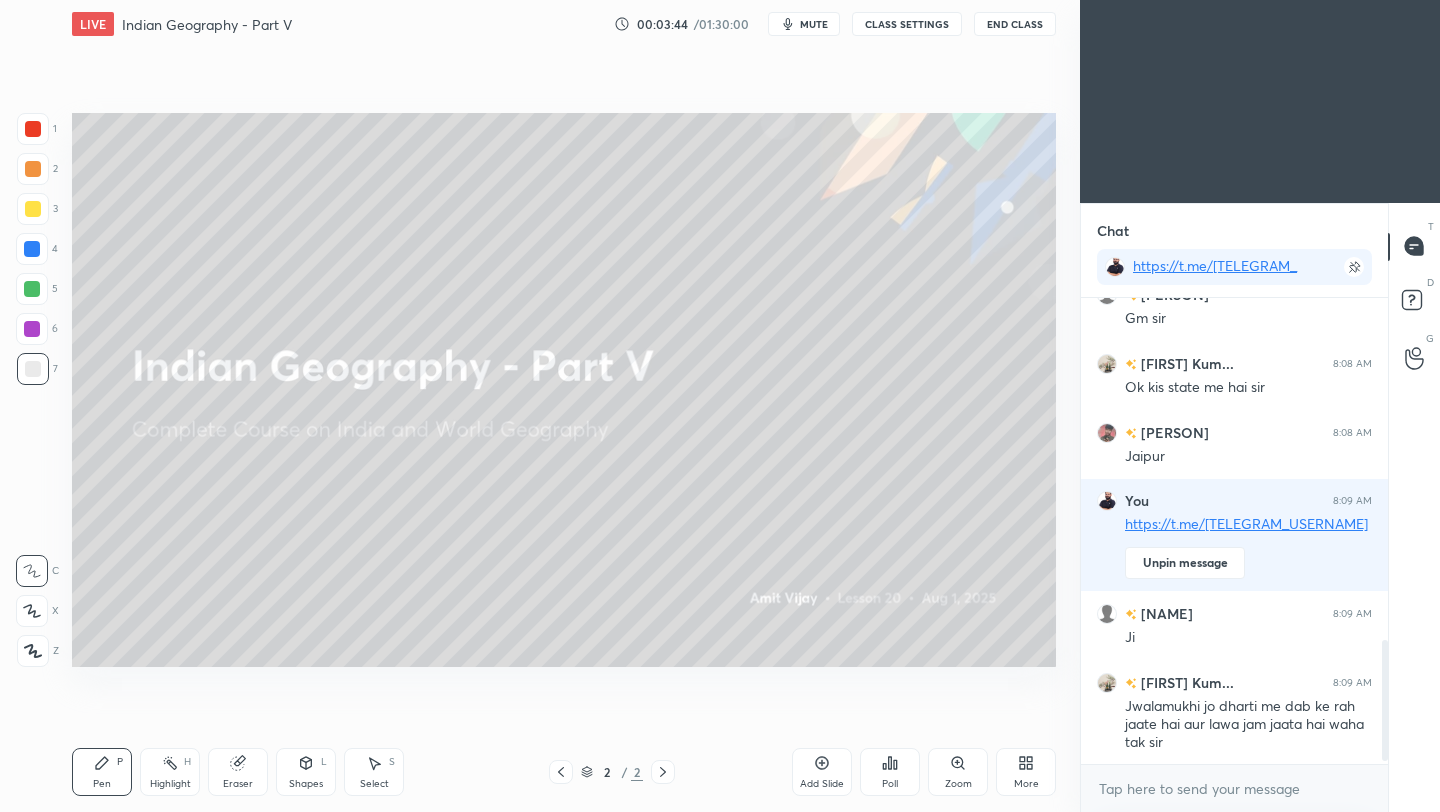 scroll, scrollTop: 1360, scrollLeft: 0, axis: vertical 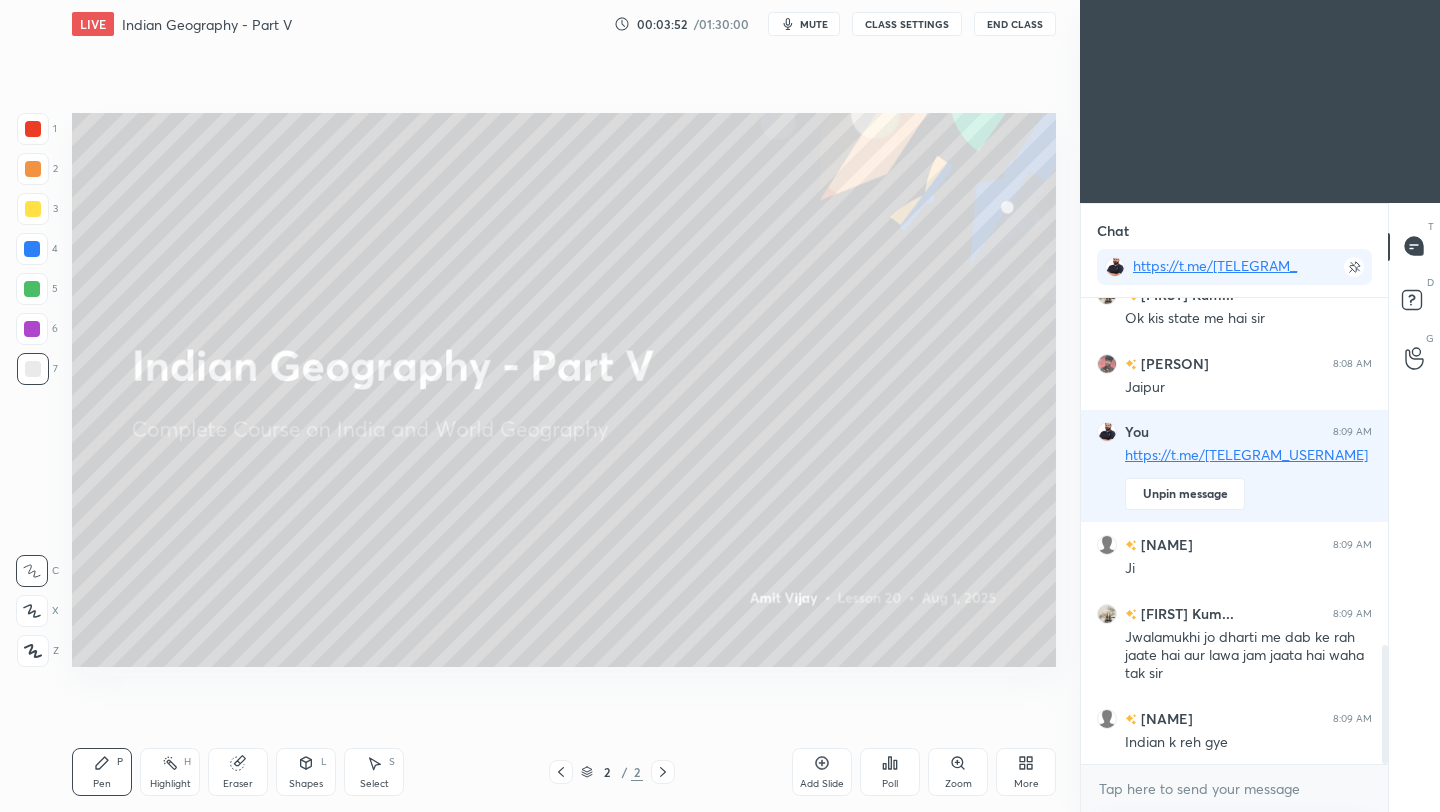 click 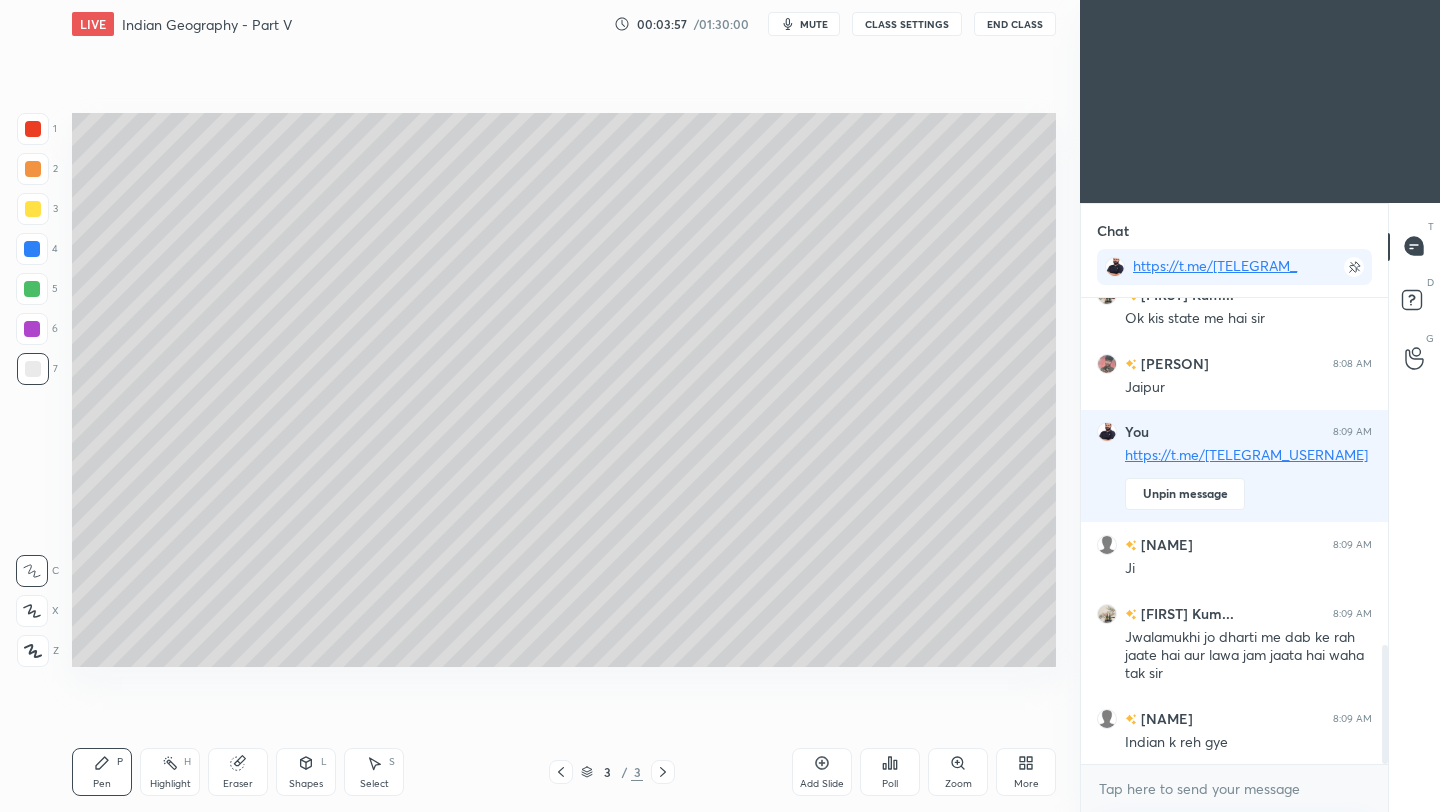 click at bounding box center [33, 209] 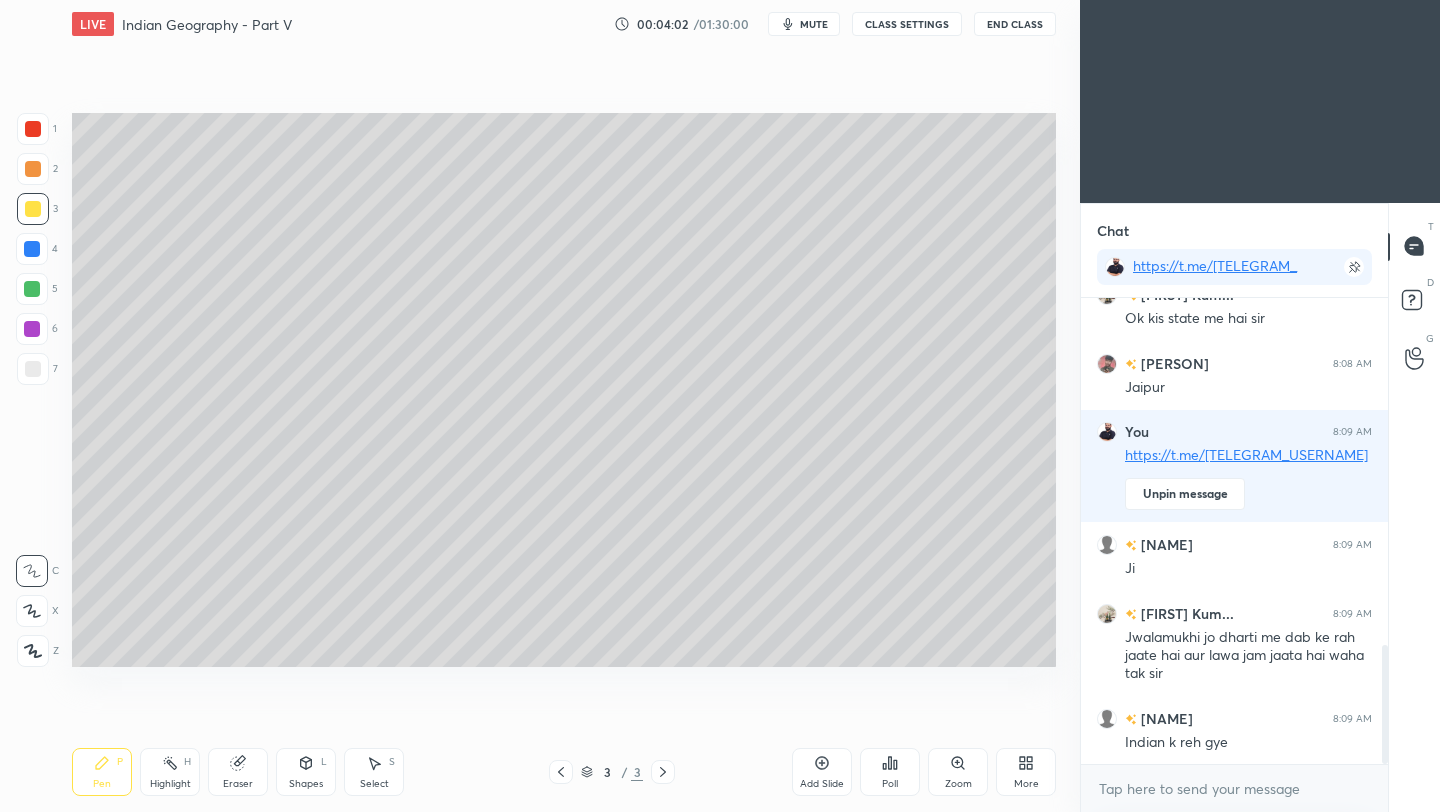 click 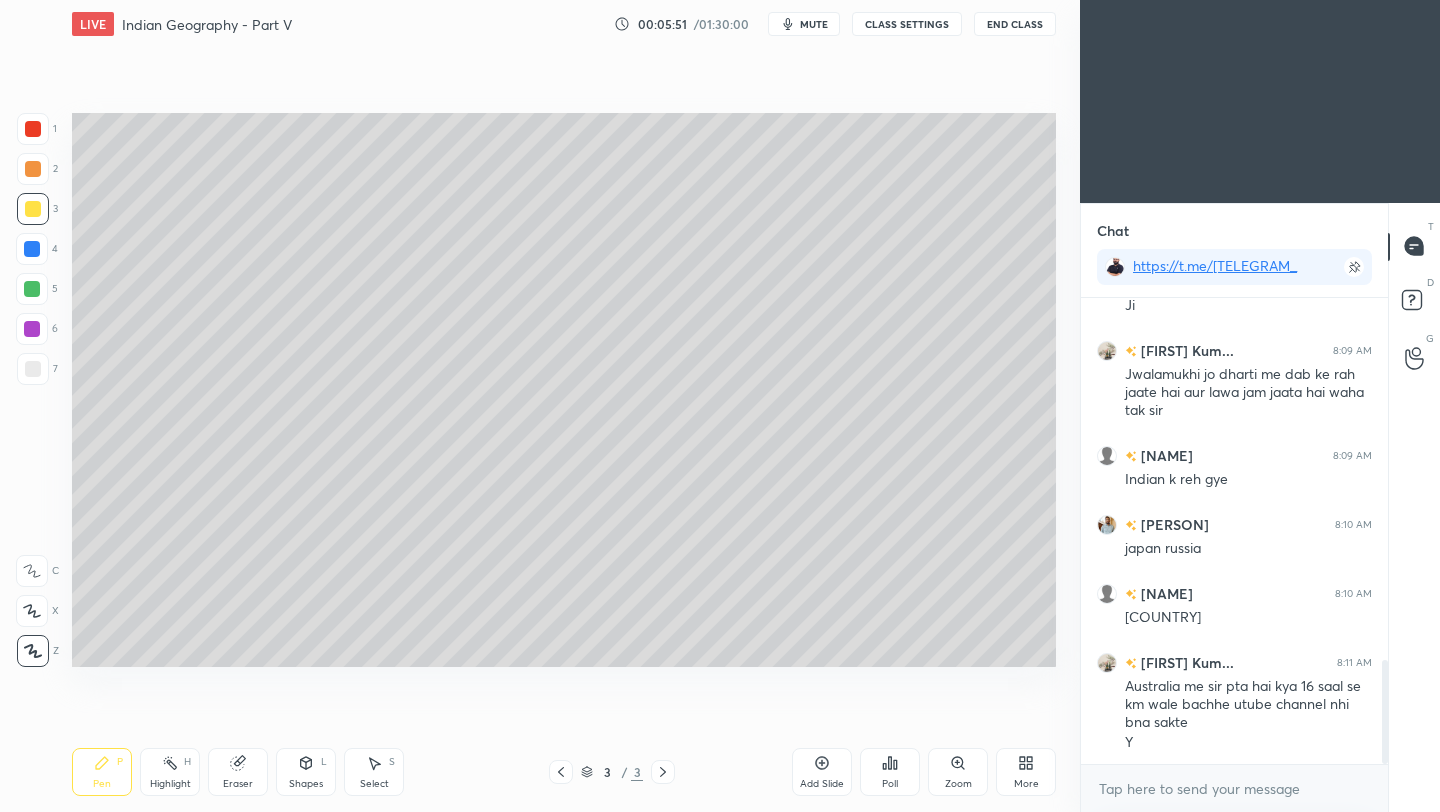 scroll, scrollTop: 1671, scrollLeft: 0, axis: vertical 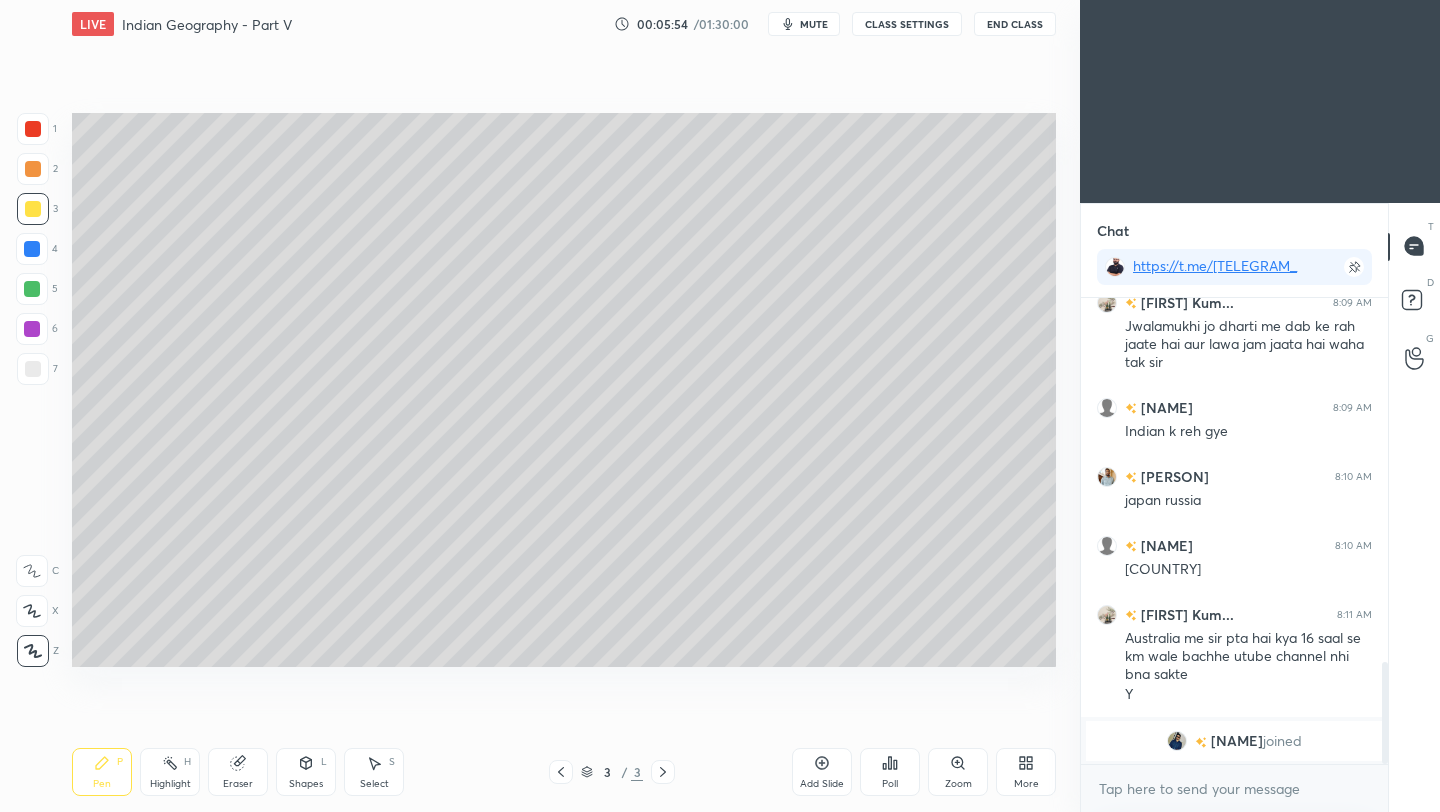 click at bounding box center (33, 369) 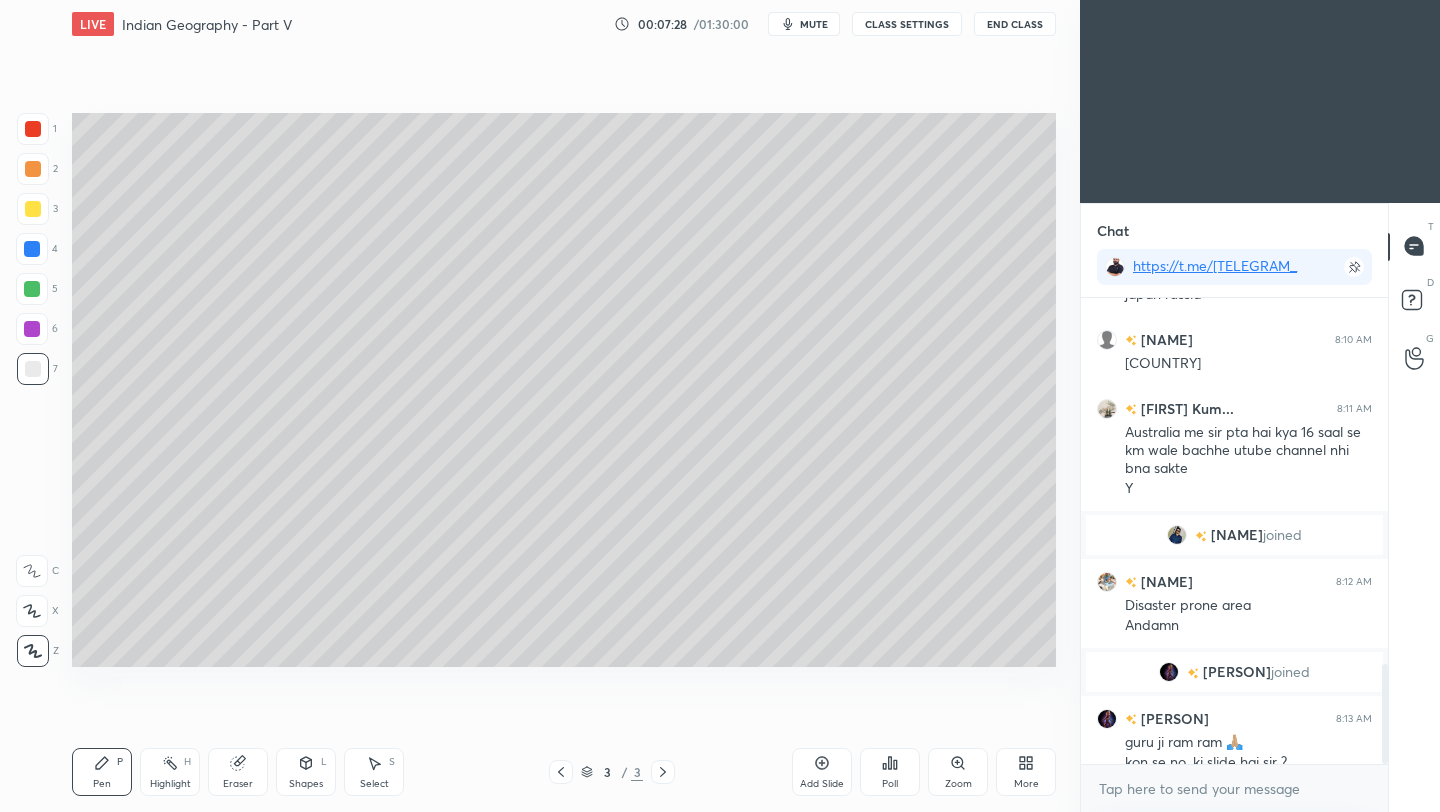 scroll, scrollTop: 1706, scrollLeft: 0, axis: vertical 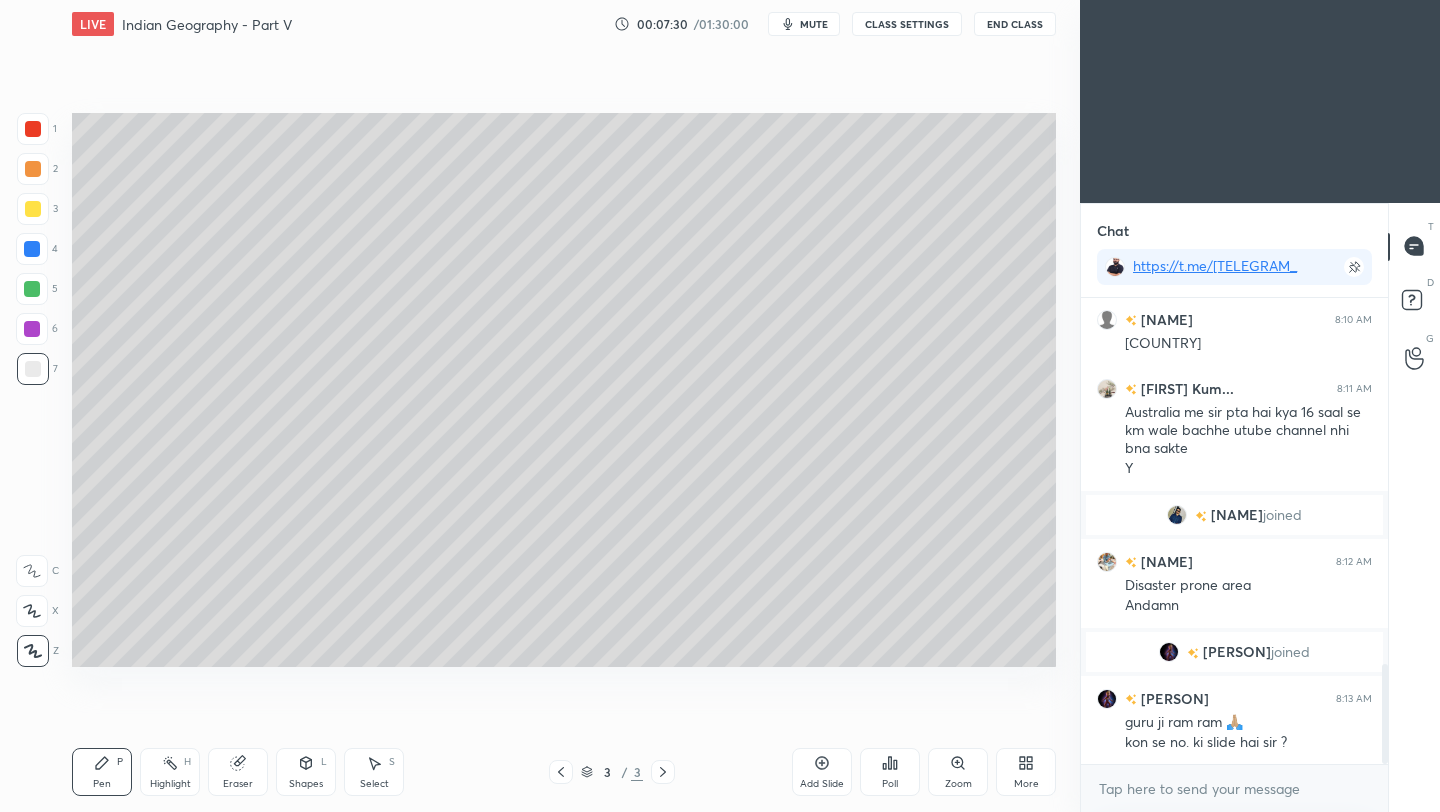 click on "End Class" at bounding box center (1015, 24) 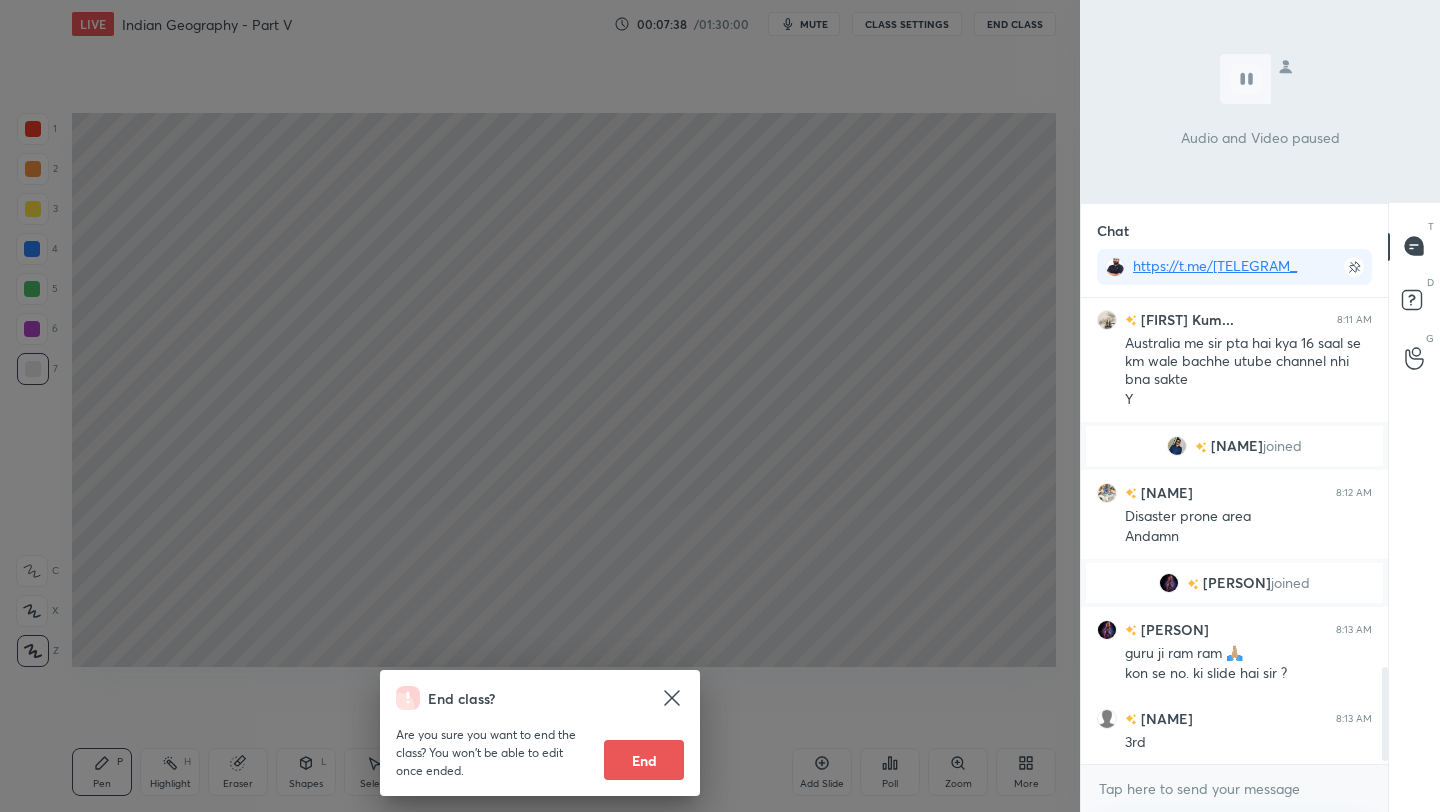 scroll, scrollTop: 1844, scrollLeft: 0, axis: vertical 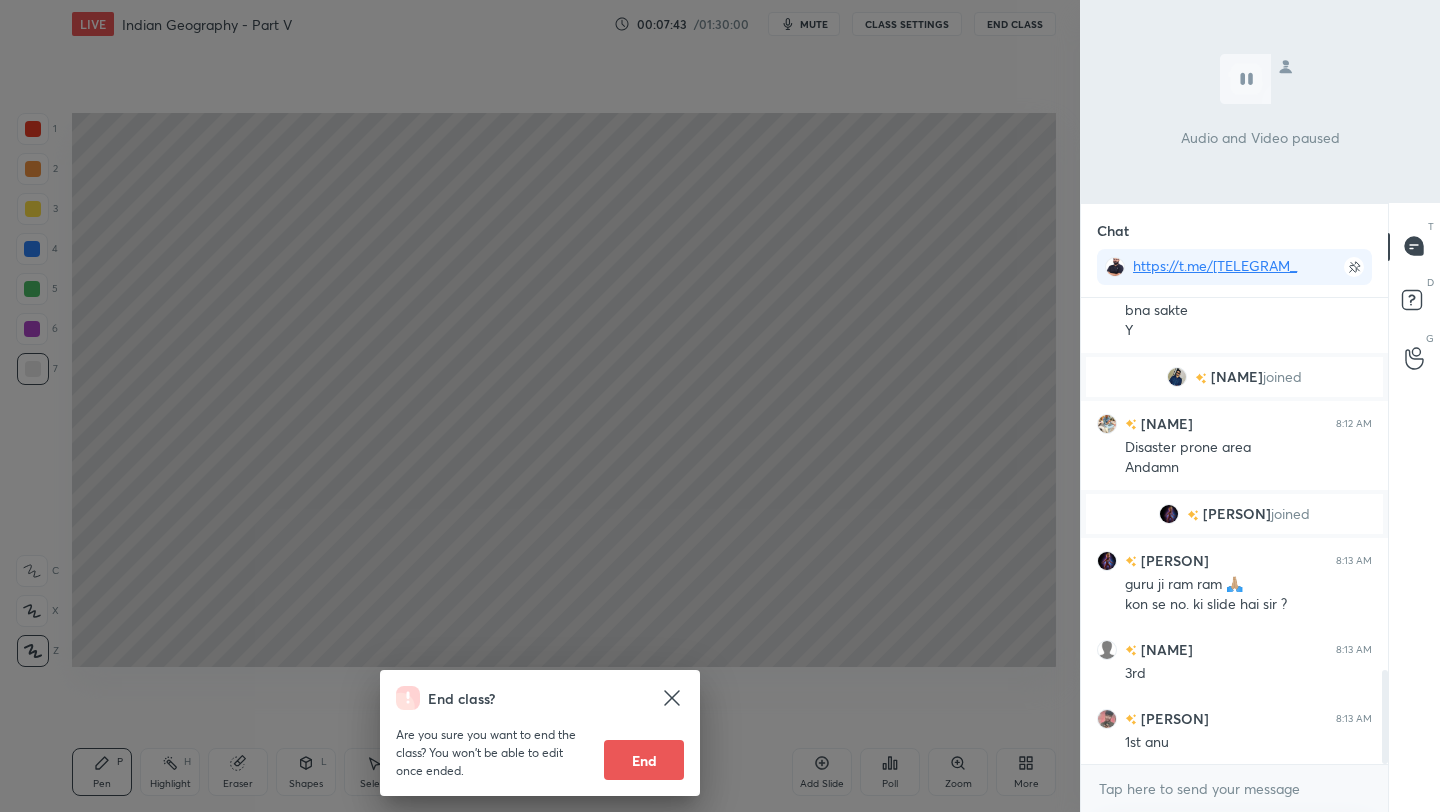 click on "End class? Are you sure you want to end the class? You won’t be able to edit once ended. End" at bounding box center [540, 406] 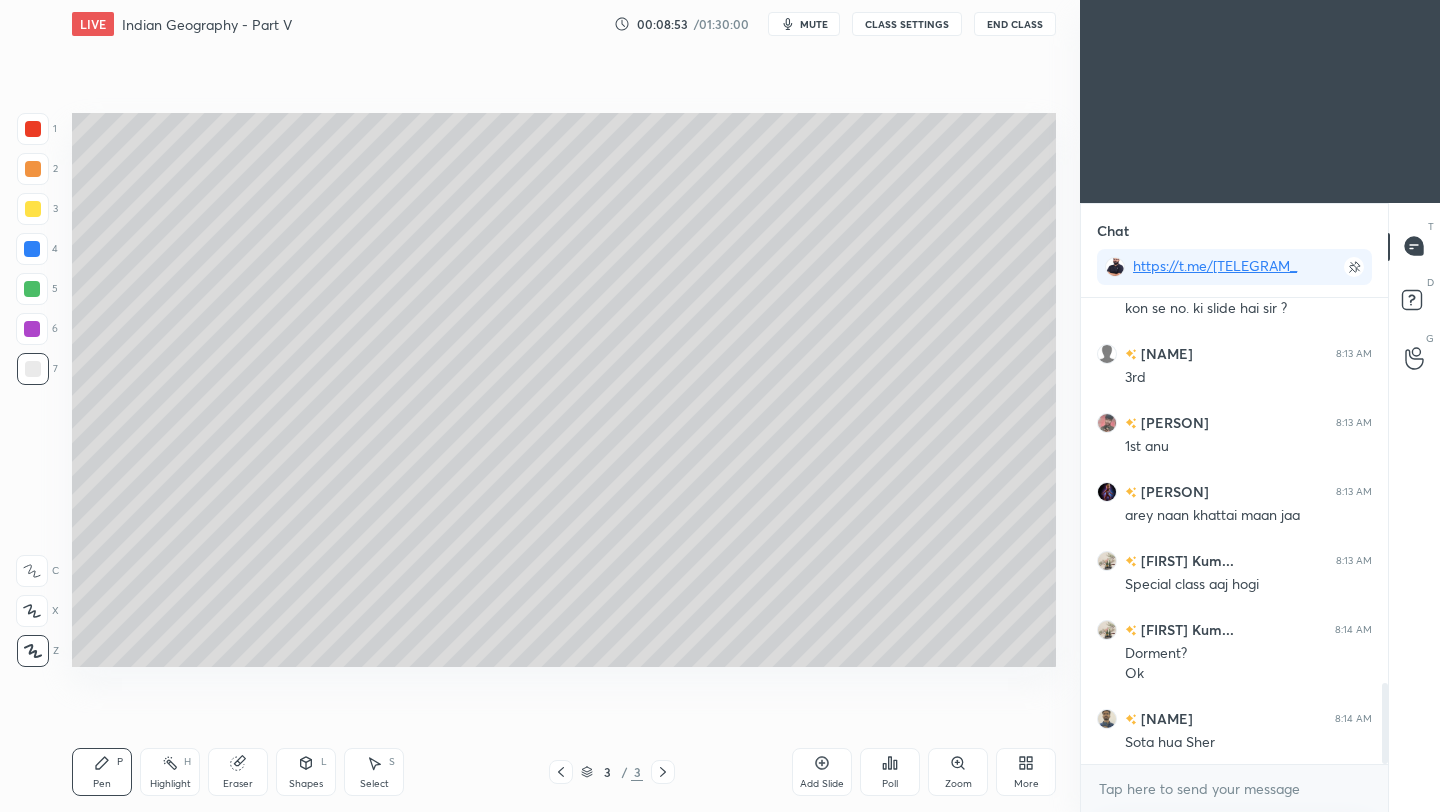 scroll, scrollTop: 2227, scrollLeft: 0, axis: vertical 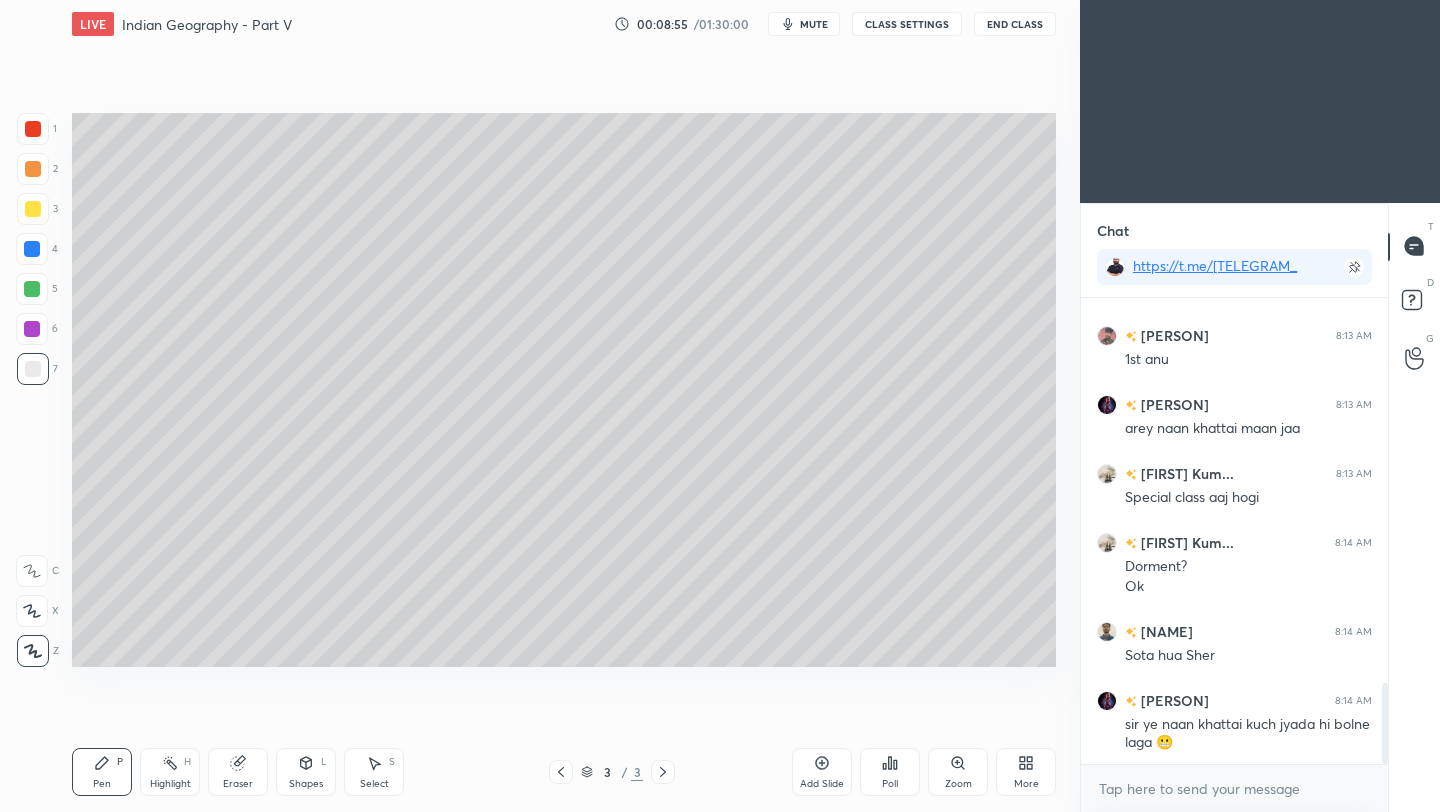 click on "Eraser" at bounding box center (238, 784) 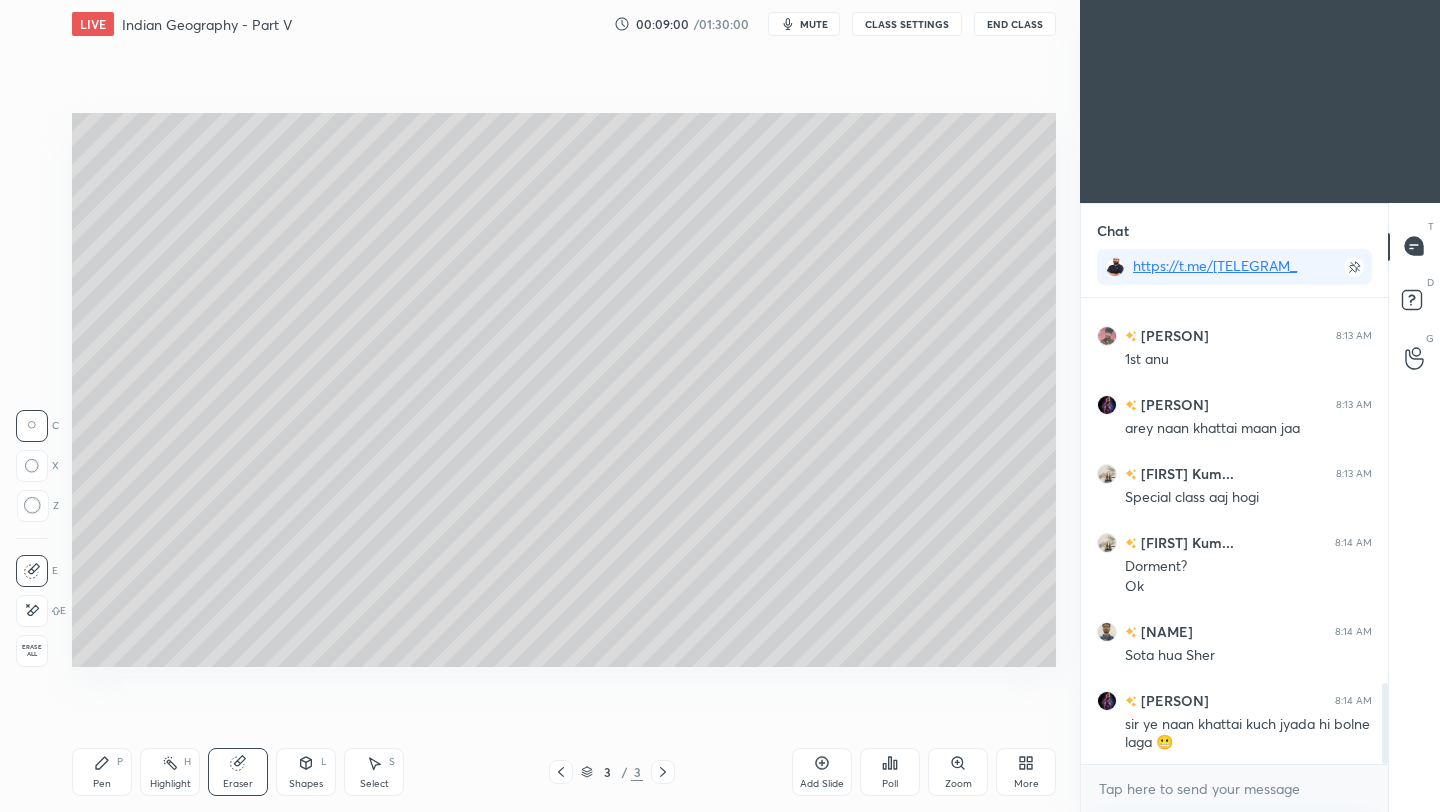 click on "Pen P" at bounding box center (102, 772) 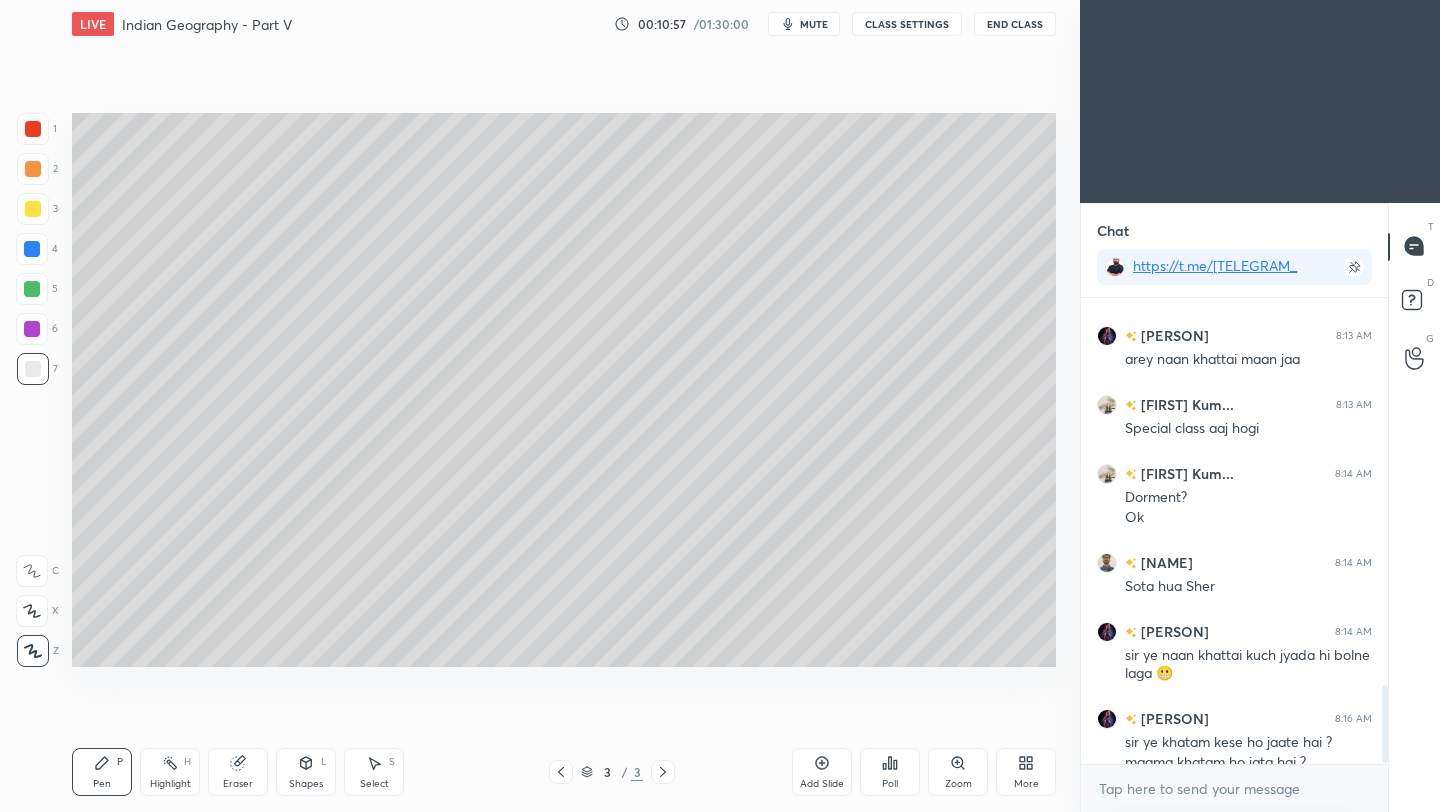 scroll, scrollTop: 2316, scrollLeft: 0, axis: vertical 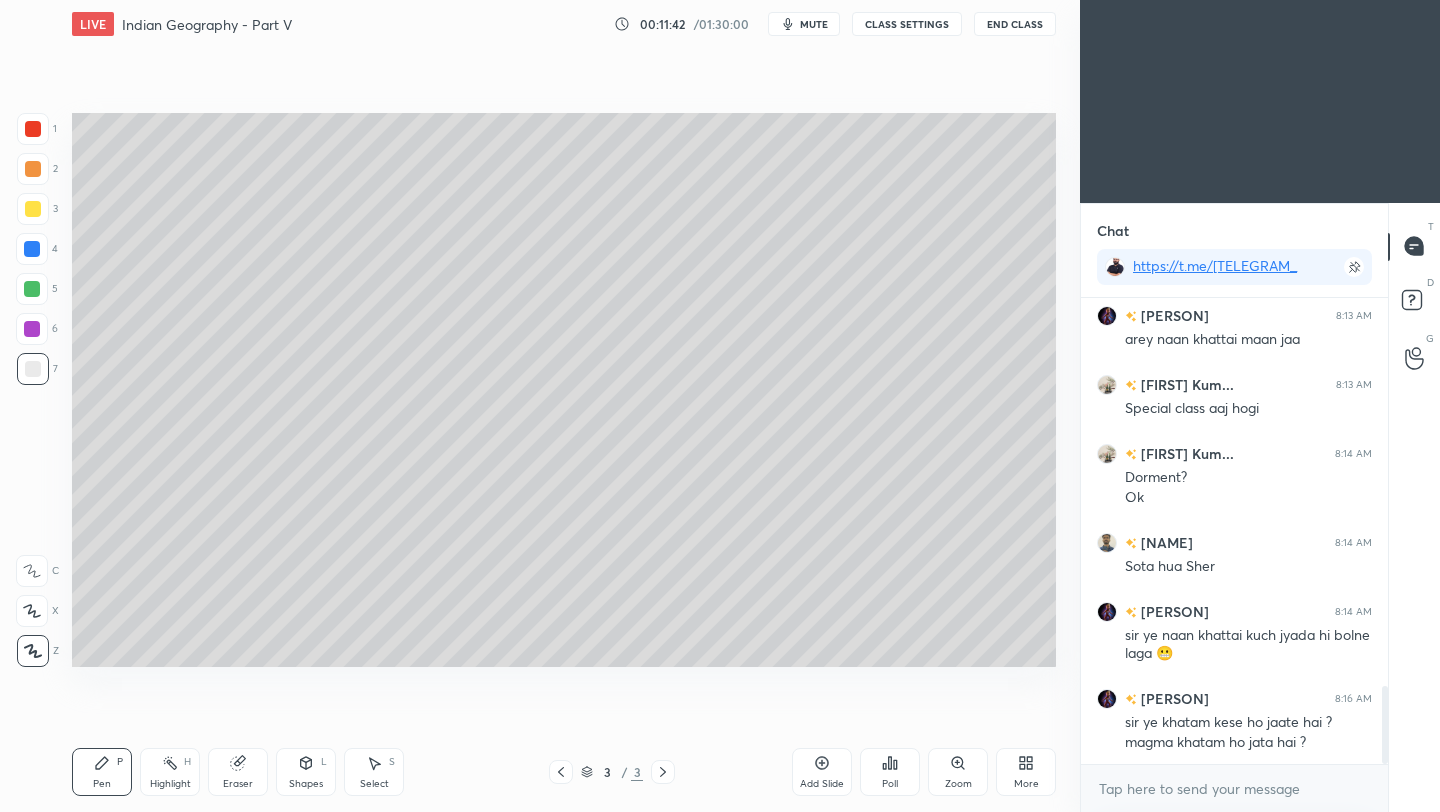 click on "Add Slide" at bounding box center (822, 772) 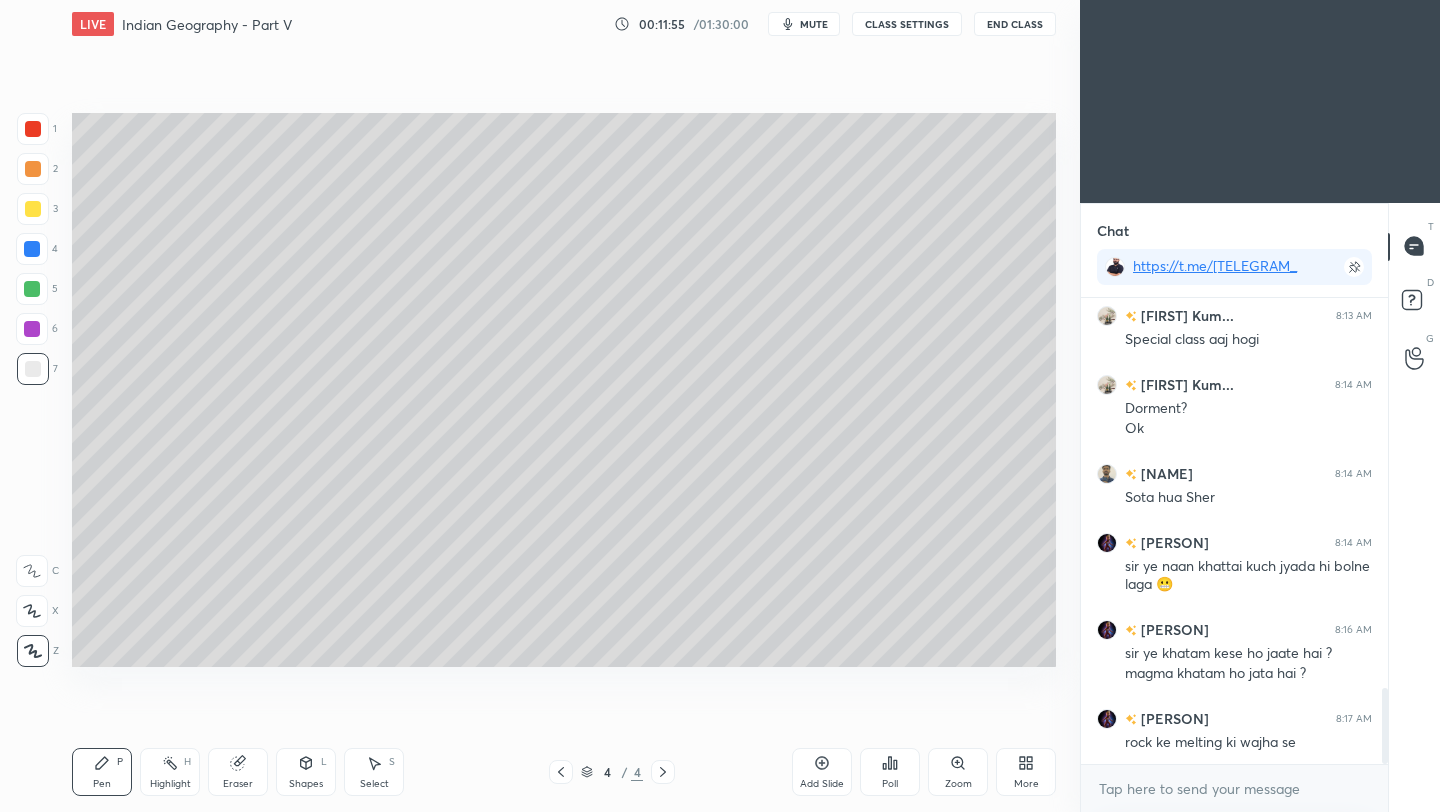 scroll, scrollTop: 2454, scrollLeft: 0, axis: vertical 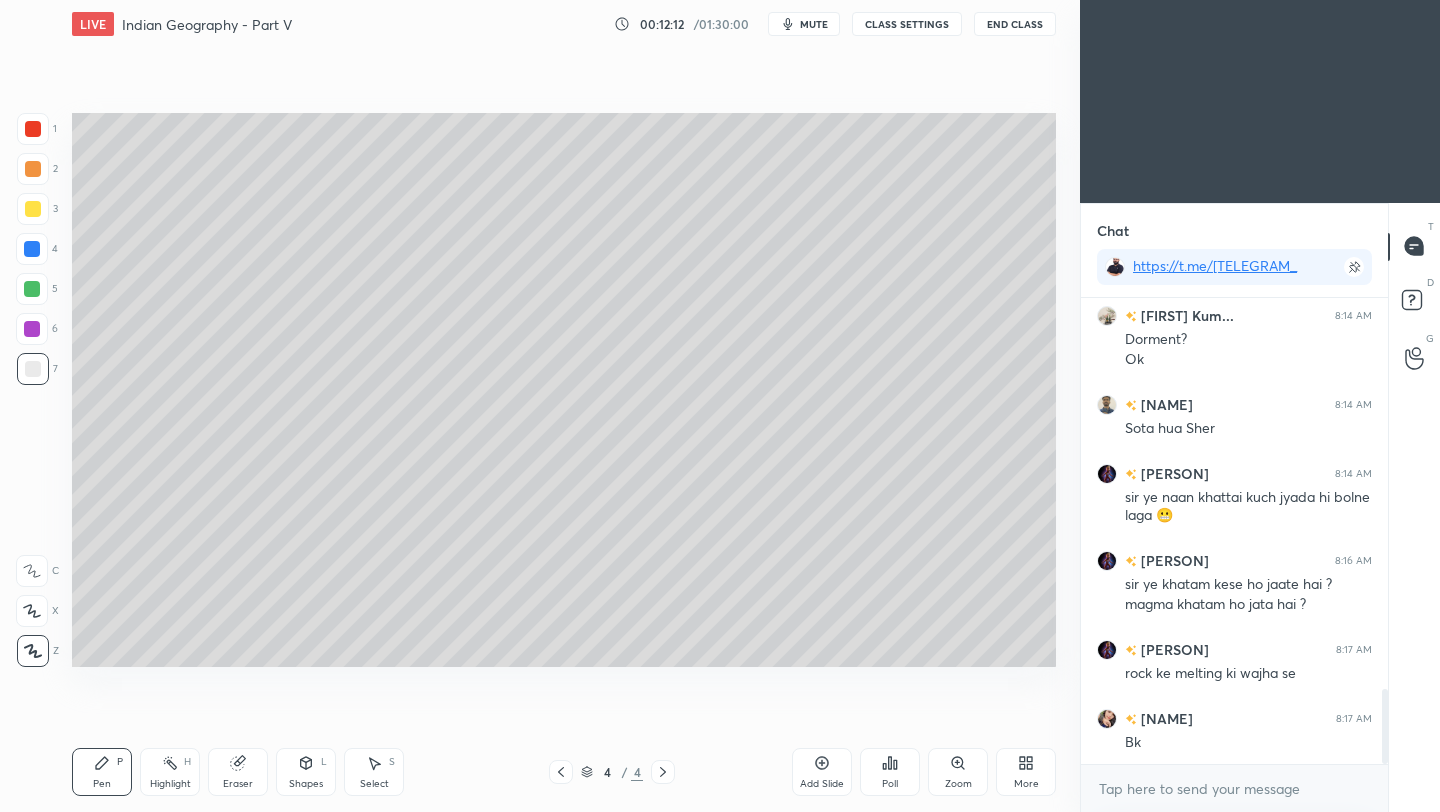 click 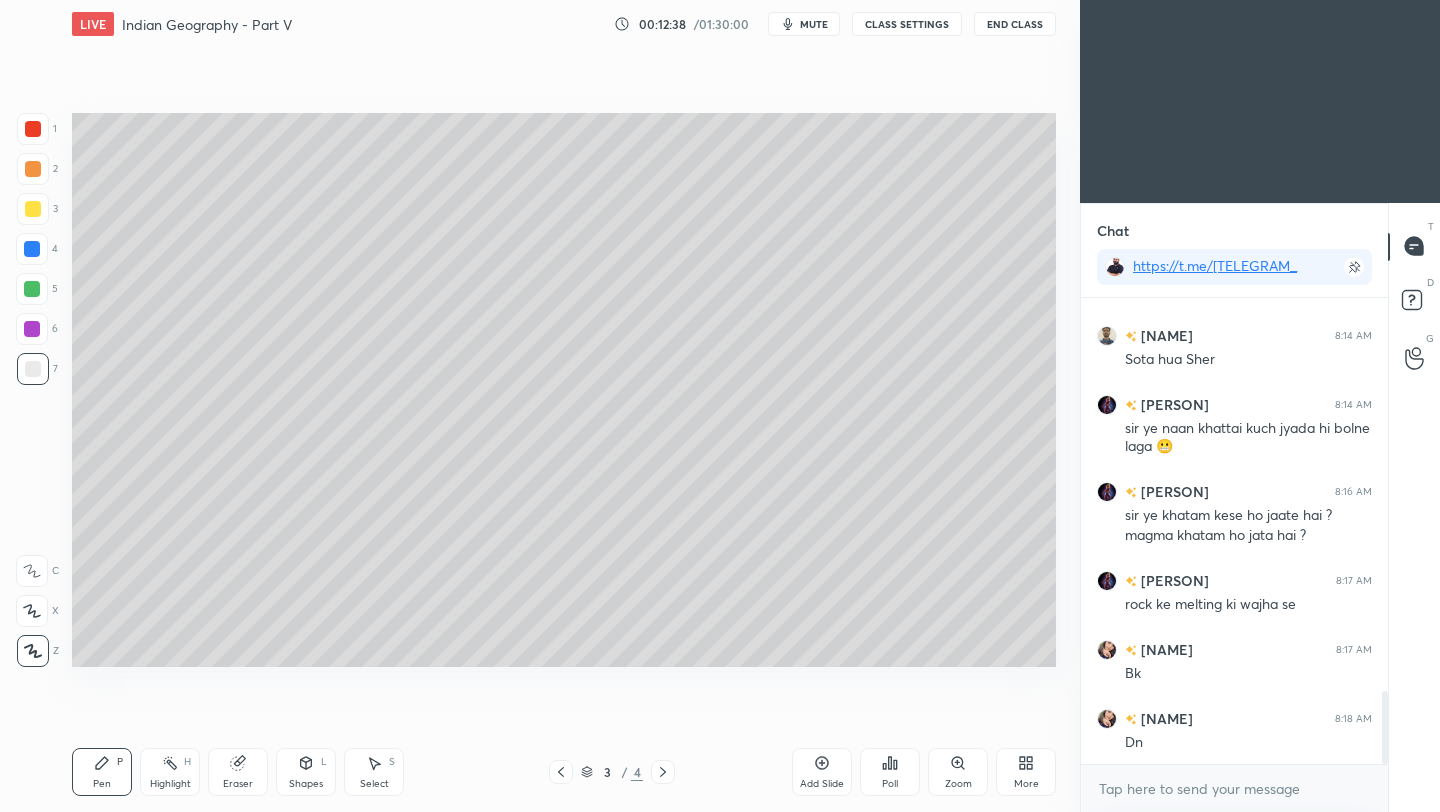 scroll, scrollTop: 2592, scrollLeft: 0, axis: vertical 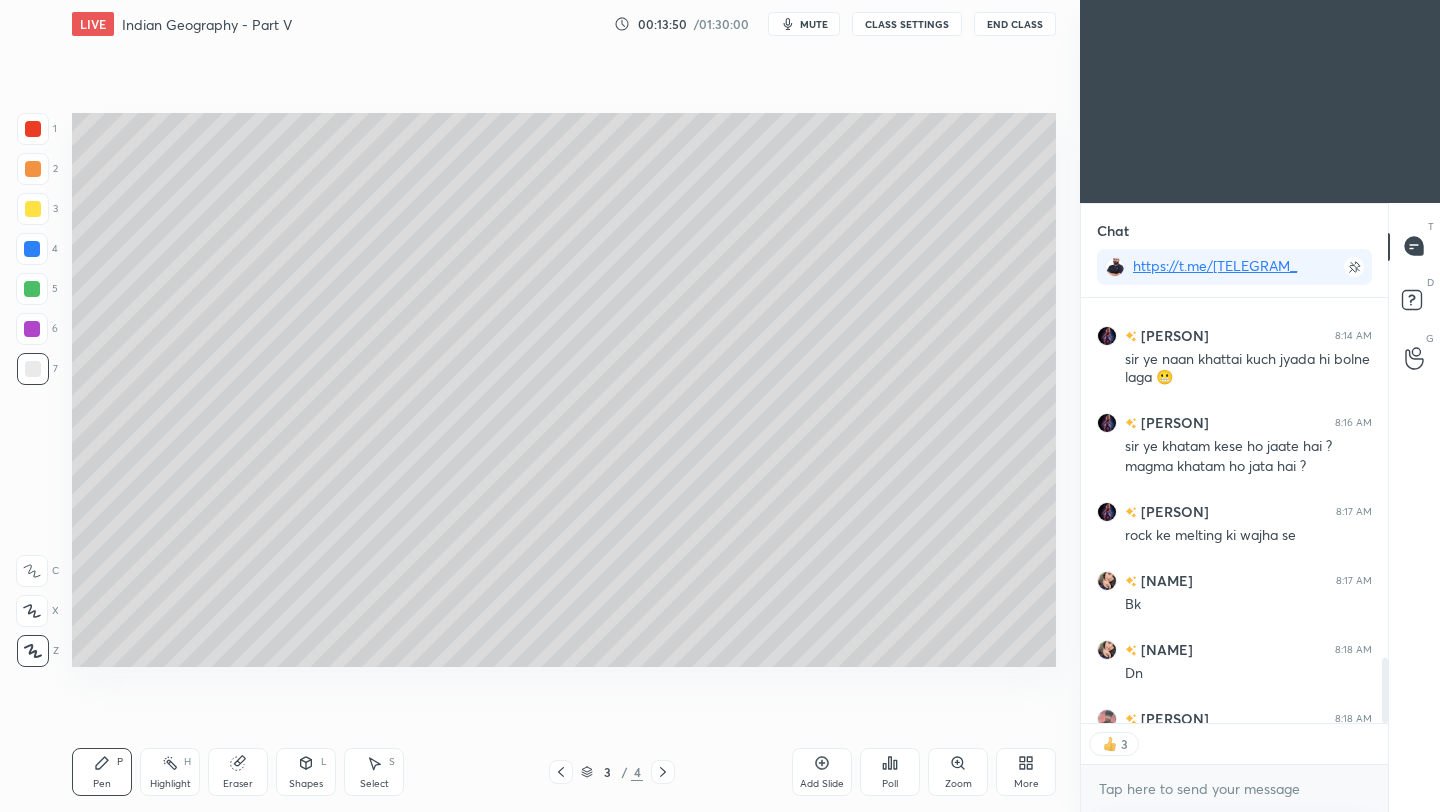 click 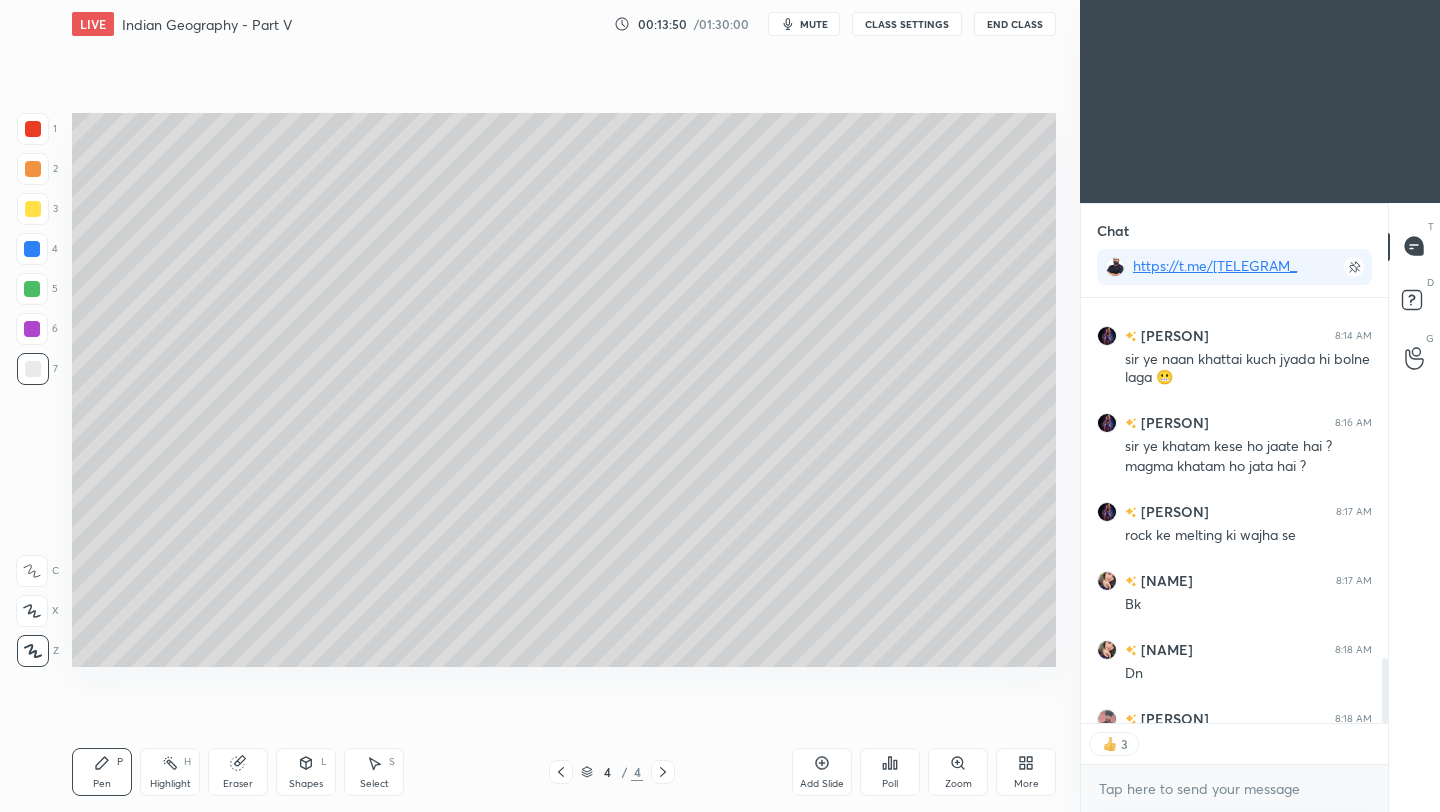 scroll, scrollTop: 7, scrollLeft: 7, axis: both 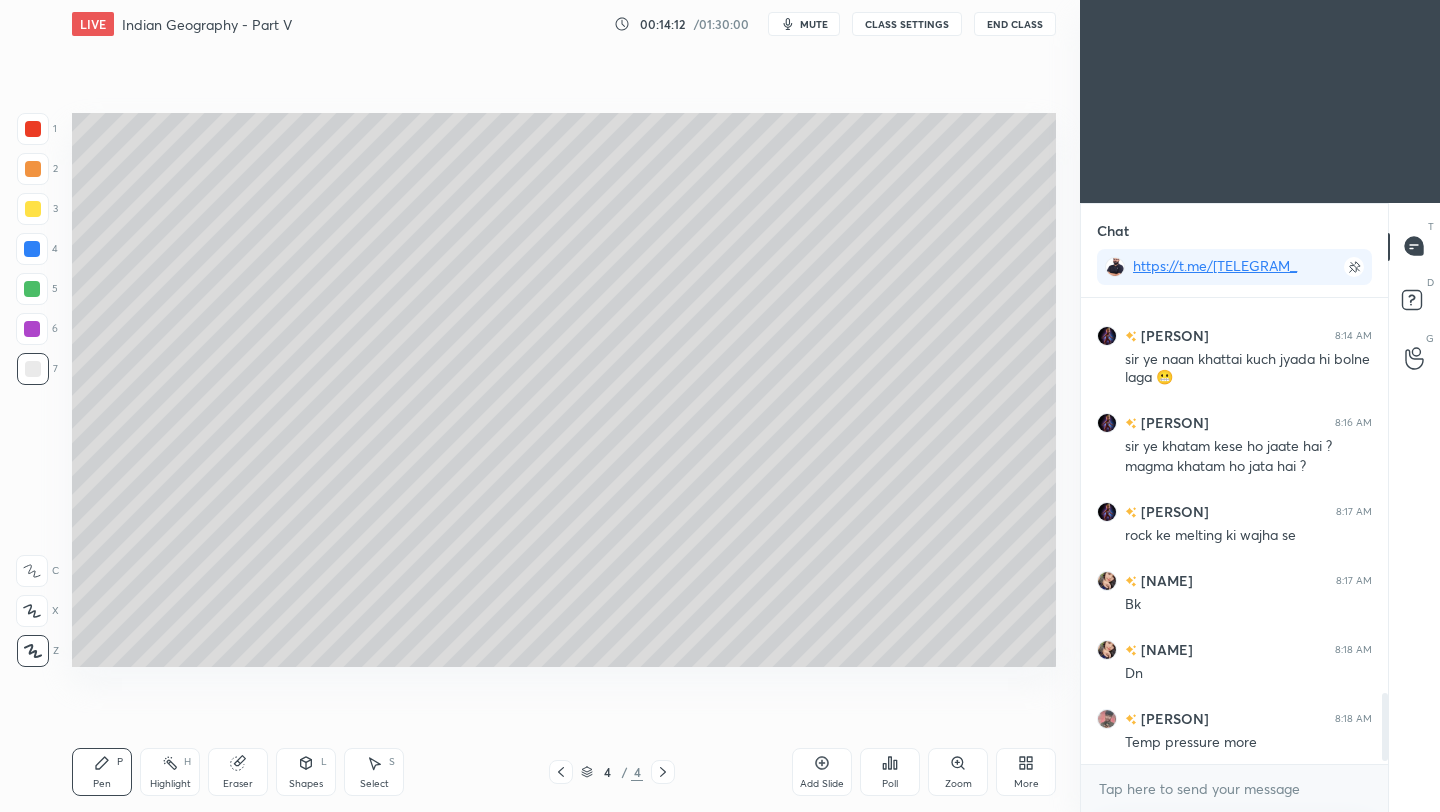 click 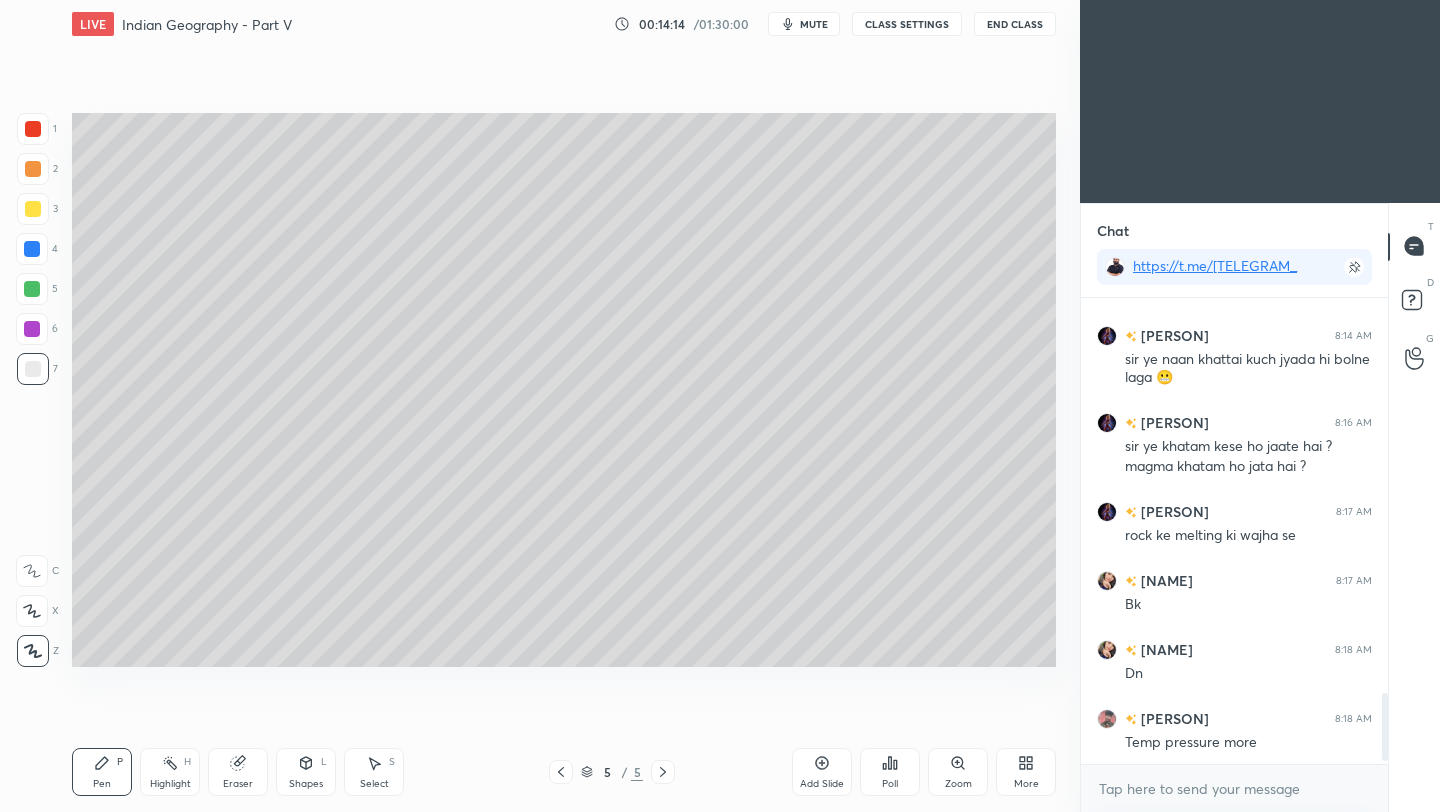 click at bounding box center [33, 209] 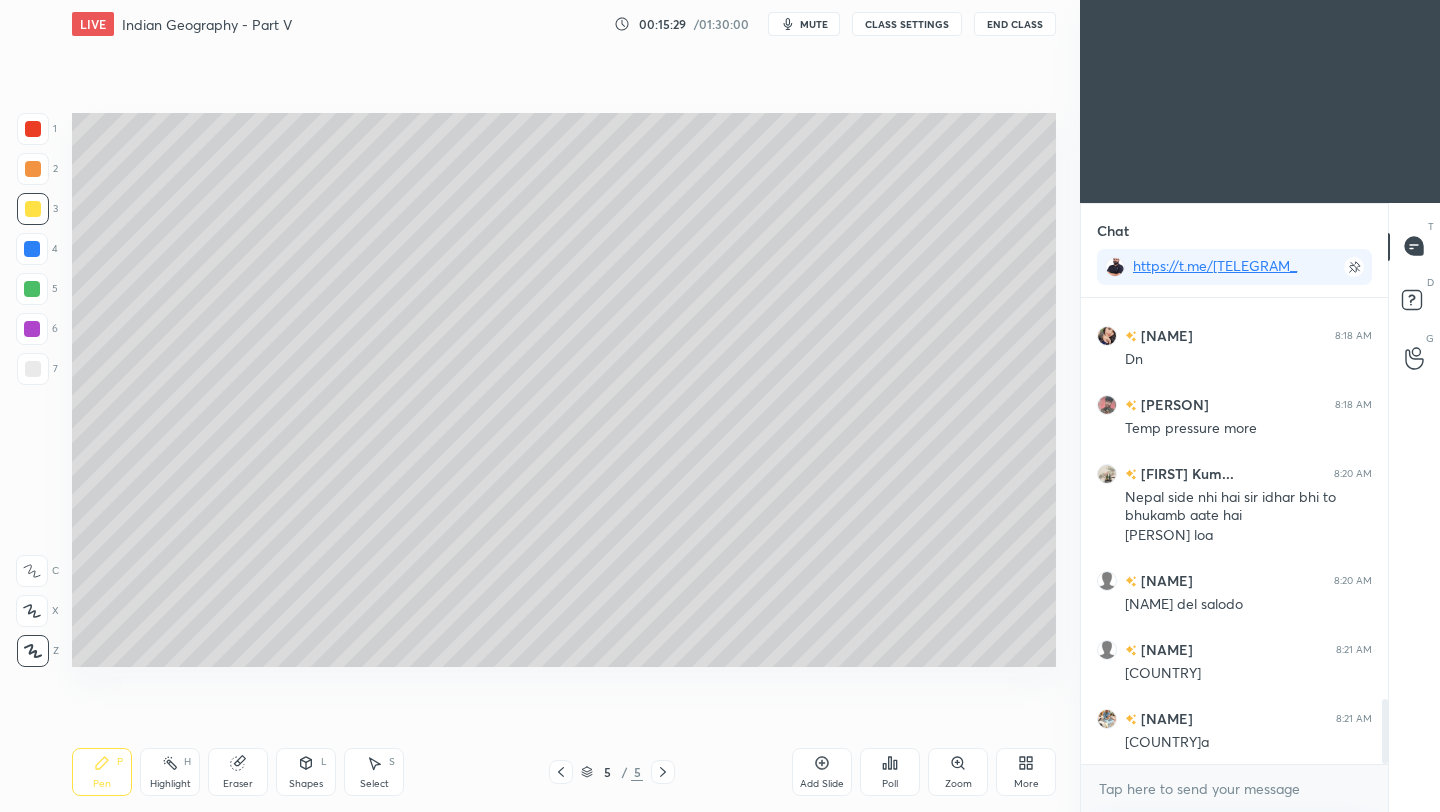 scroll, scrollTop: 2926, scrollLeft: 0, axis: vertical 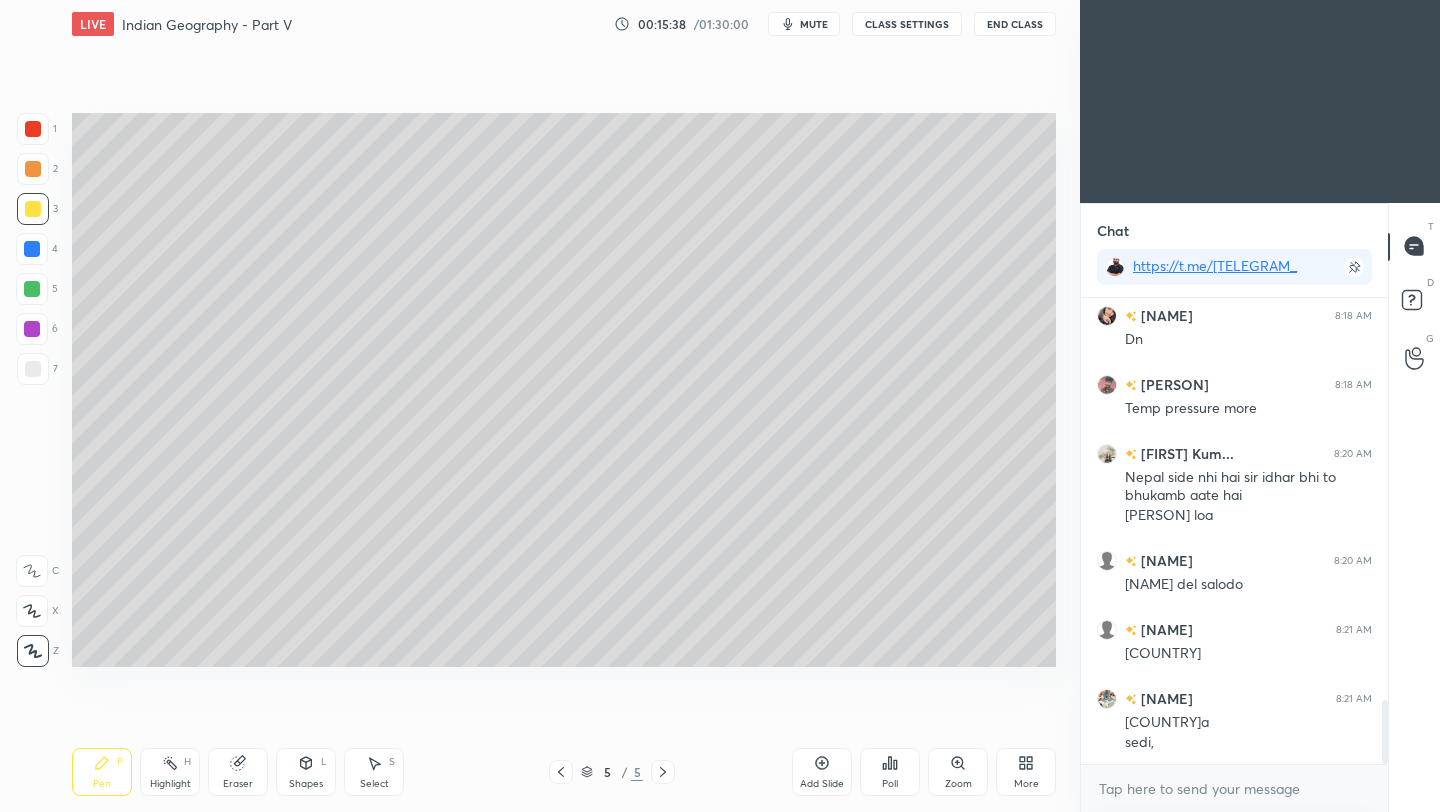 click at bounding box center (33, 369) 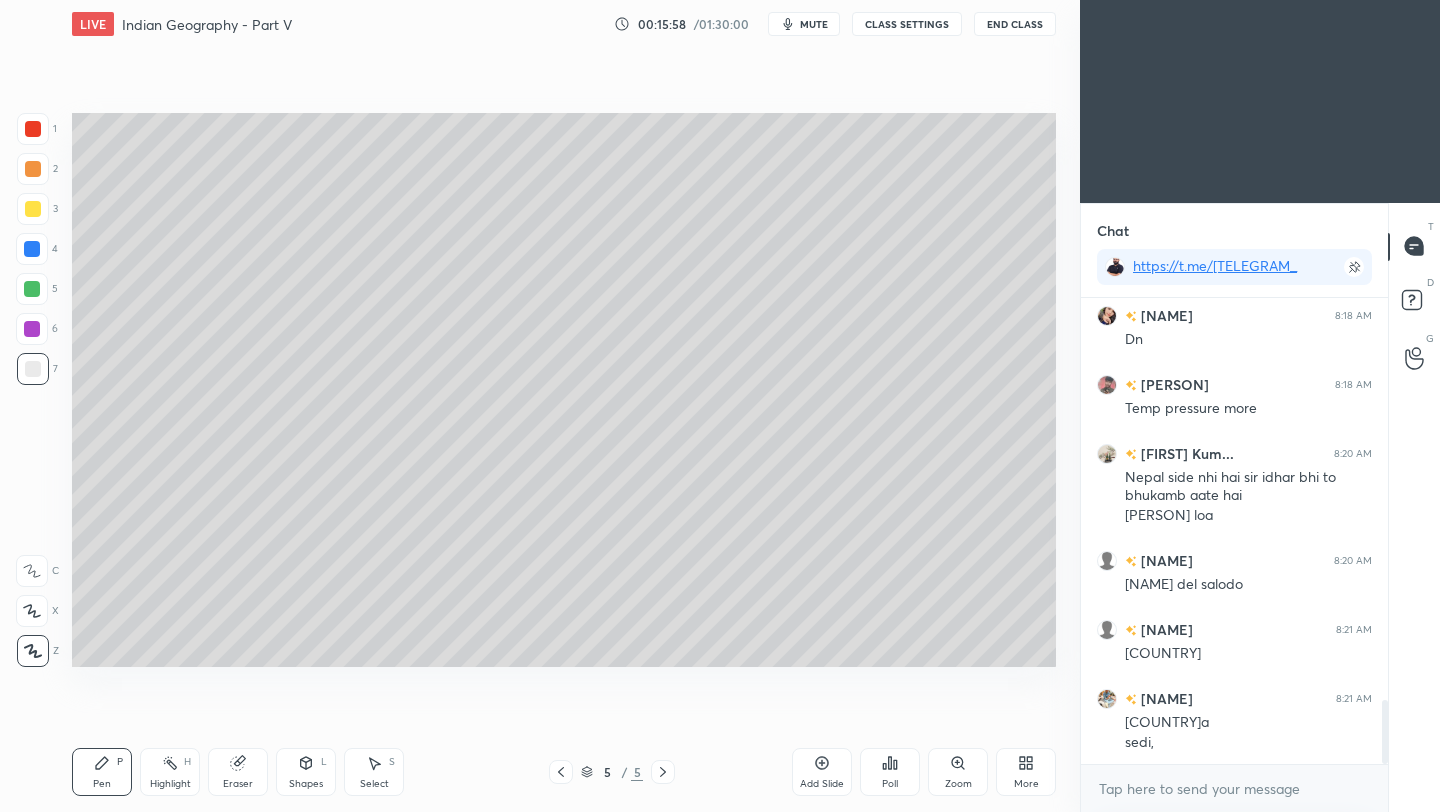 scroll, scrollTop: 2946, scrollLeft: 0, axis: vertical 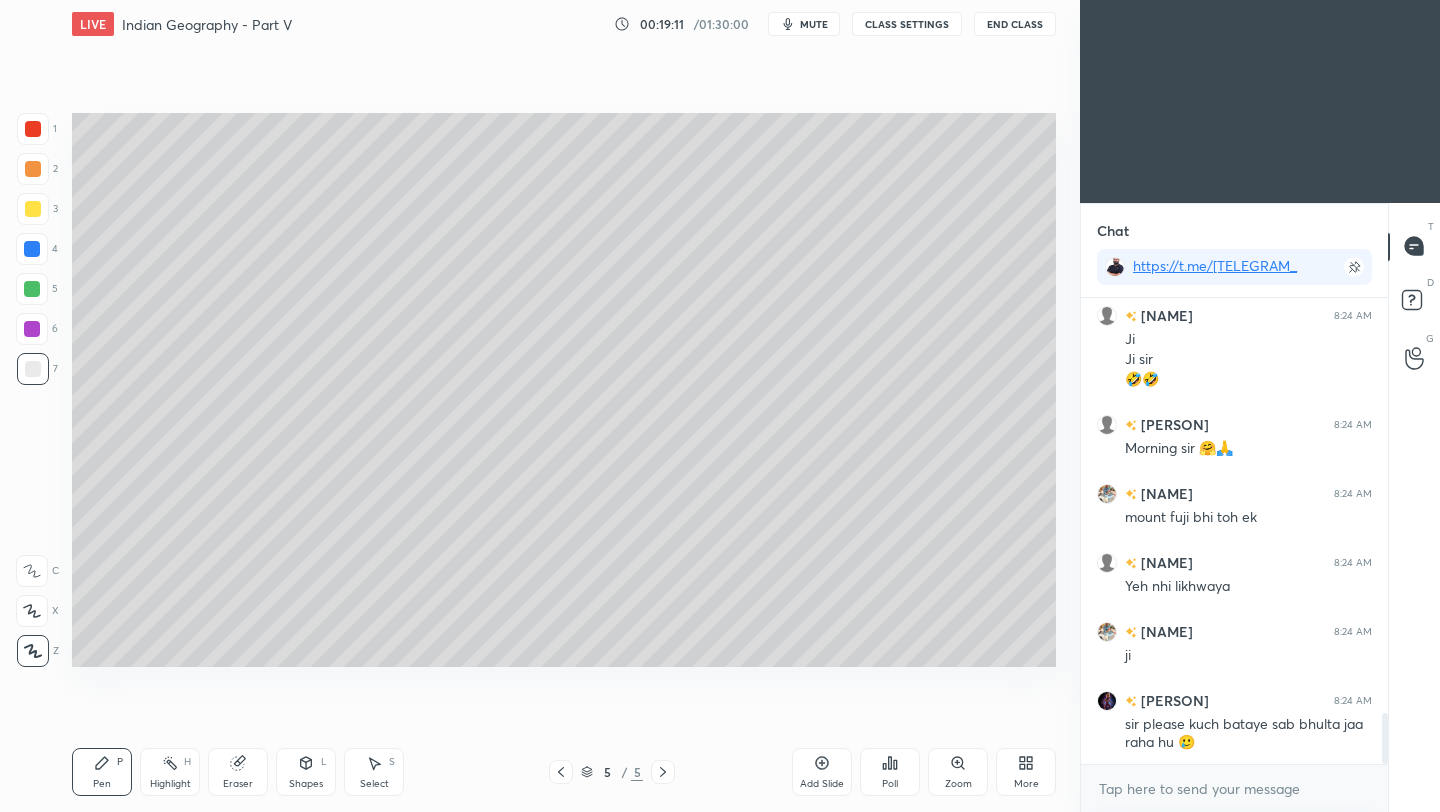 click on "Eraser" at bounding box center (238, 772) 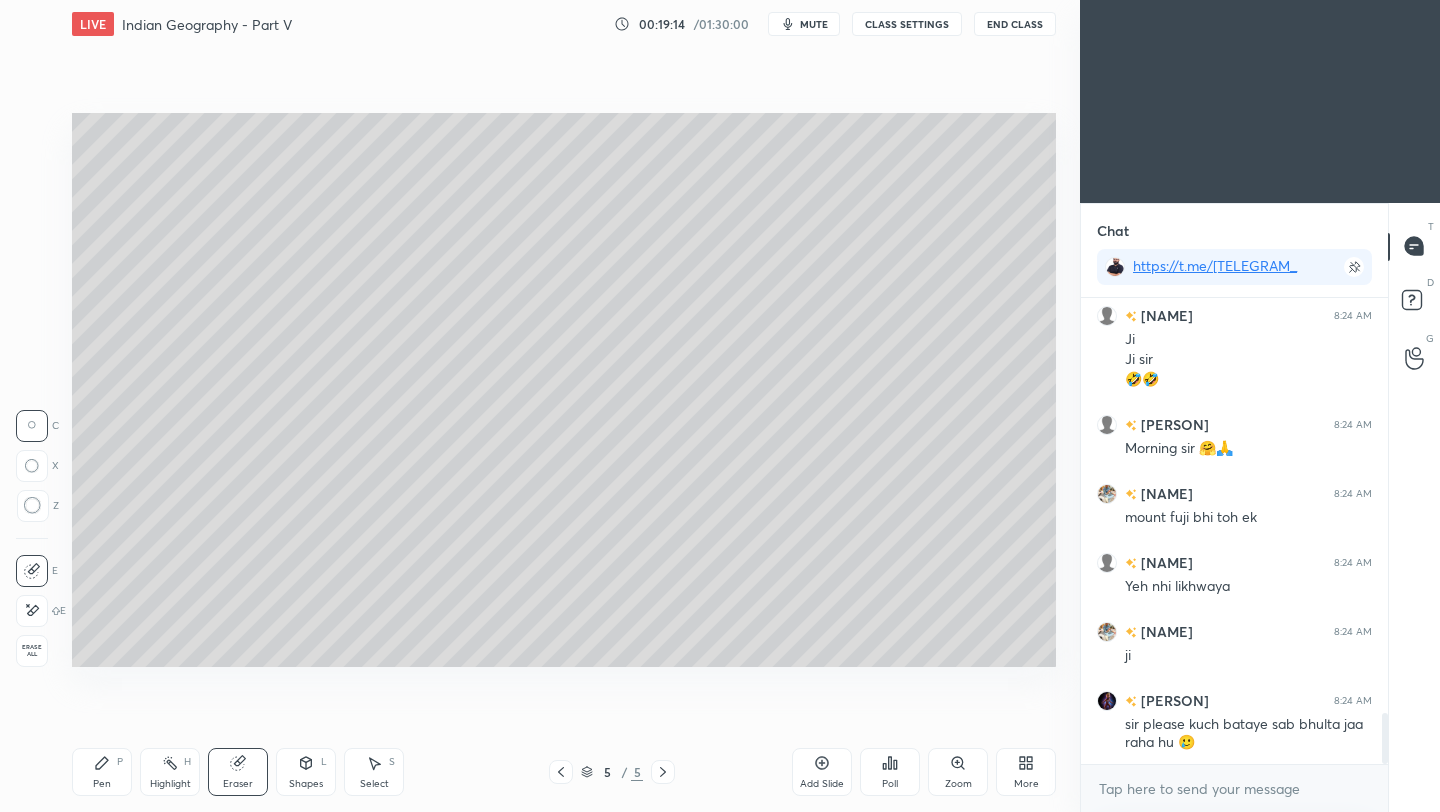 click on "Pen P" at bounding box center (102, 772) 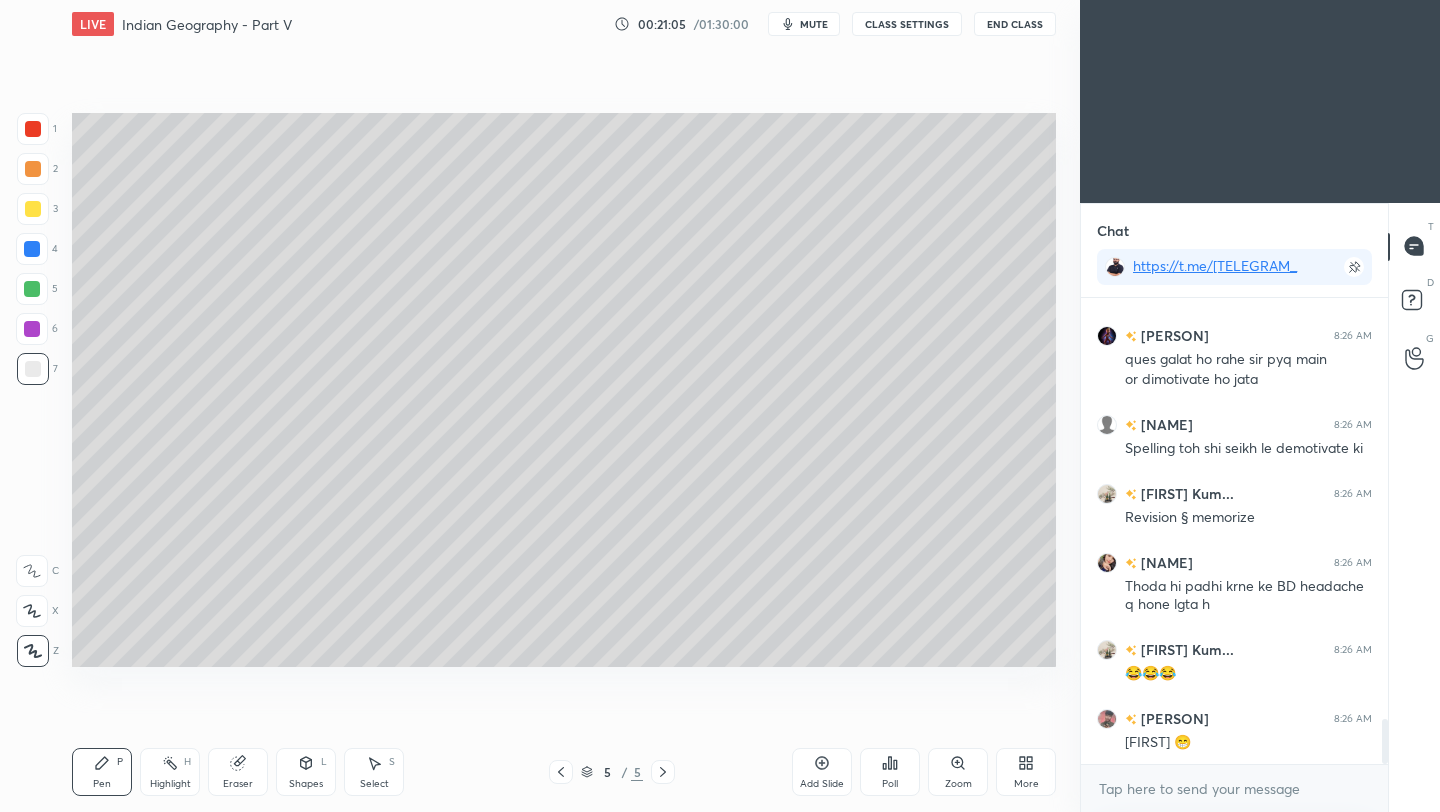 scroll, scrollTop: 4393, scrollLeft: 0, axis: vertical 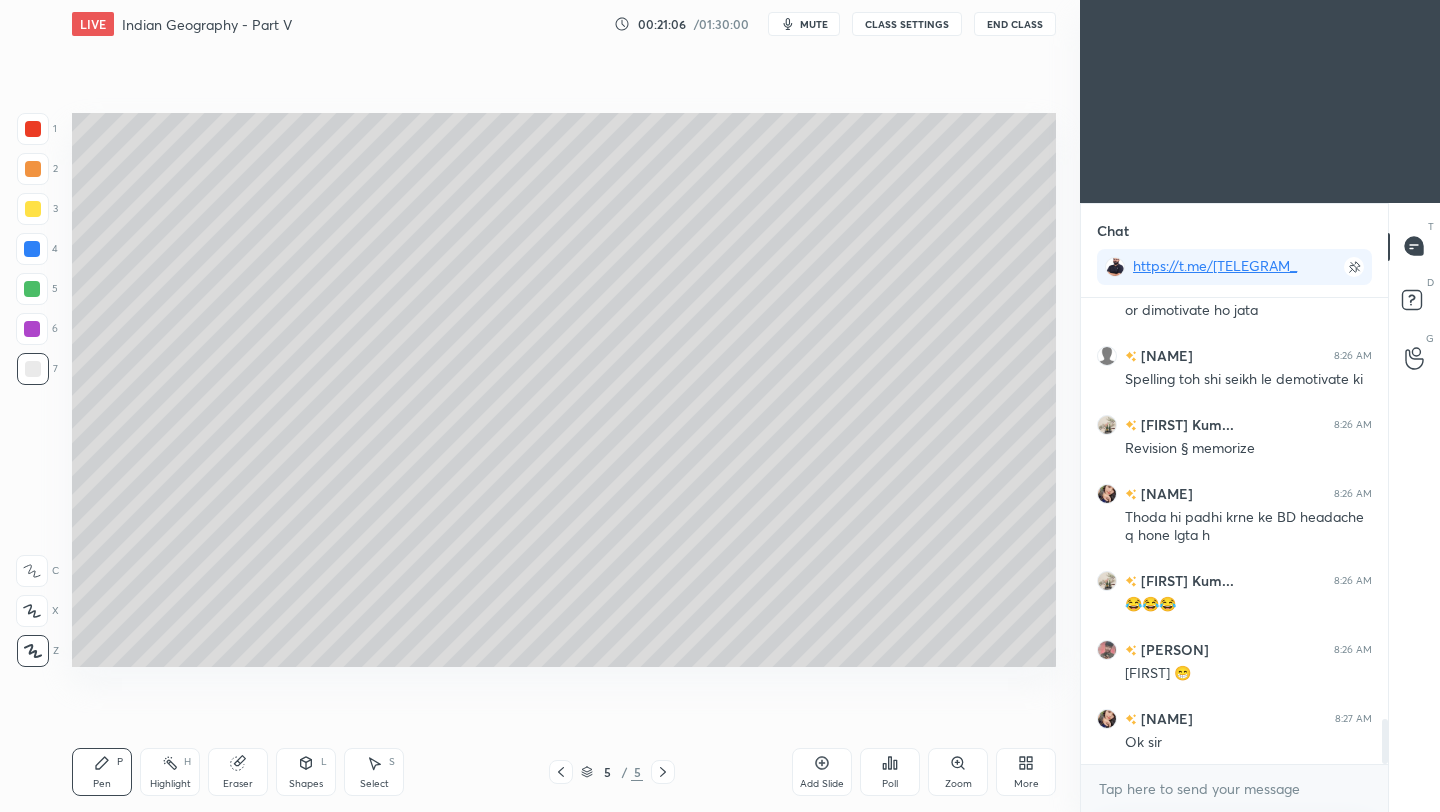 click 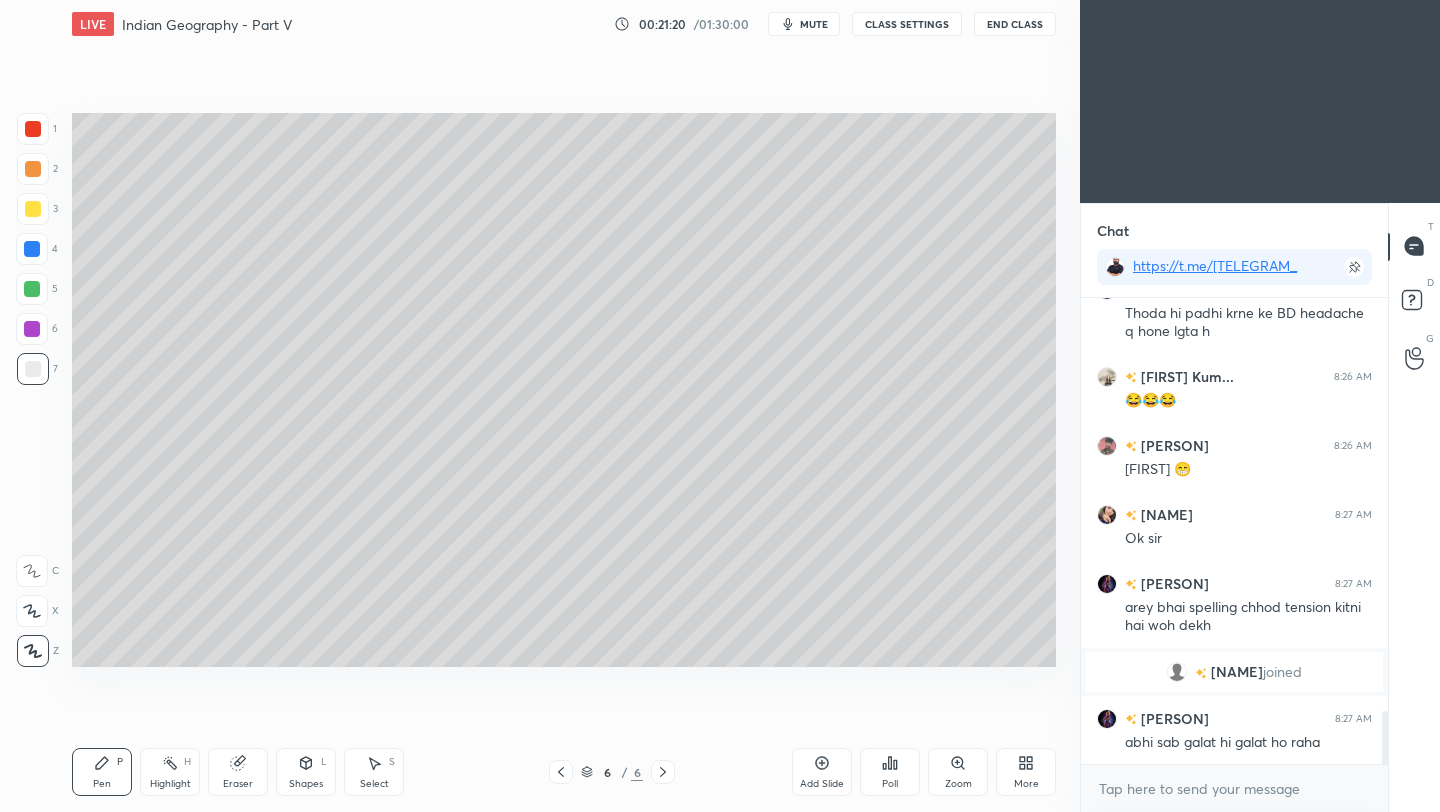 scroll, scrollTop: 3665, scrollLeft: 0, axis: vertical 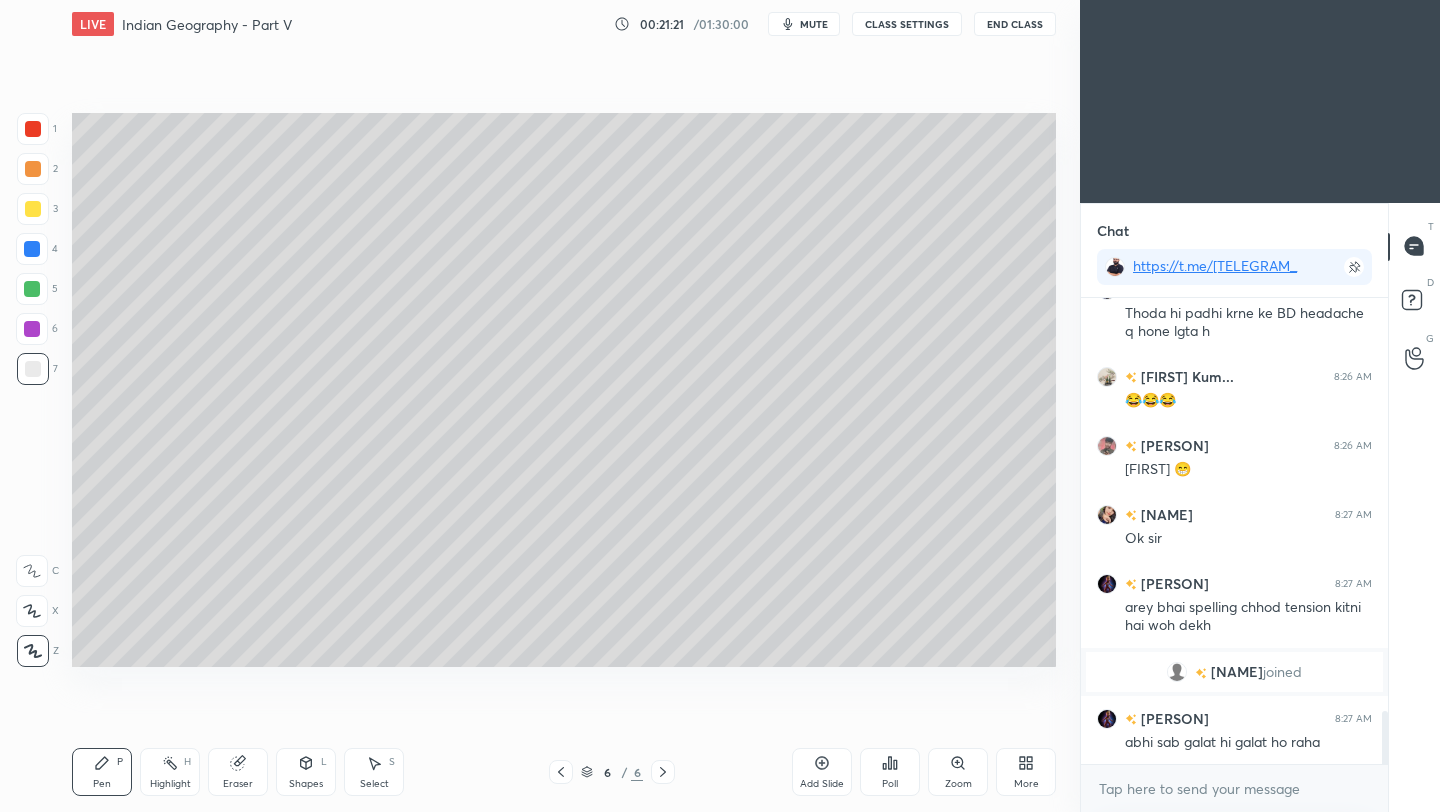click 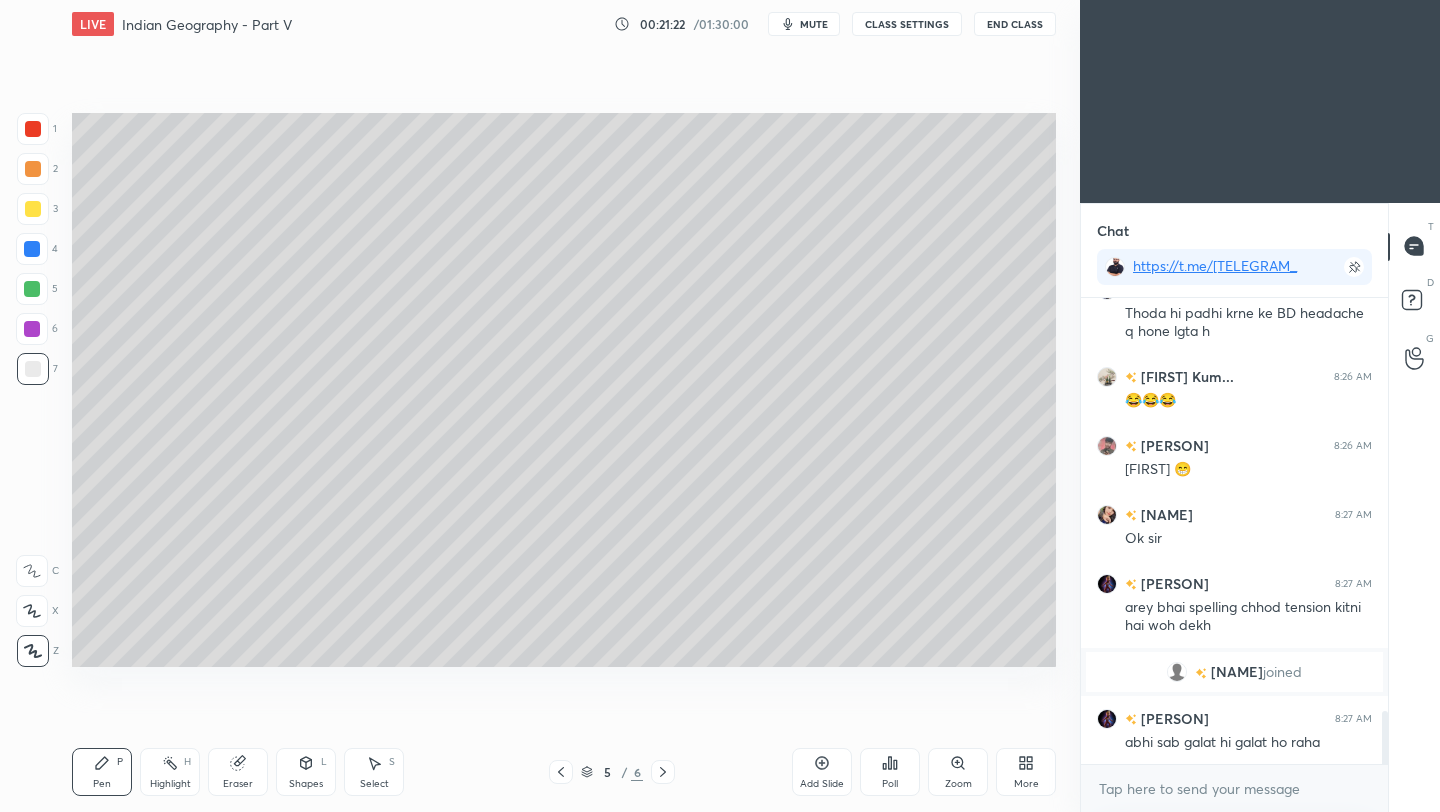 click 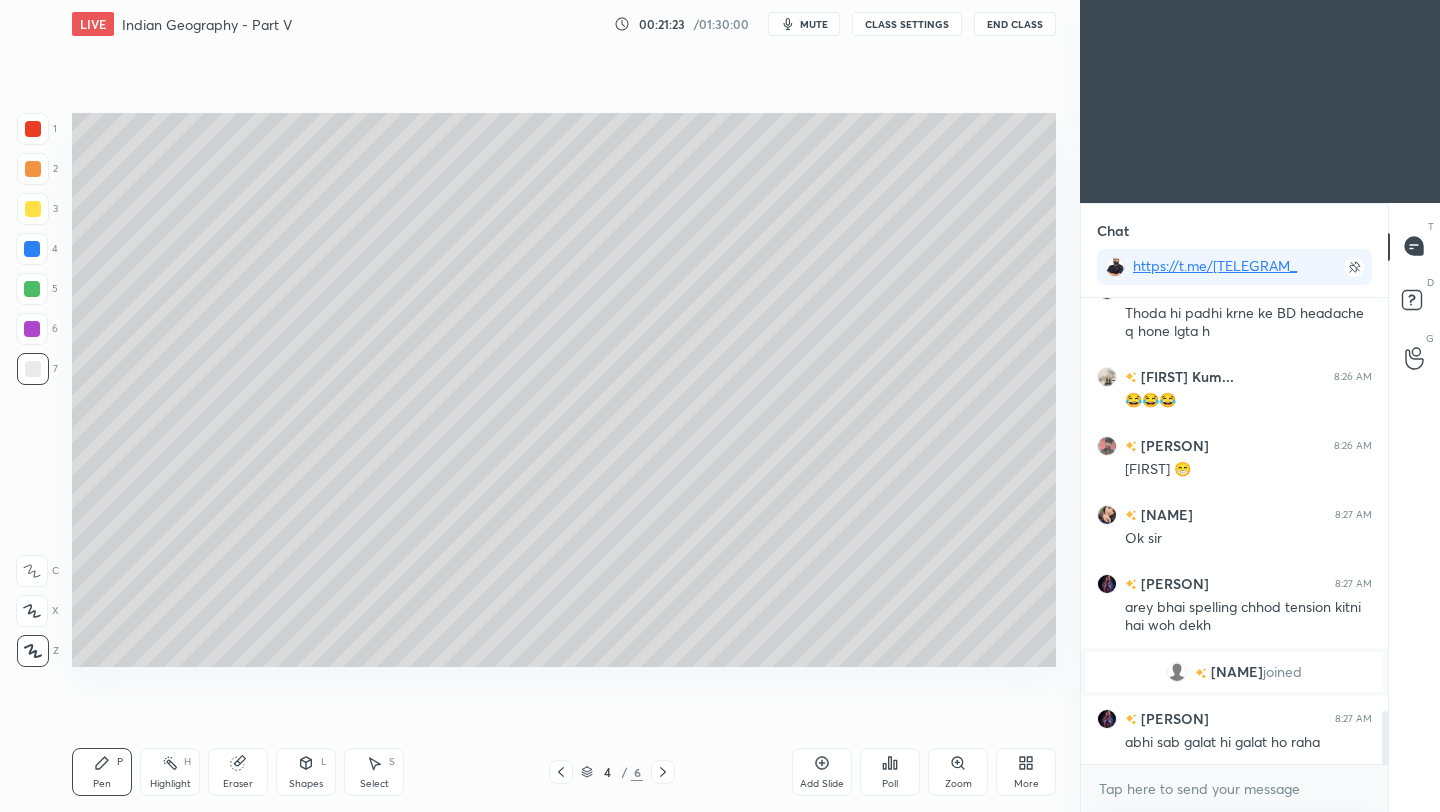click 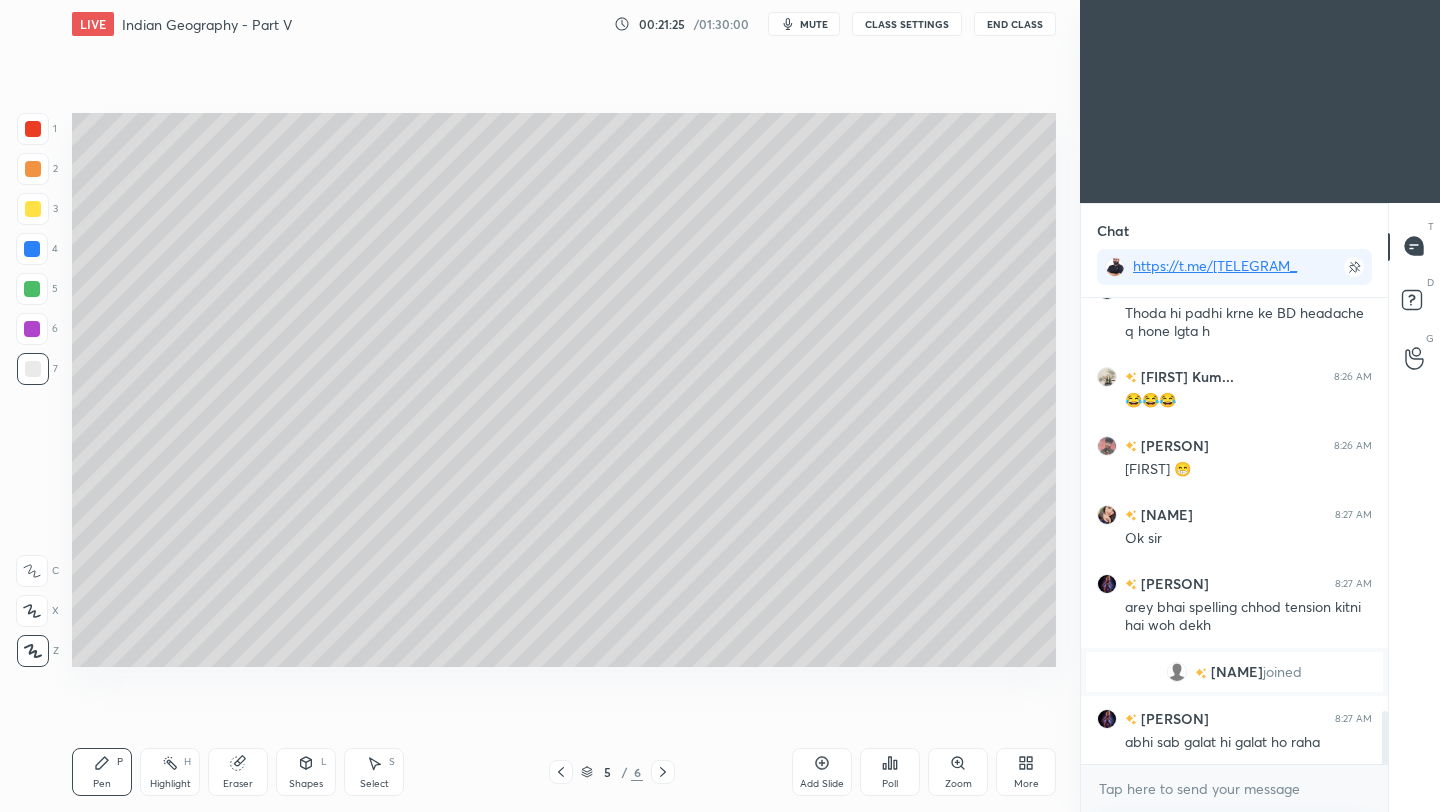 click 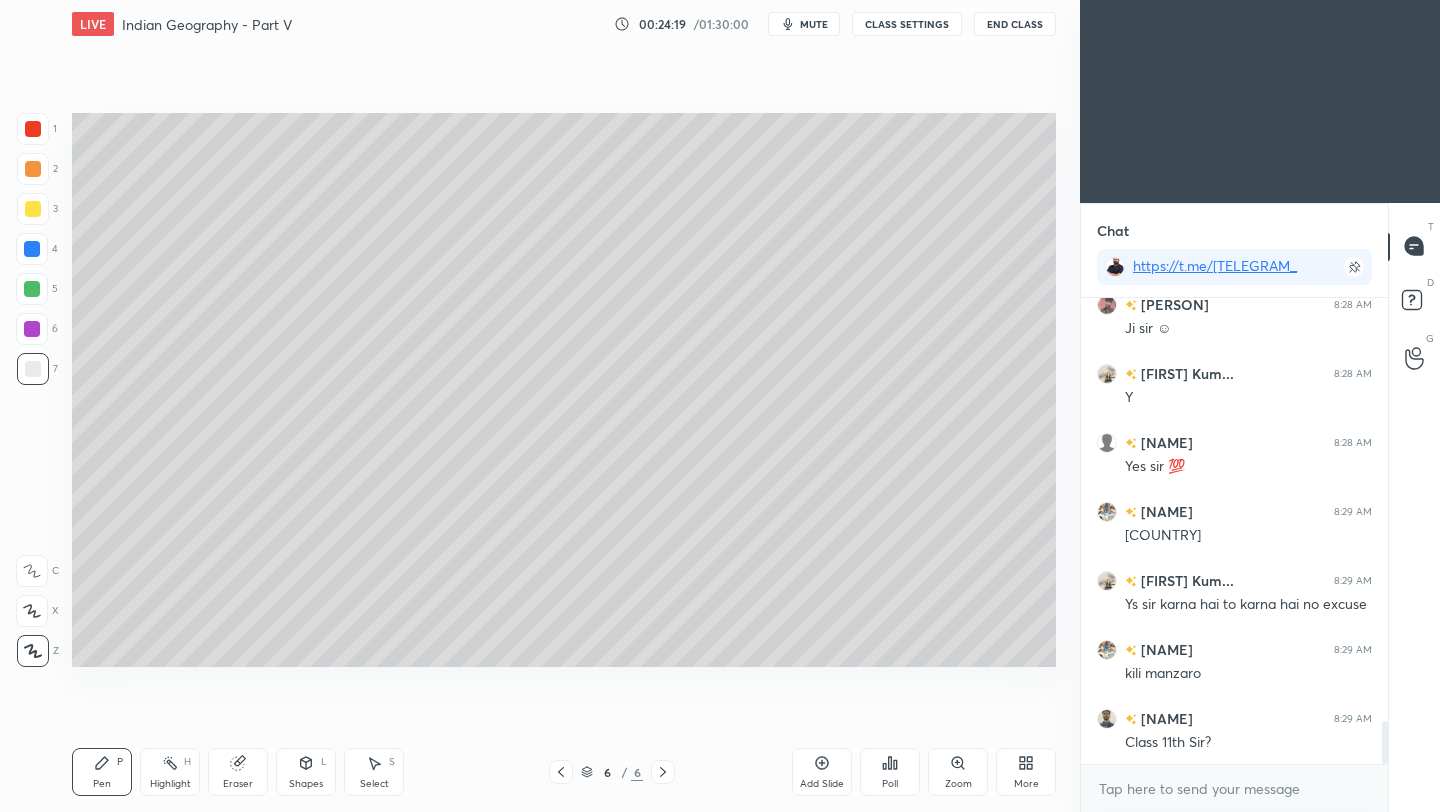 scroll, scrollTop: 4634, scrollLeft: 0, axis: vertical 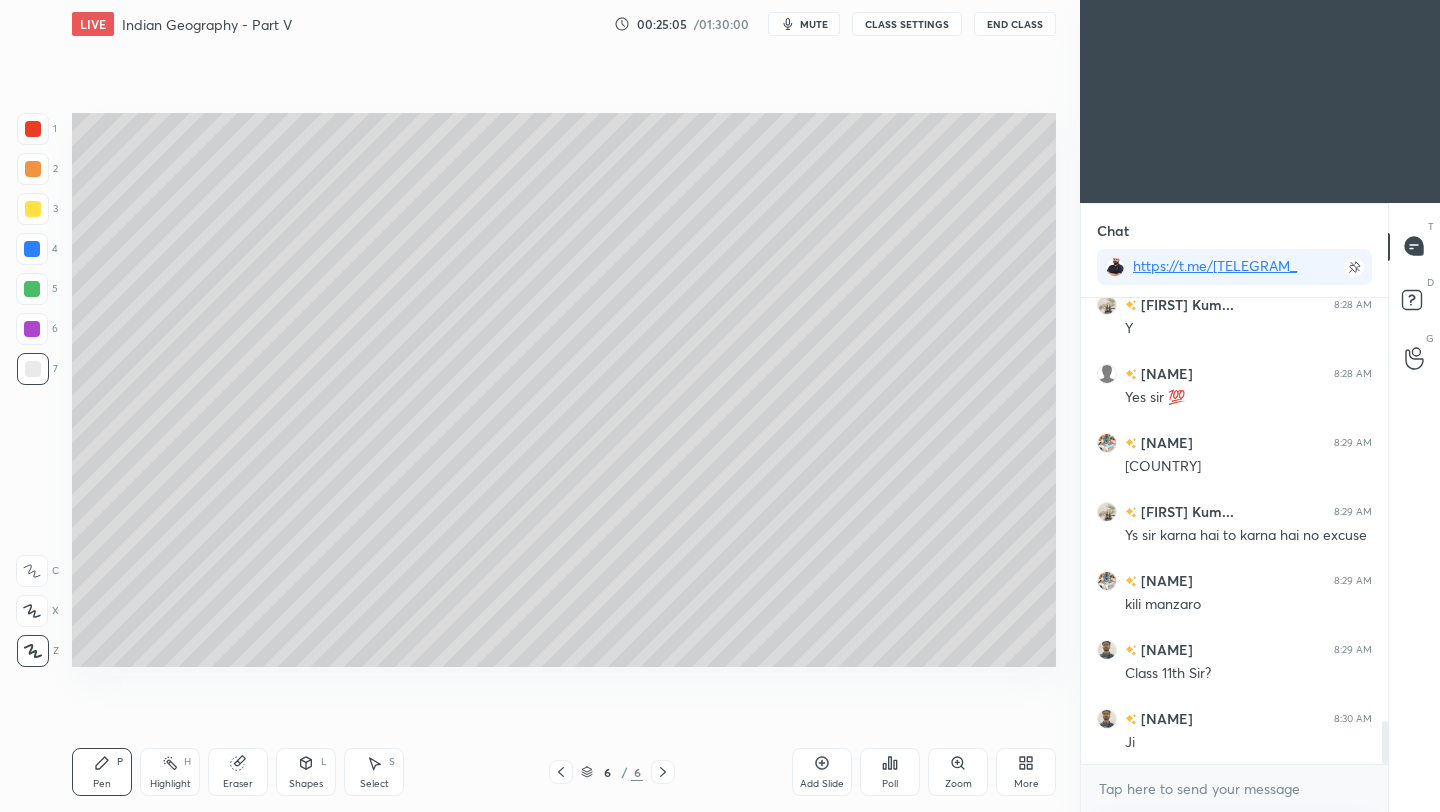 click on "Eraser" at bounding box center [238, 784] 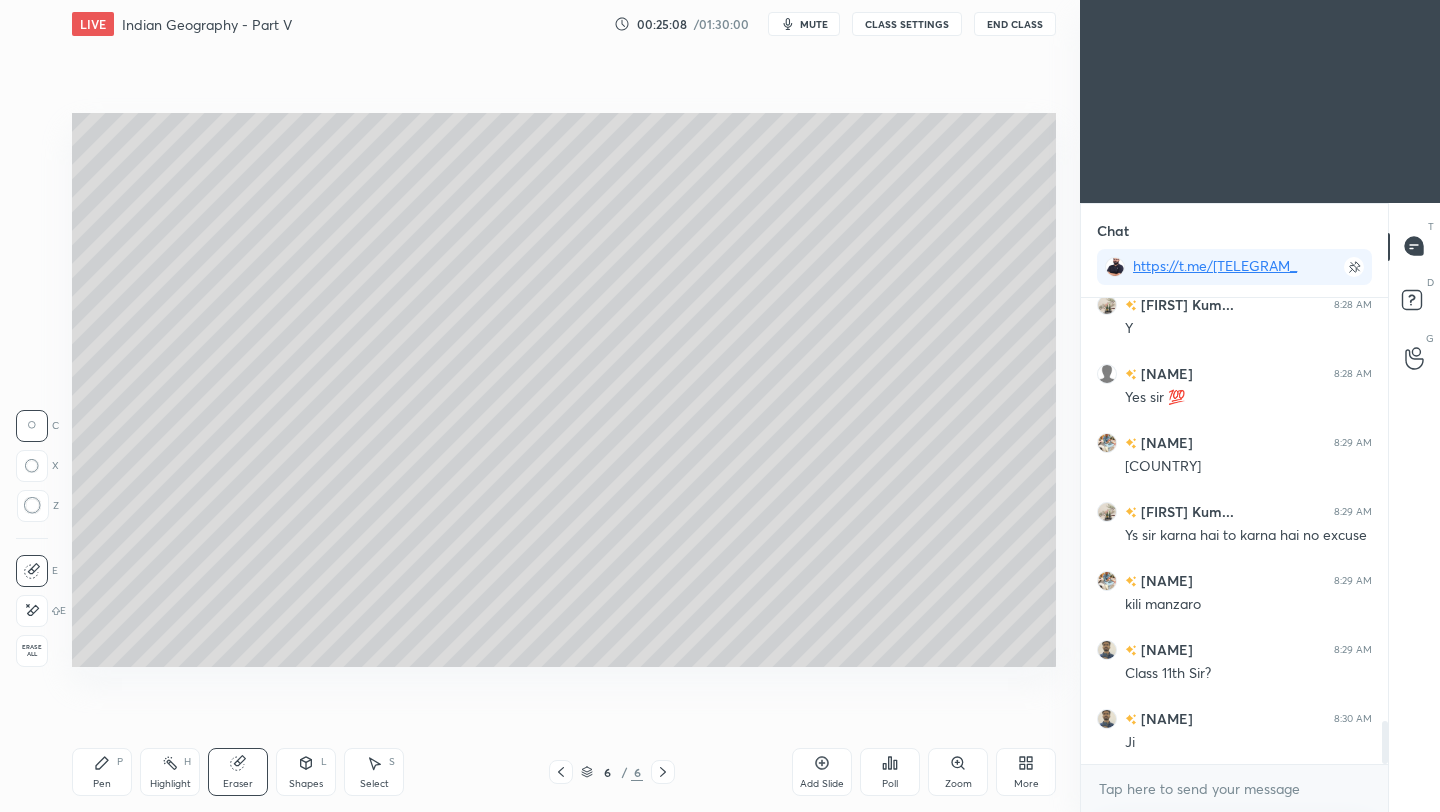 click on "Setting up your live class Poll for   secs No correct answer Start poll" at bounding box center (564, 390) 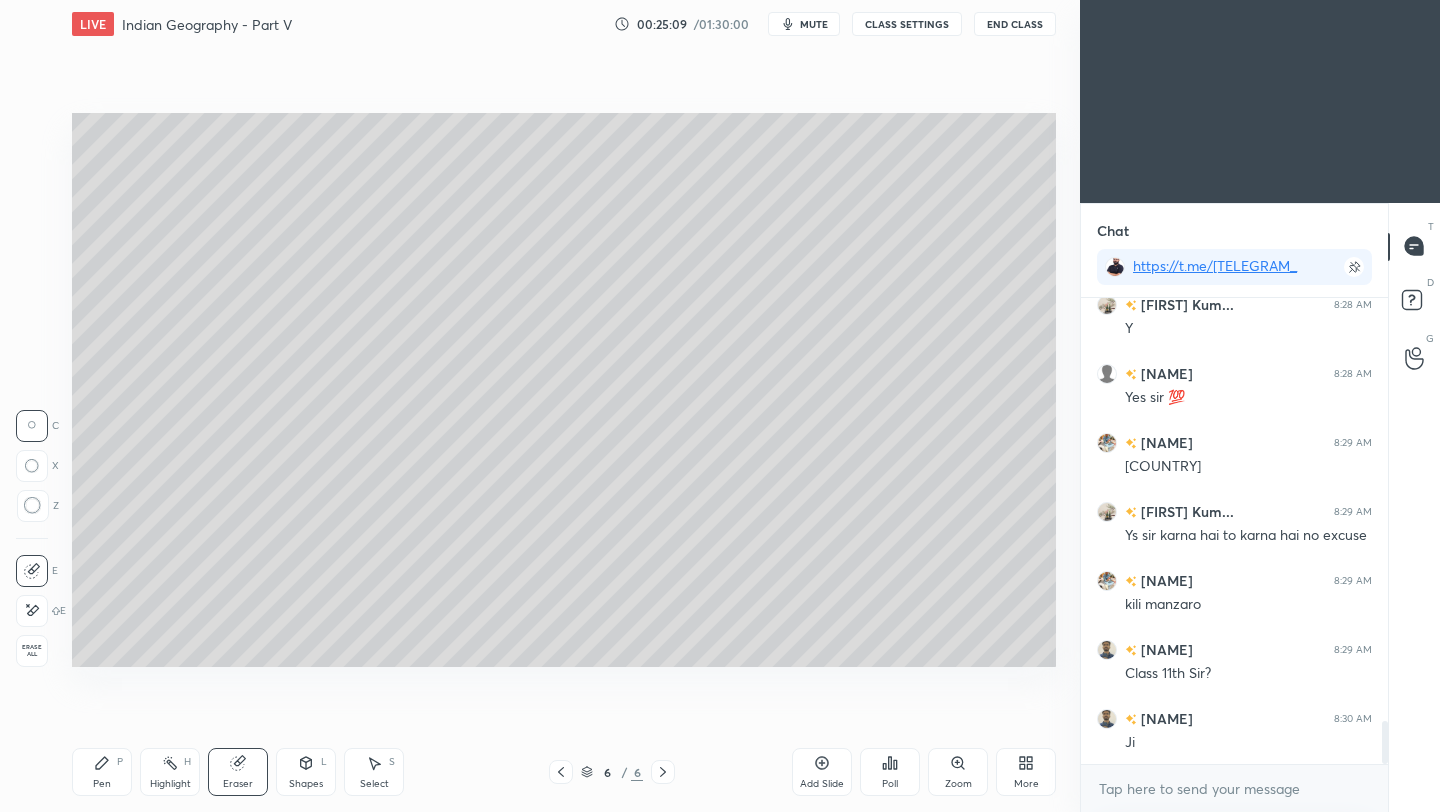 click on "Pen" at bounding box center [102, 784] 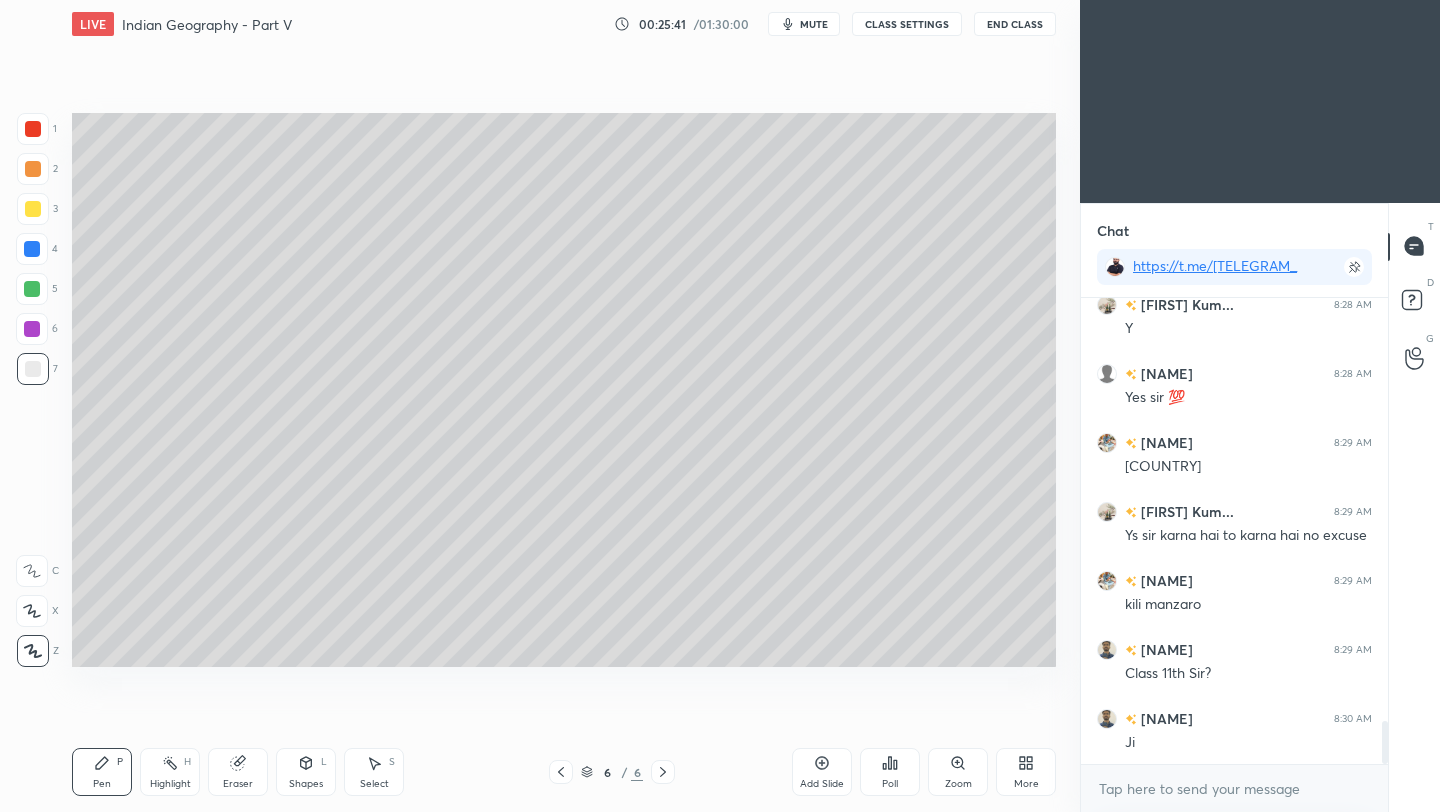 click on "Add Slide" at bounding box center [822, 772] 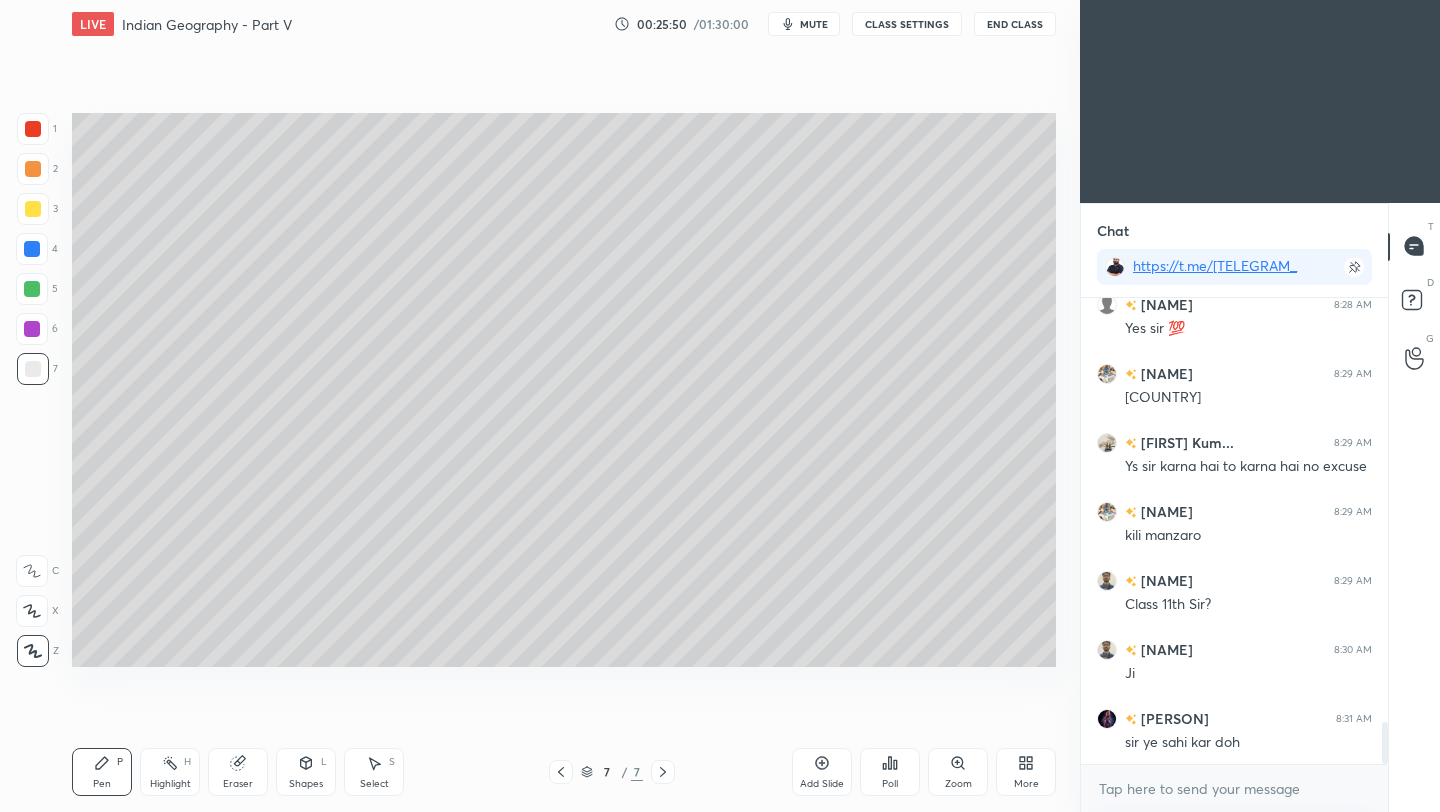 scroll, scrollTop: 4723, scrollLeft: 0, axis: vertical 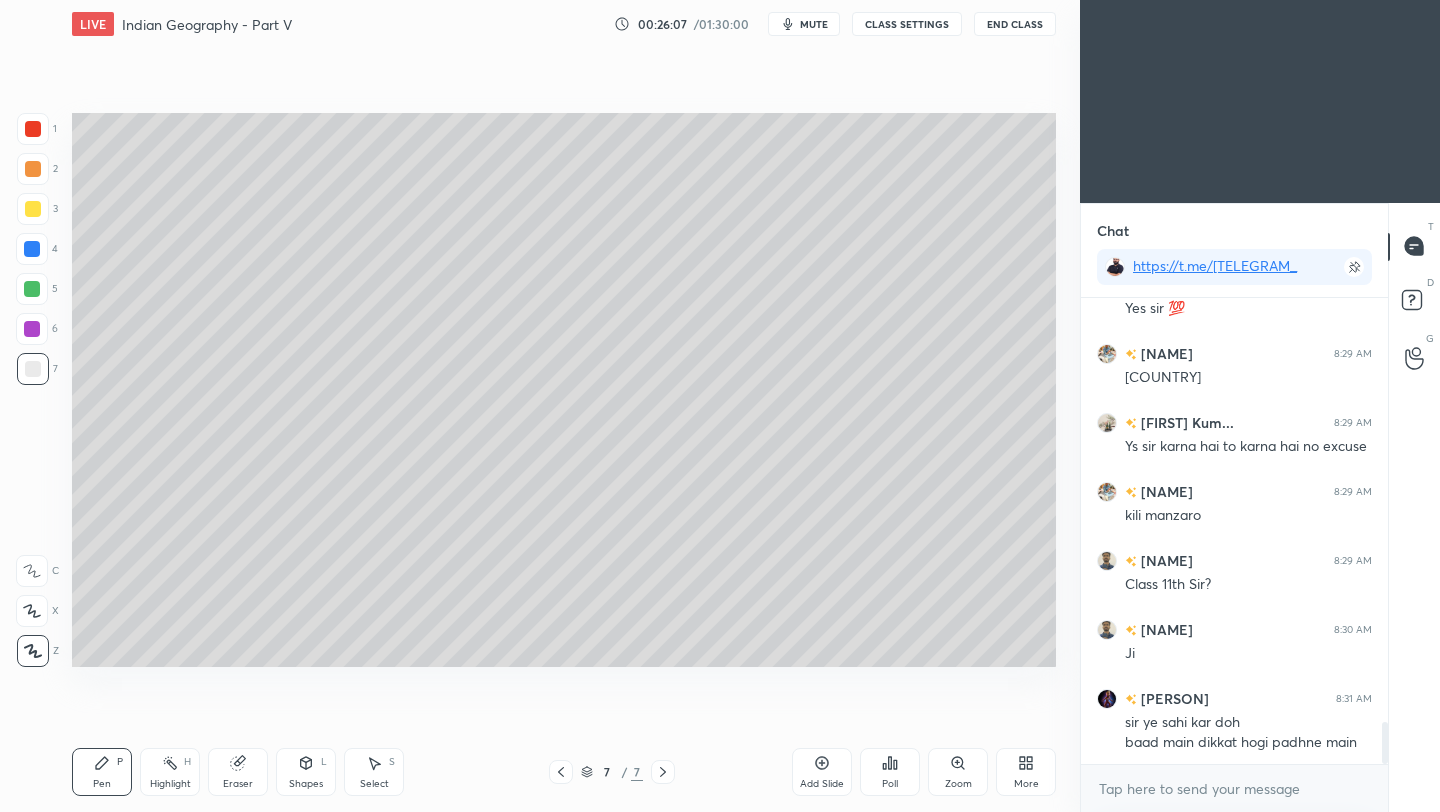 click on "Pen P Highlight H Eraser Shapes L Select S 7 / 7 Add Slide Poll Zoom More" at bounding box center [564, 772] 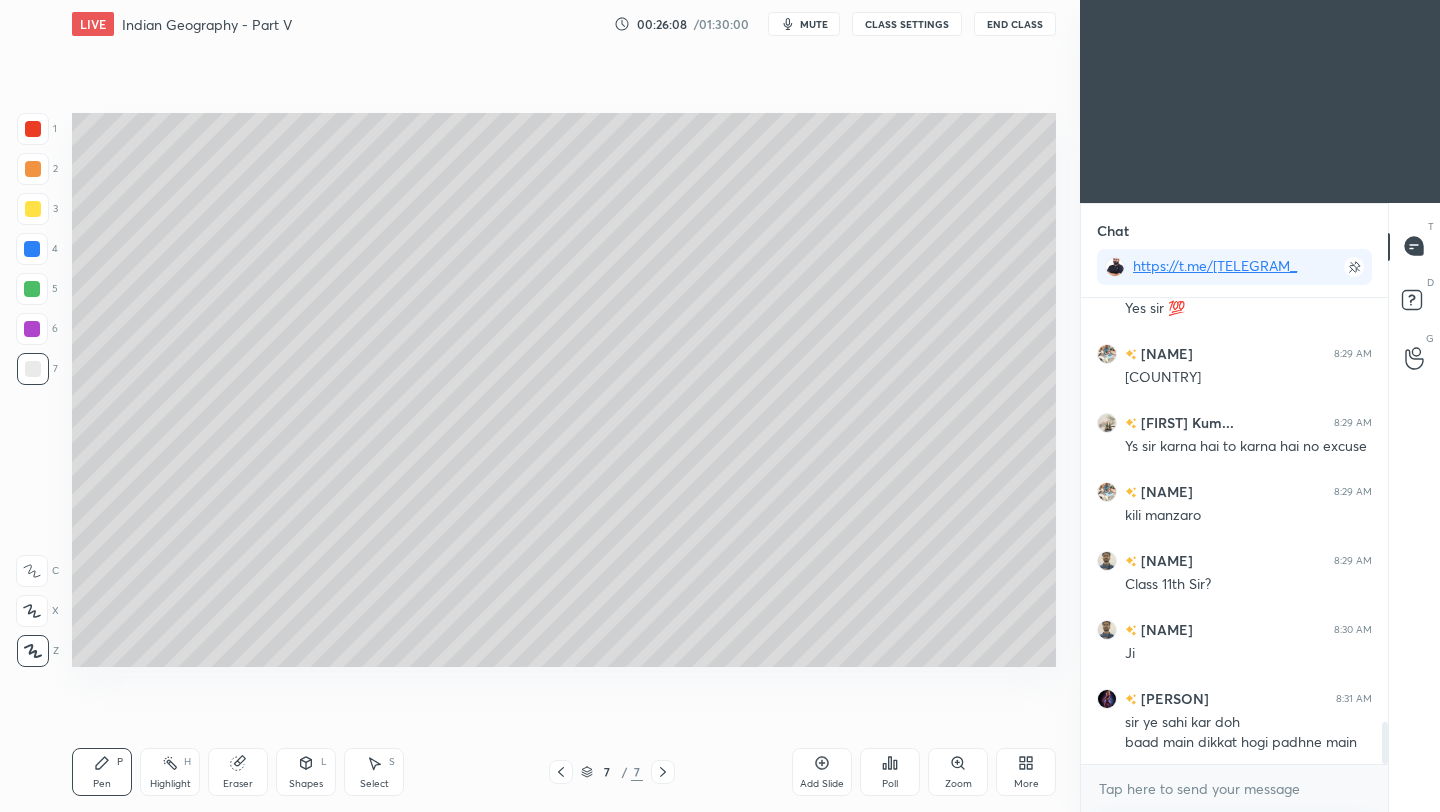 click 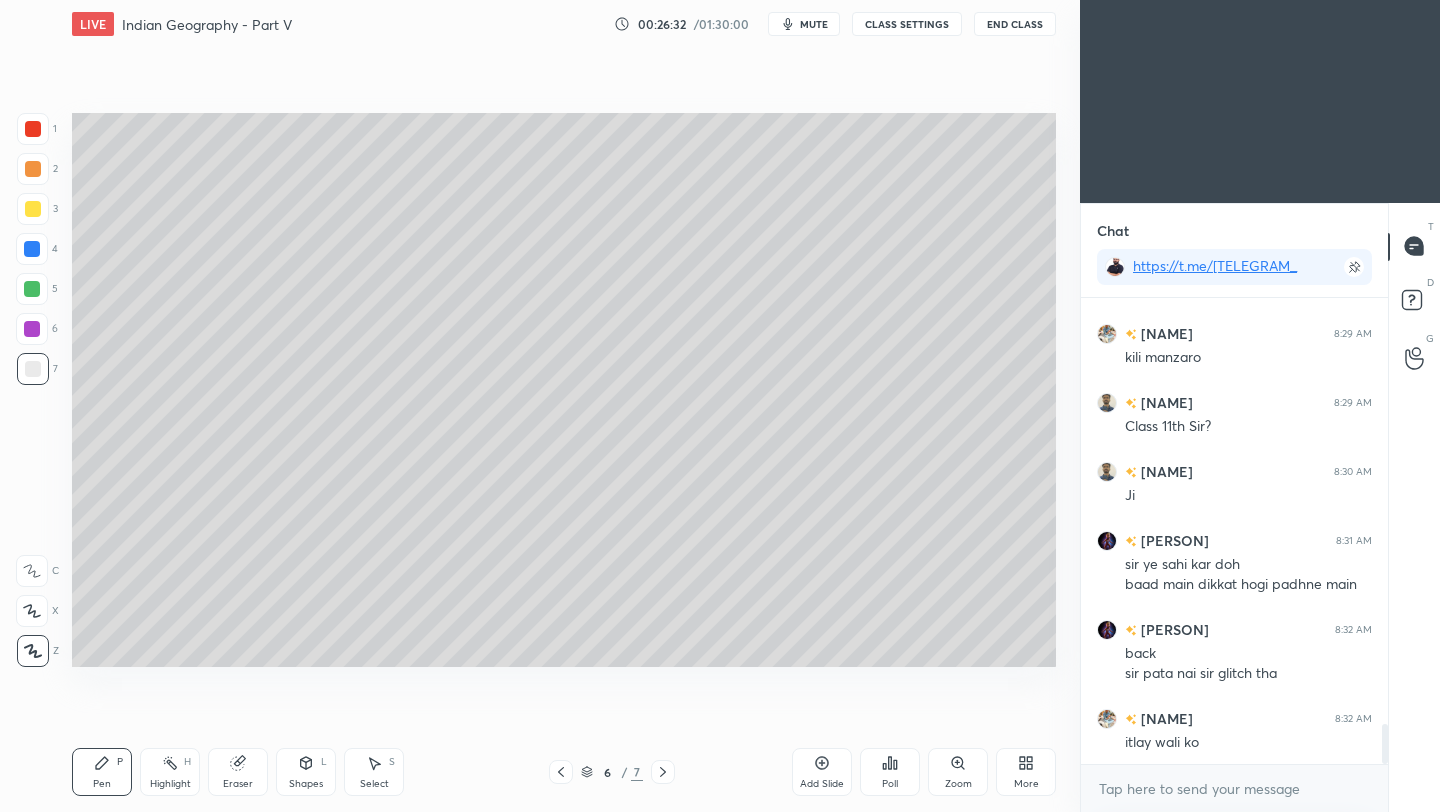 scroll, scrollTop: 4950, scrollLeft: 0, axis: vertical 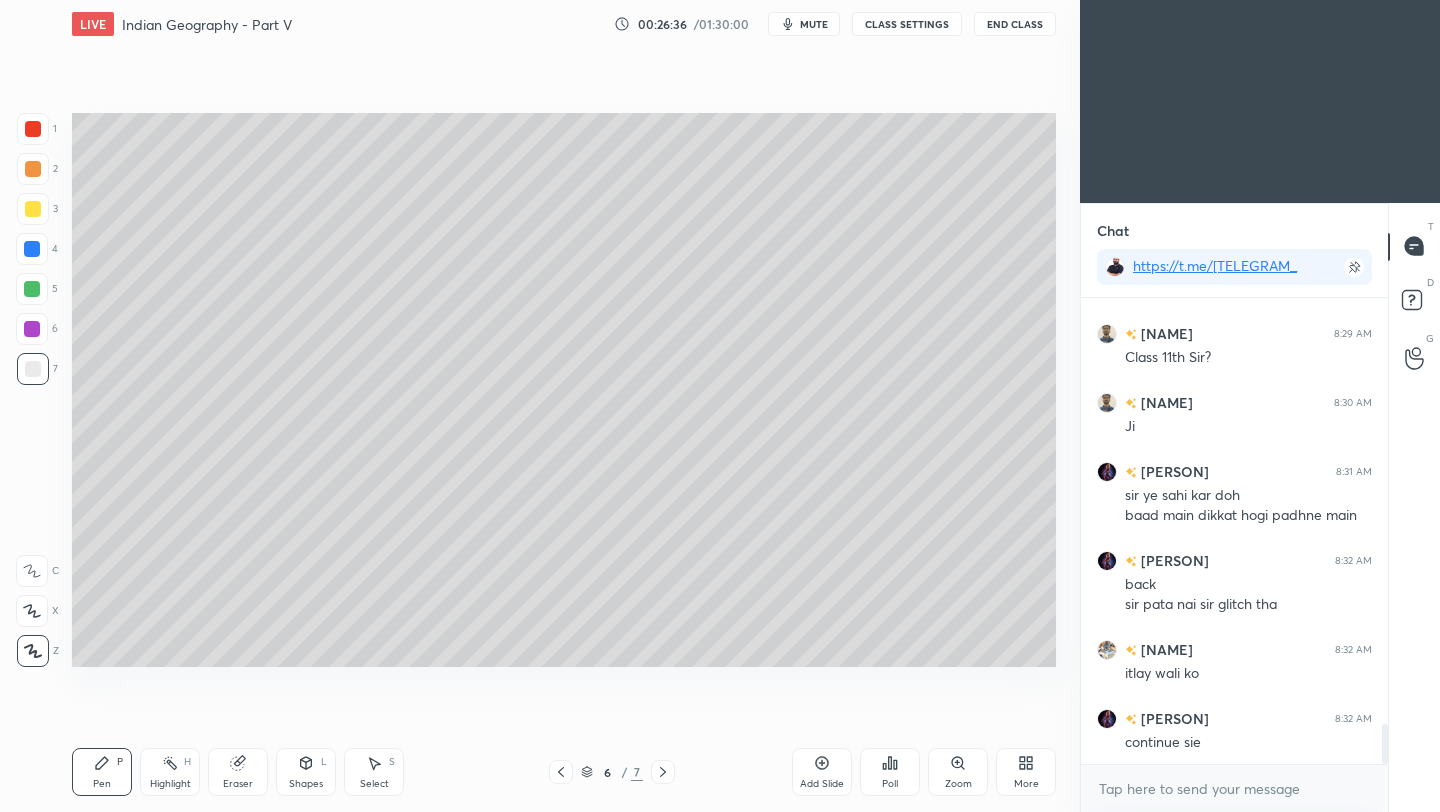 click 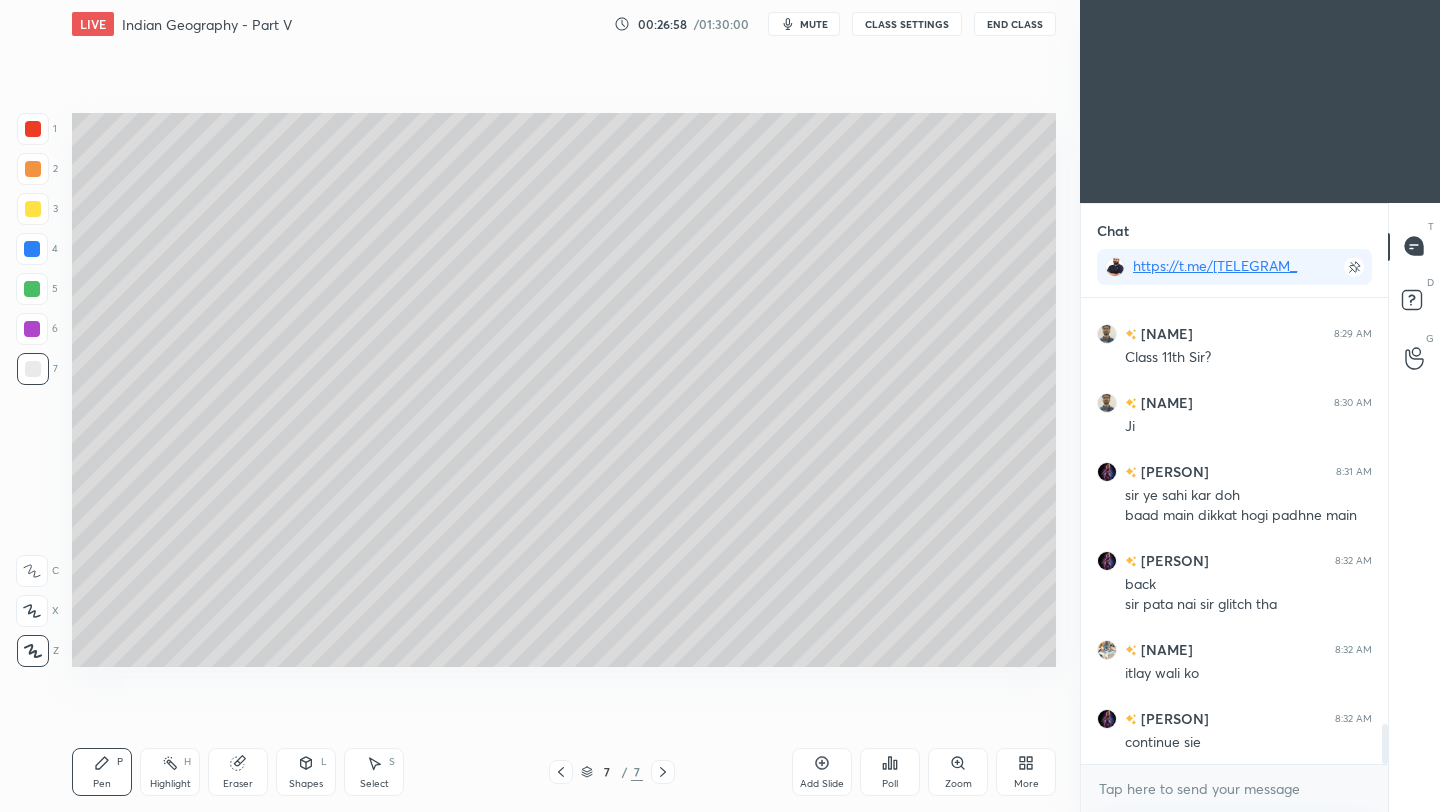 click on "End Class" at bounding box center (1015, 24) 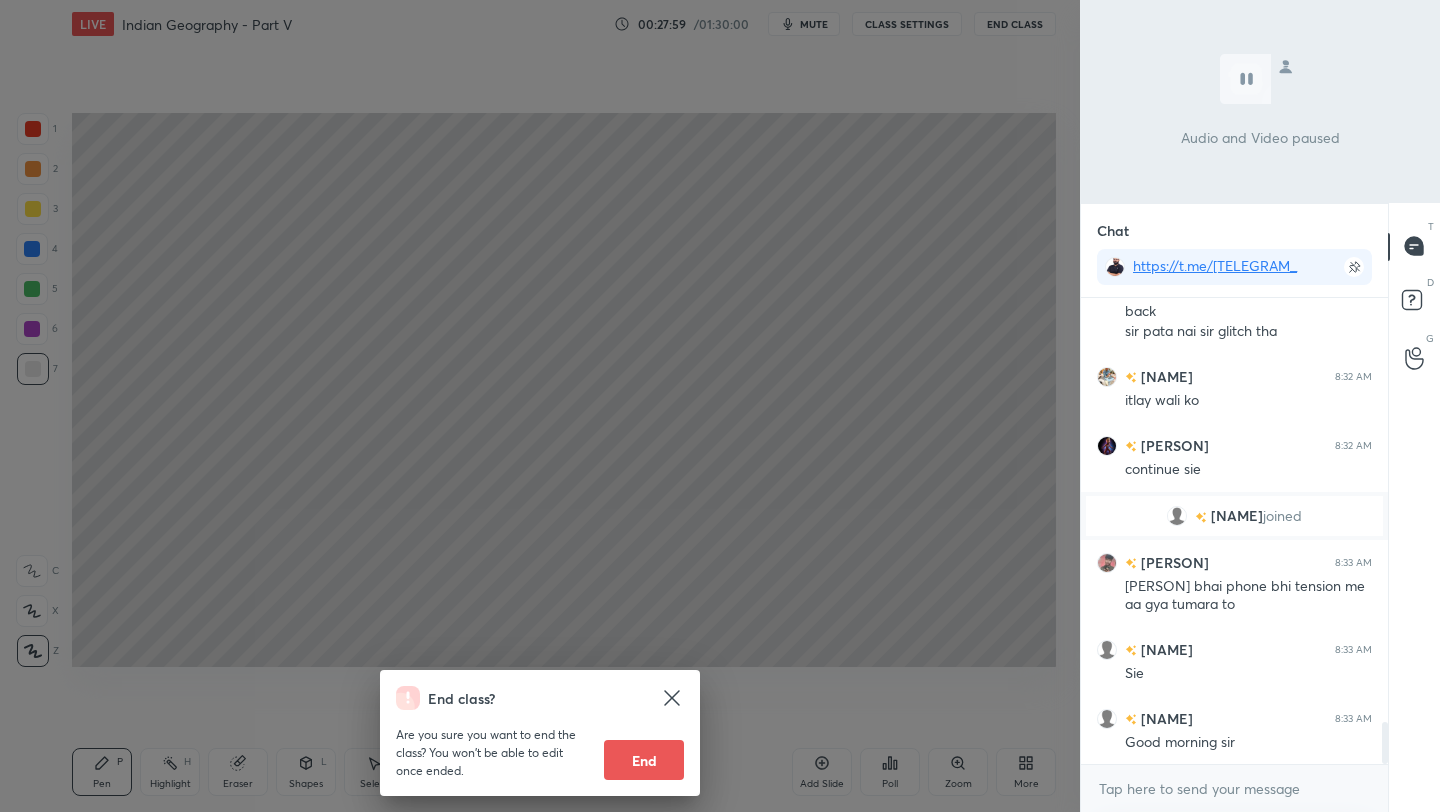 scroll, scrollTop: 4728, scrollLeft: 0, axis: vertical 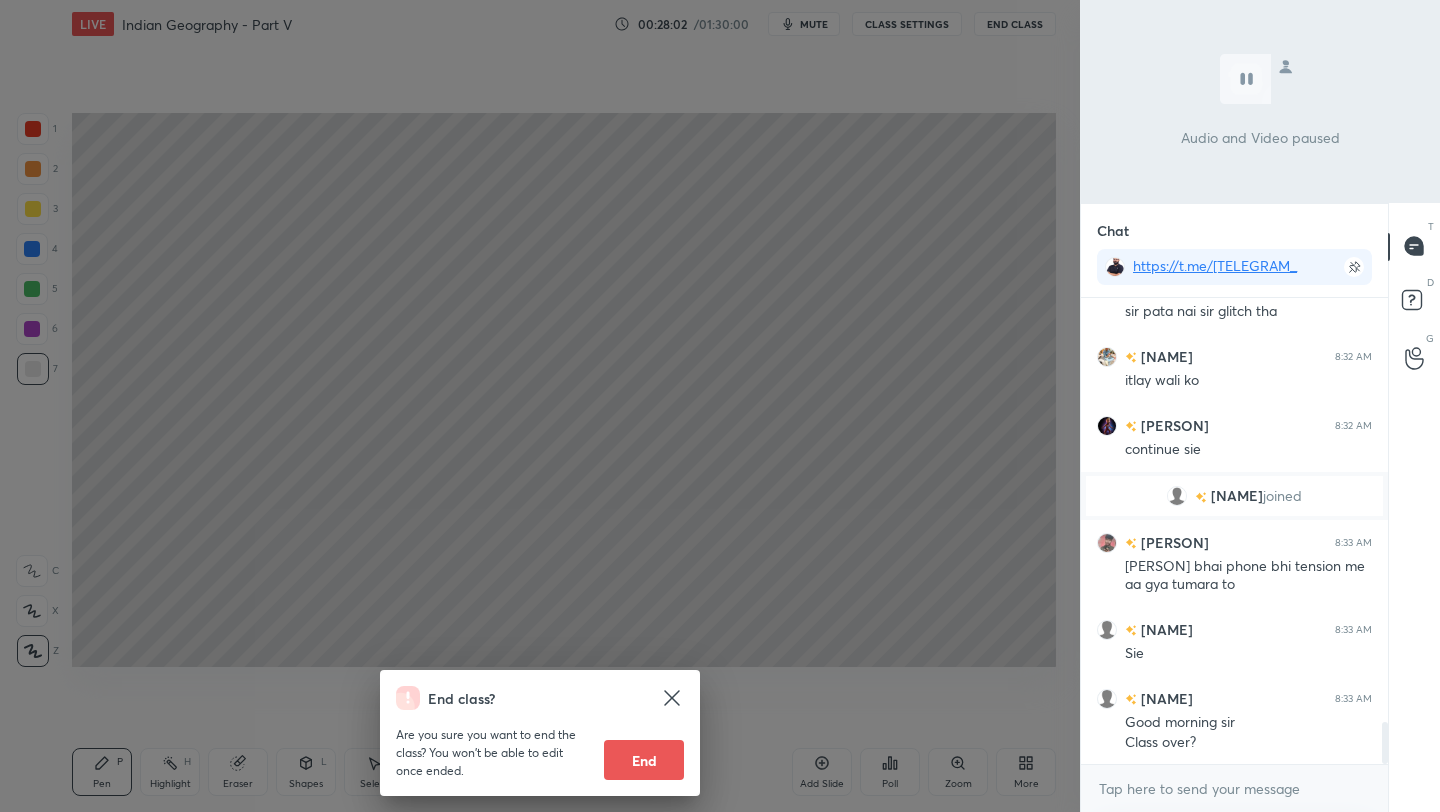 click on "End class? Are you sure you want to end the class? You won’t be able to edit once ended. End" at bounding box center (540, 406) 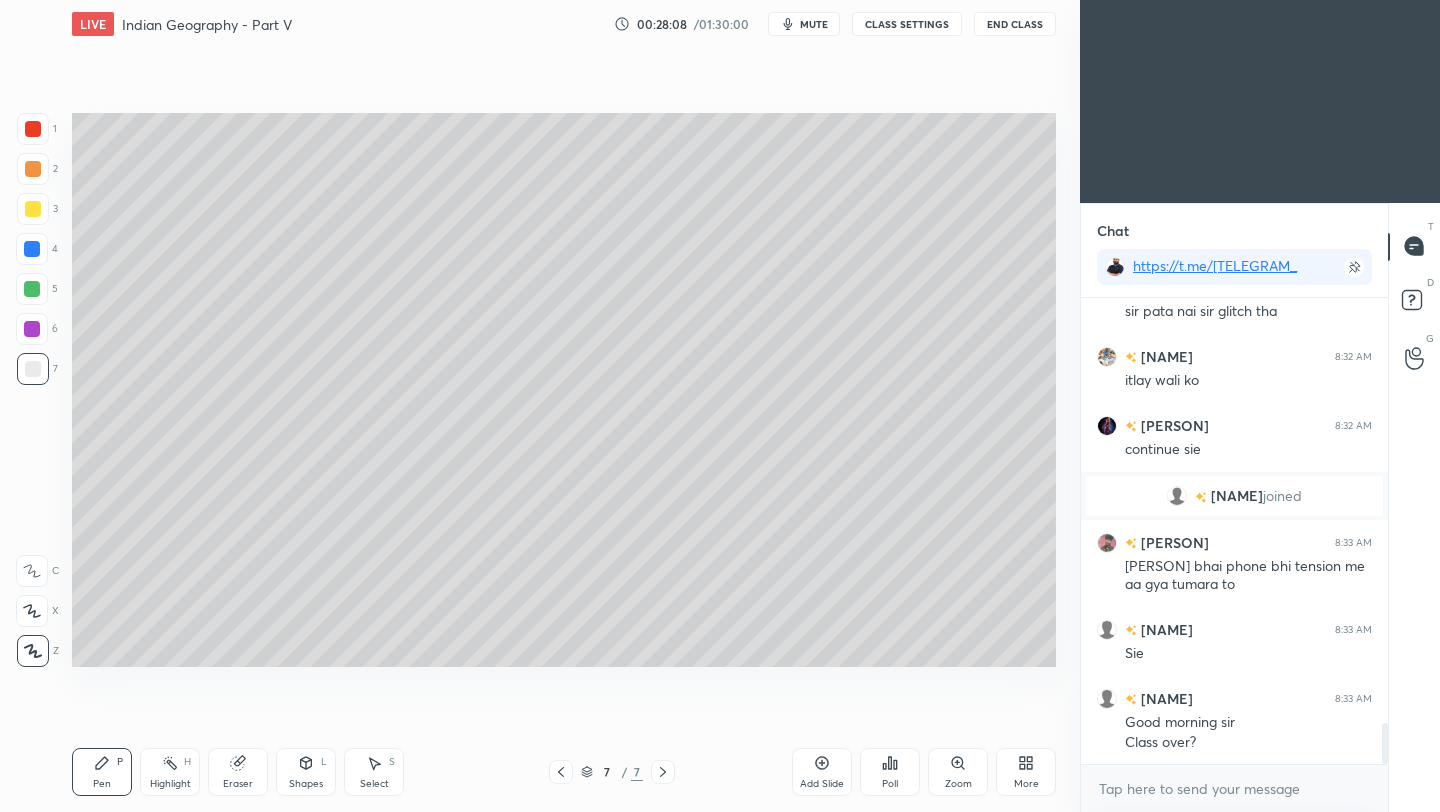 scroll, scrollTop: 4797, scrollLeft: 0, axis: vertical 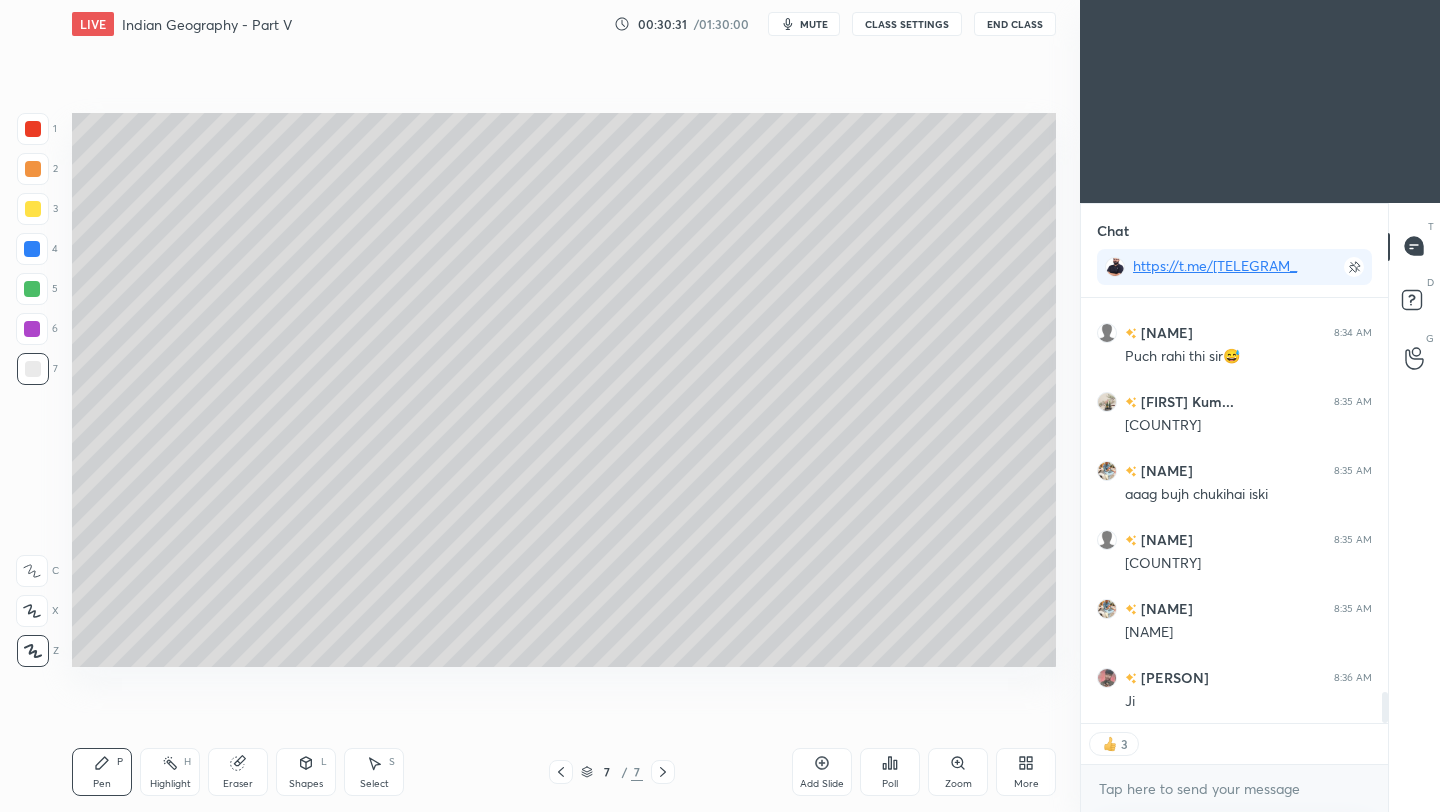 click on "End Class" at bounding box center [1015, 24] 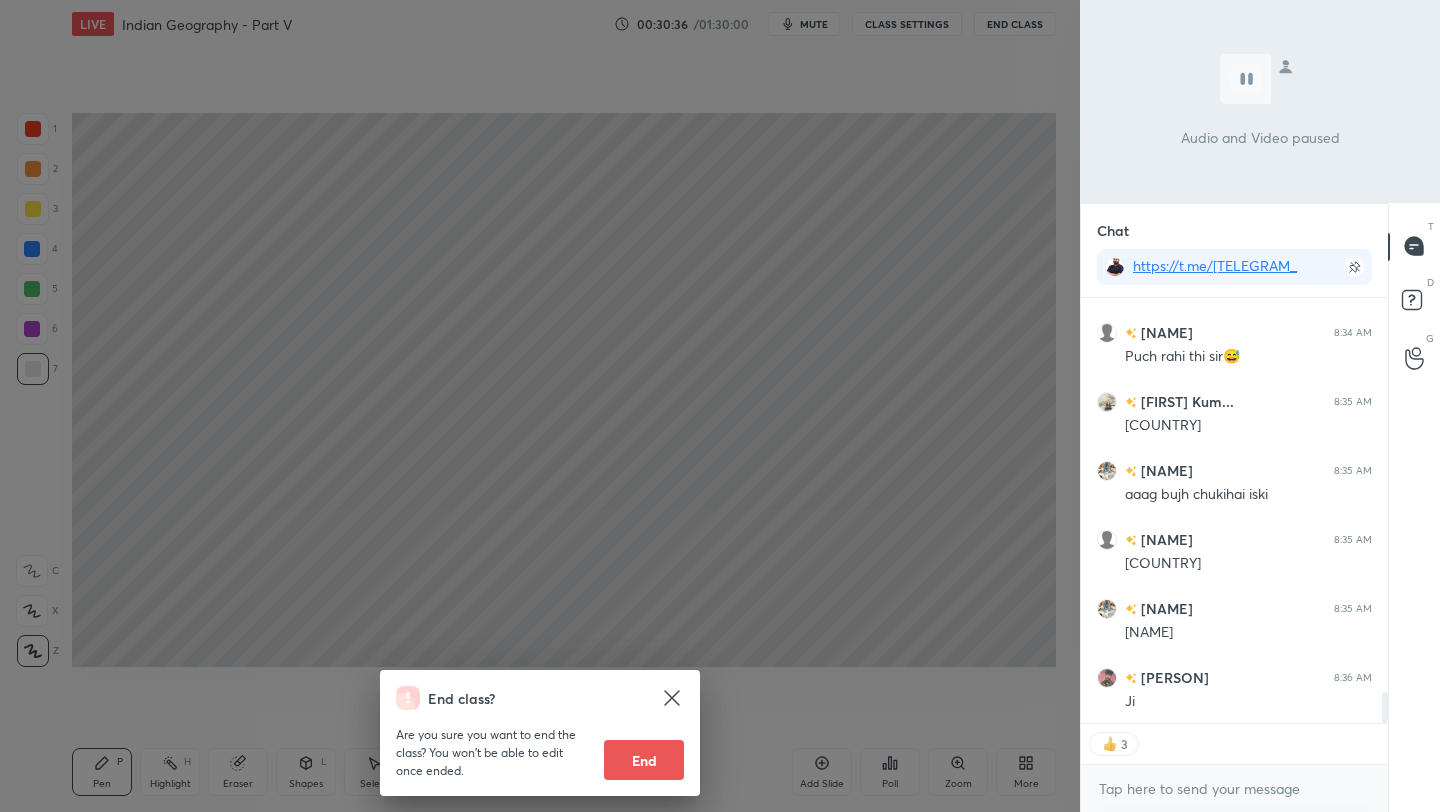 scroll, scrollTop: 7, scrollLeft: 7, axis: both 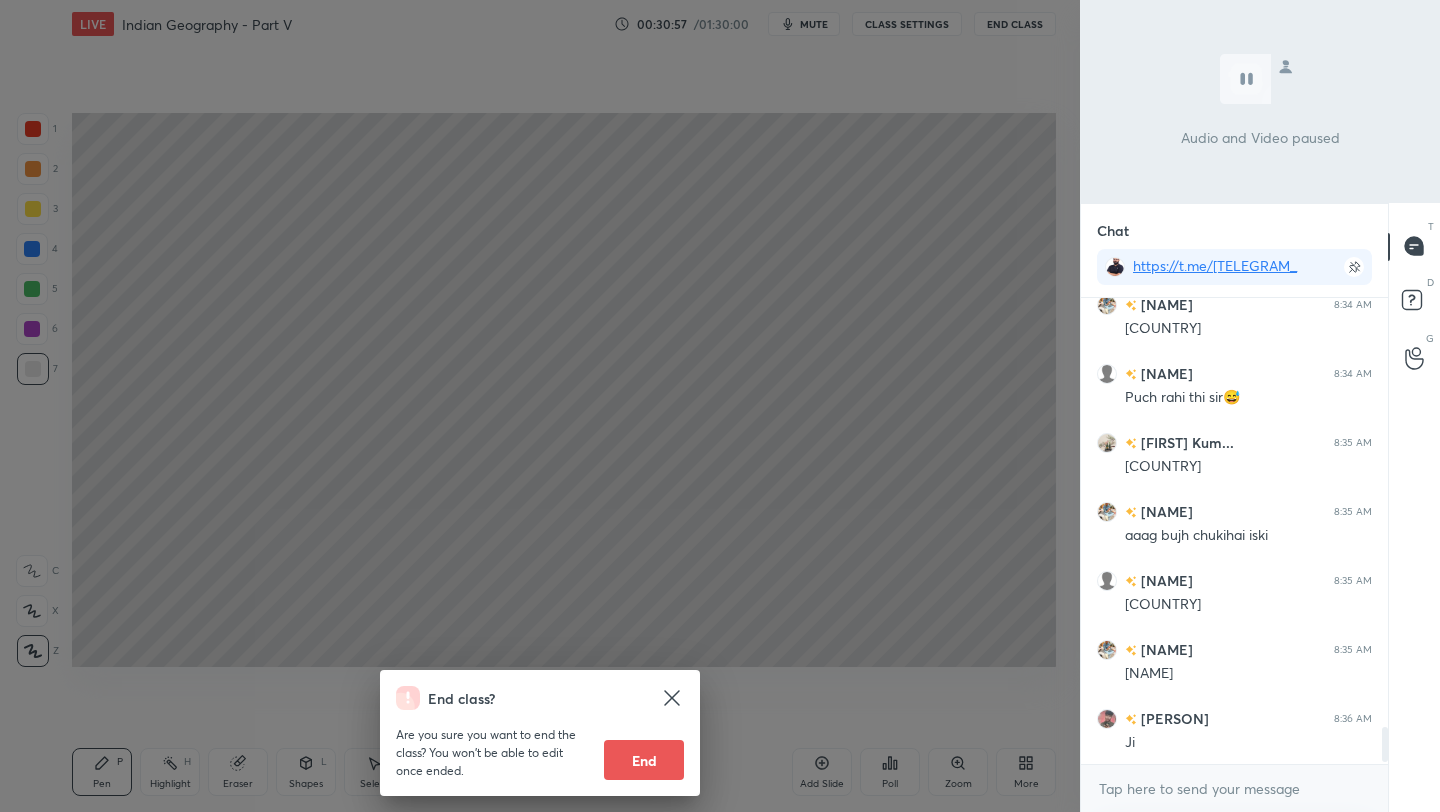 click on "End class? Are you sure you want to end the class? You won’t be able to edit once ended. End" at bounding box center [540, 406] 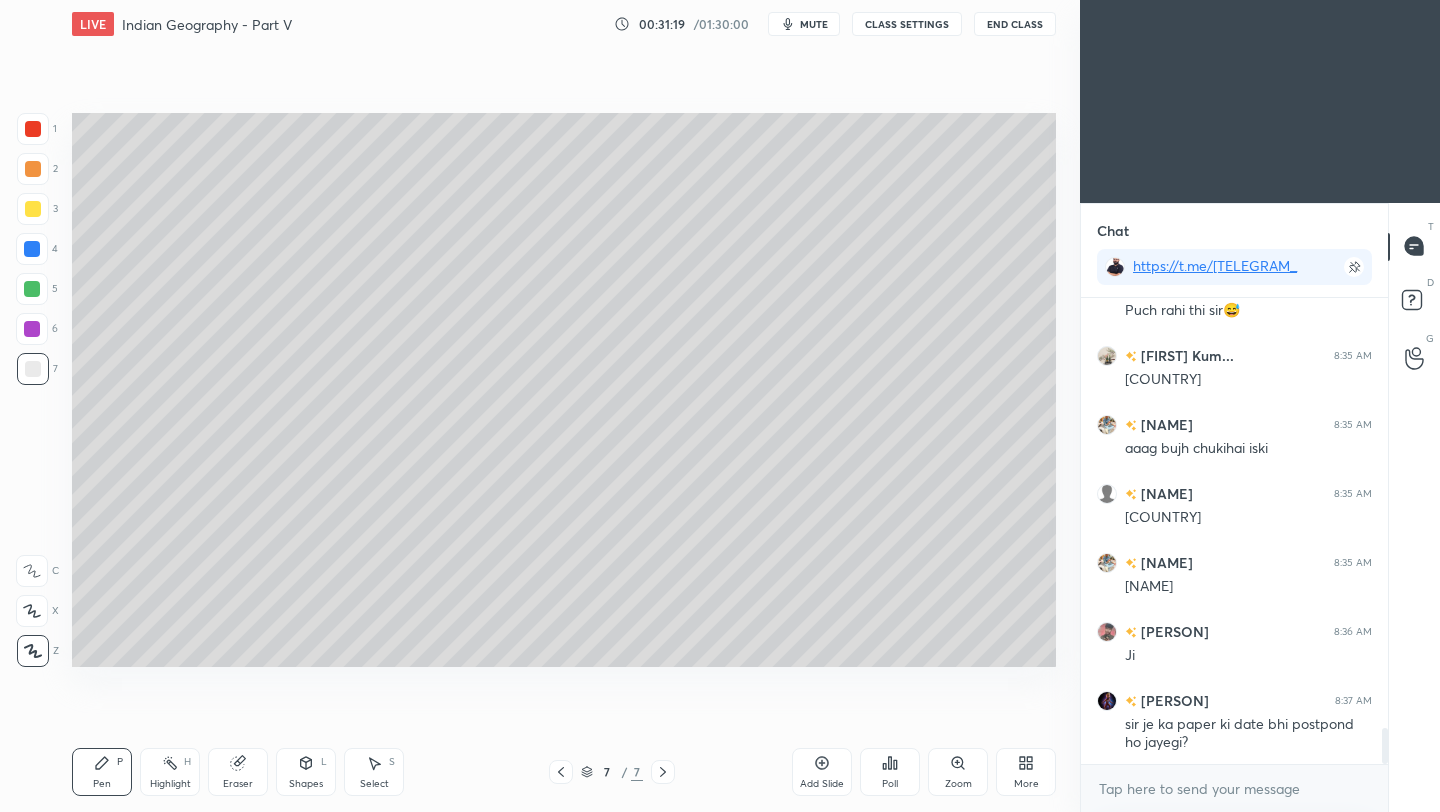 scroll, scrollTop: 5610, scrollLeft: 0, axis: vertical 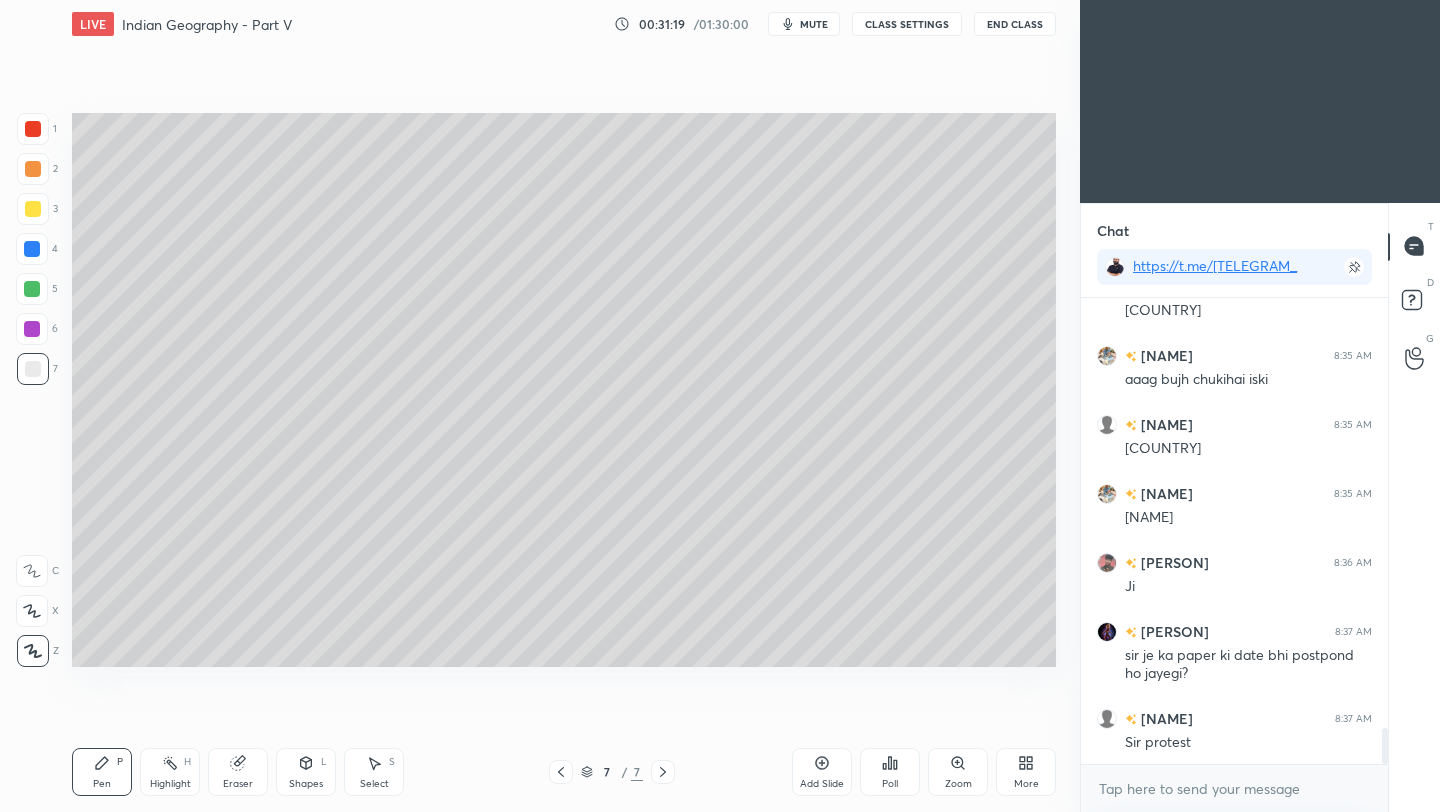 click 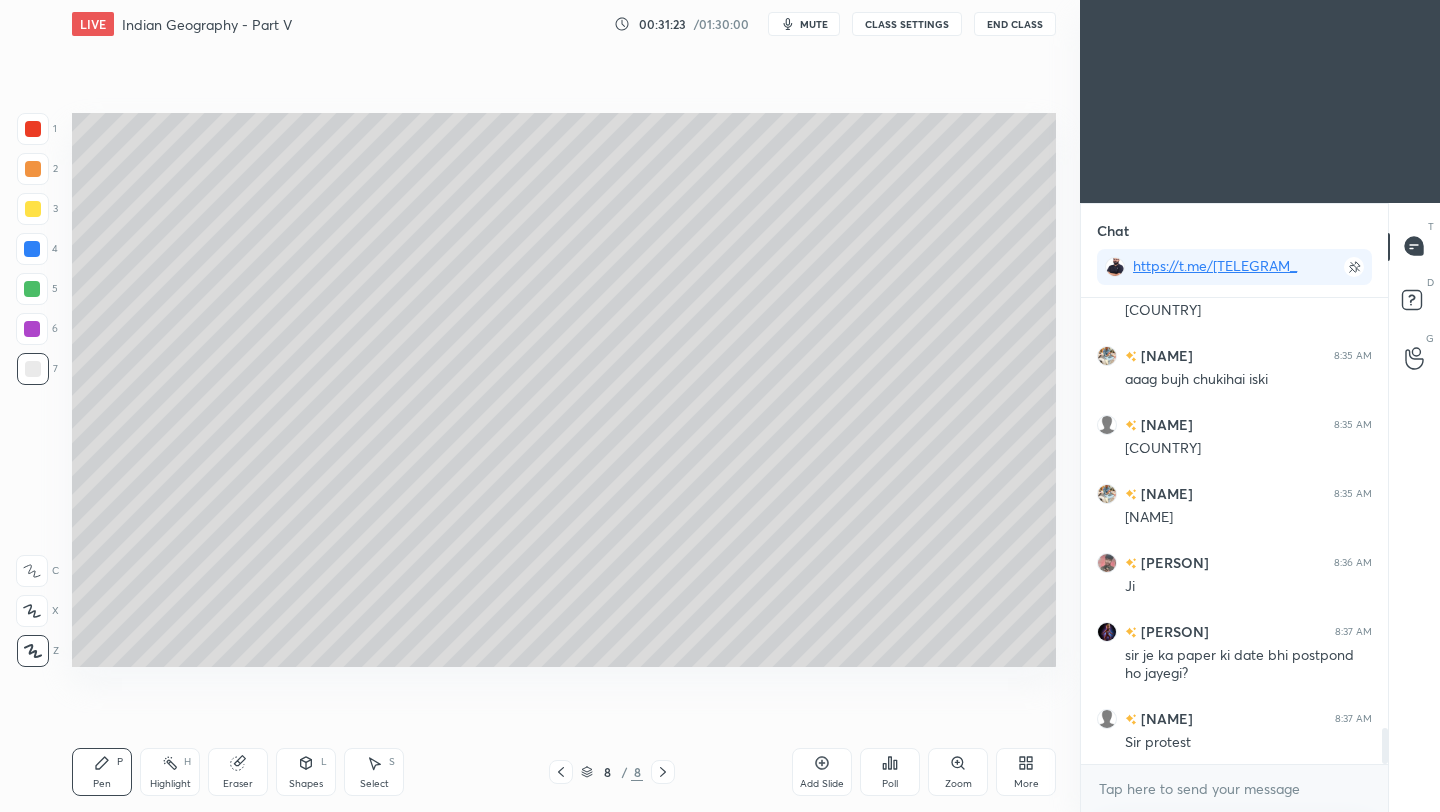 click at bounding box center [33, 209] 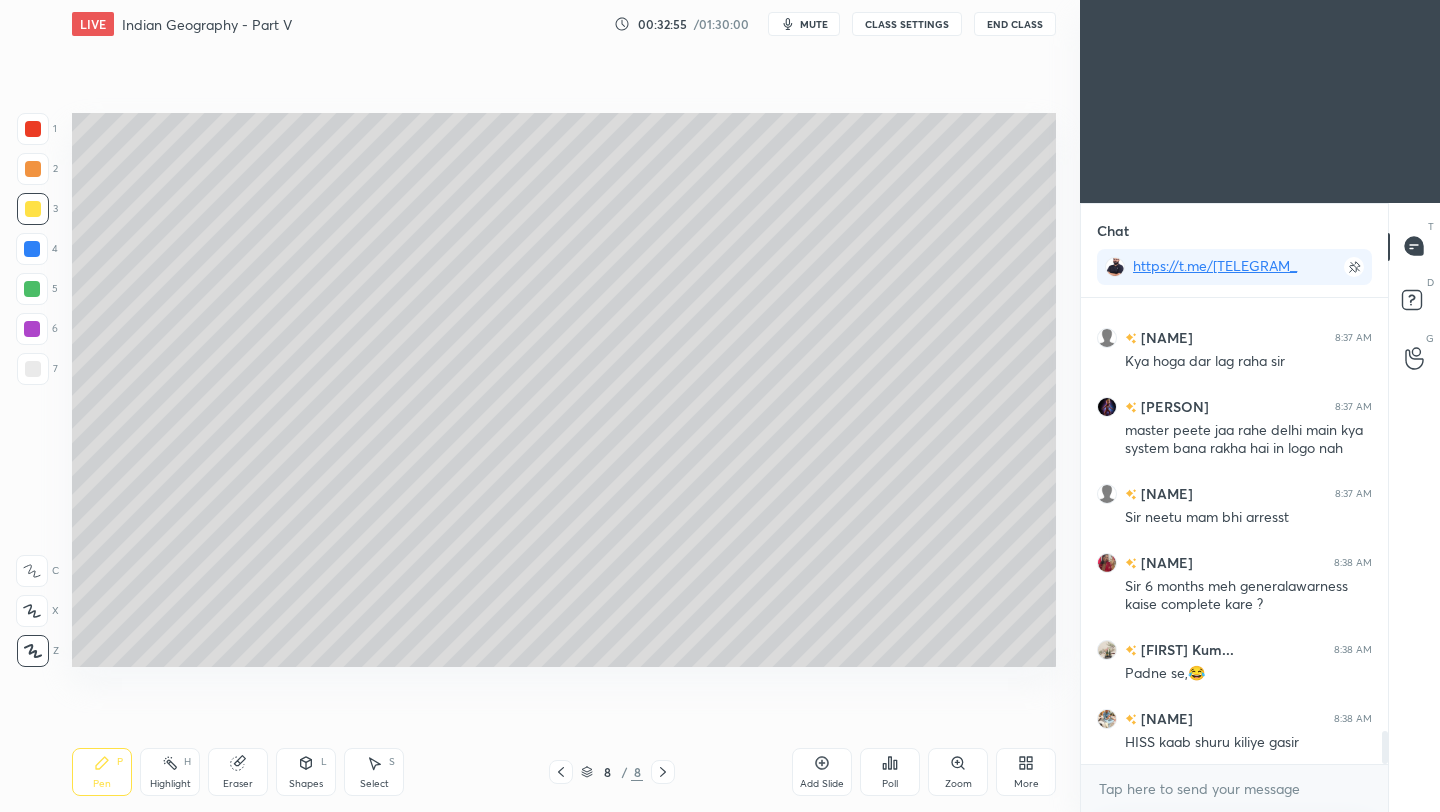 scroll, scrollTop: 6267, scrollLeft: 0, axis: vertical 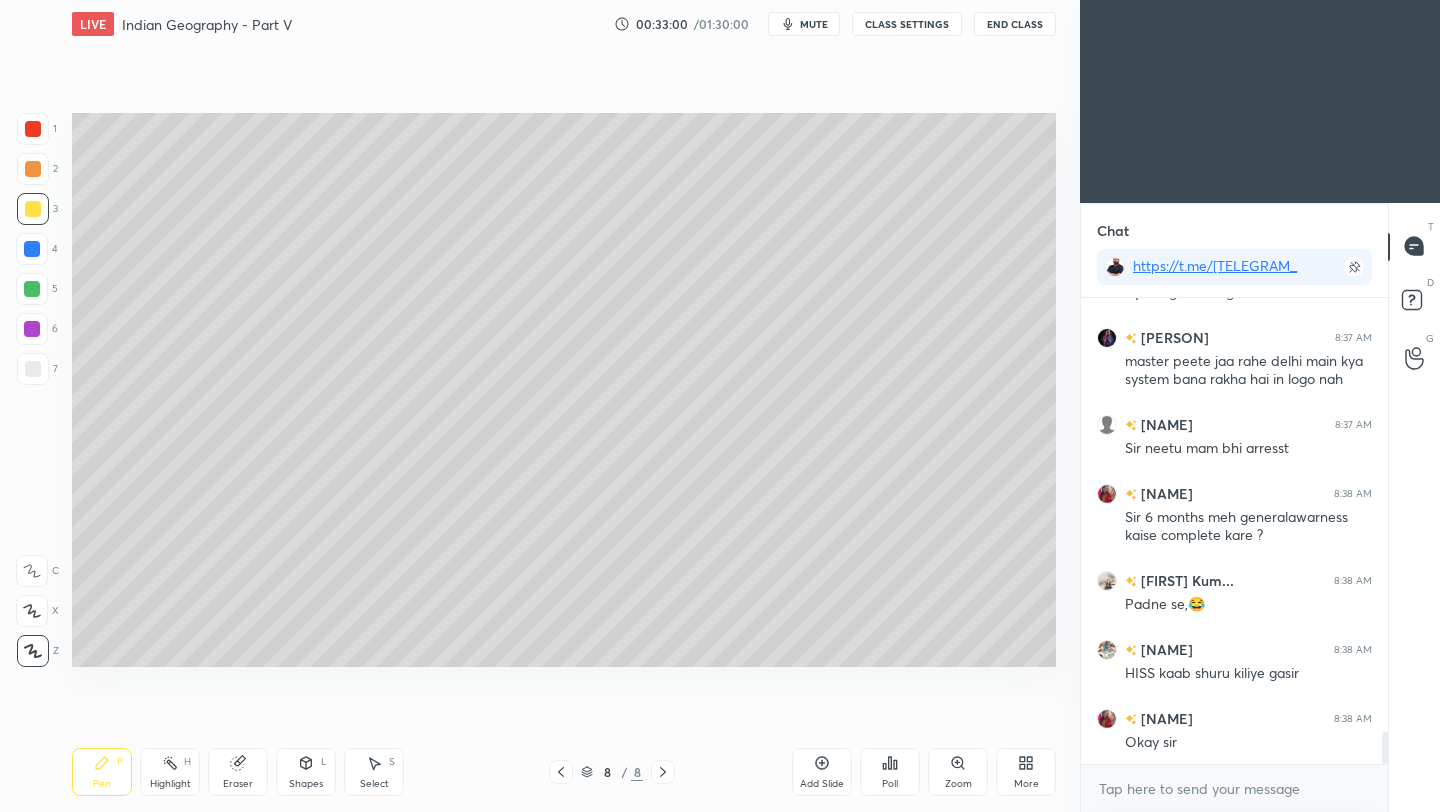 click at bounding box center [33, 369] 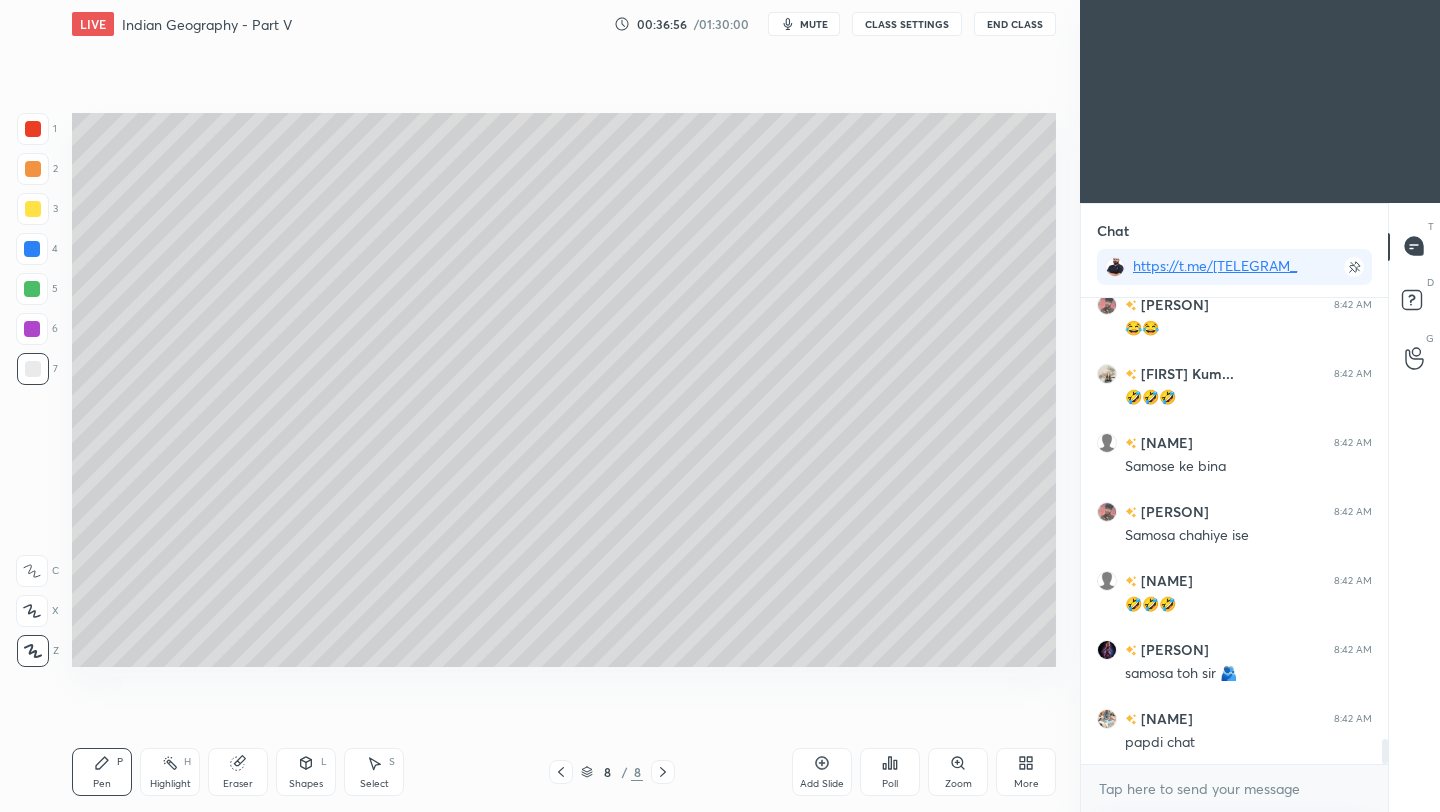 scroll, scrollTop: 8309, scrollLeft: 0, axis: vertical 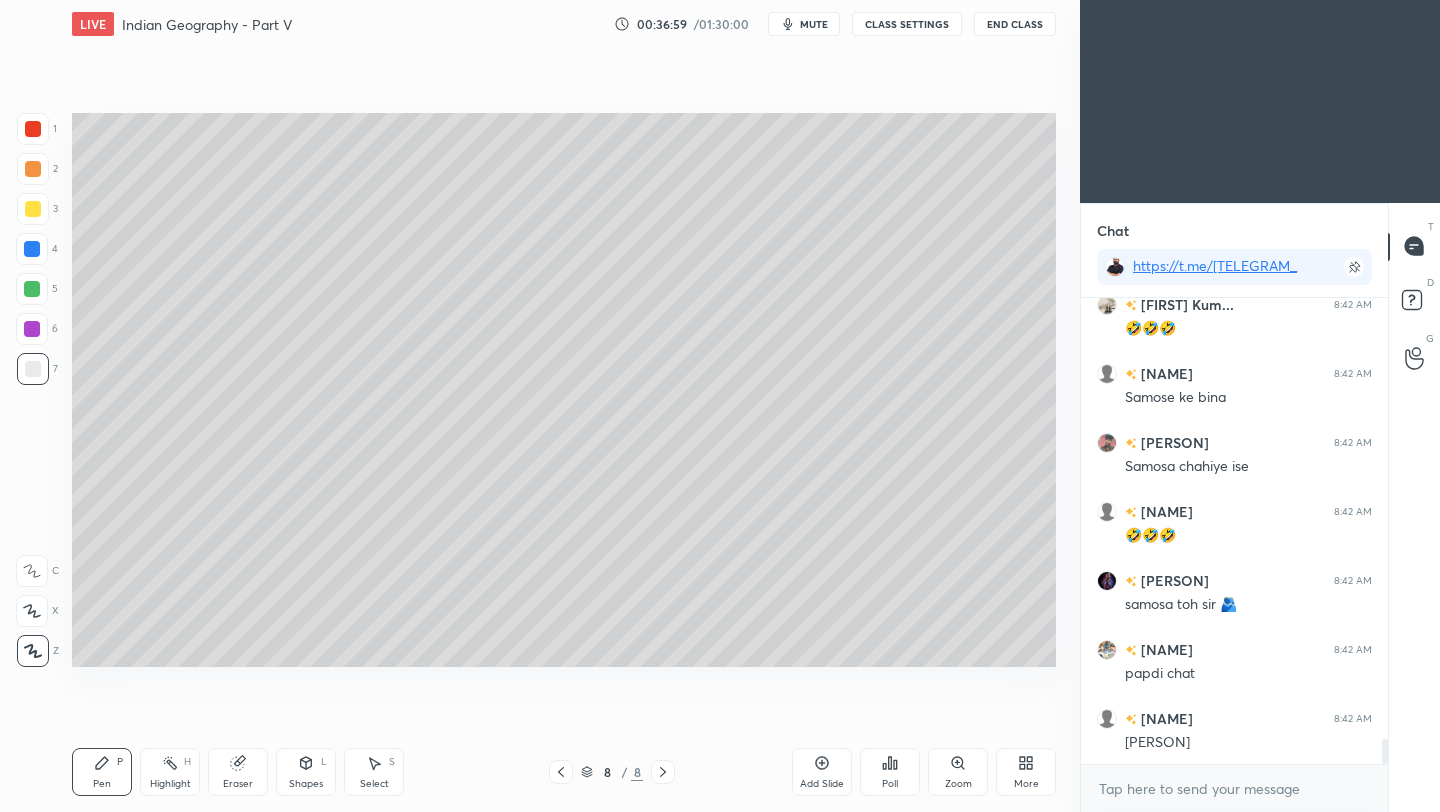 click at bounding box center (33, 209) 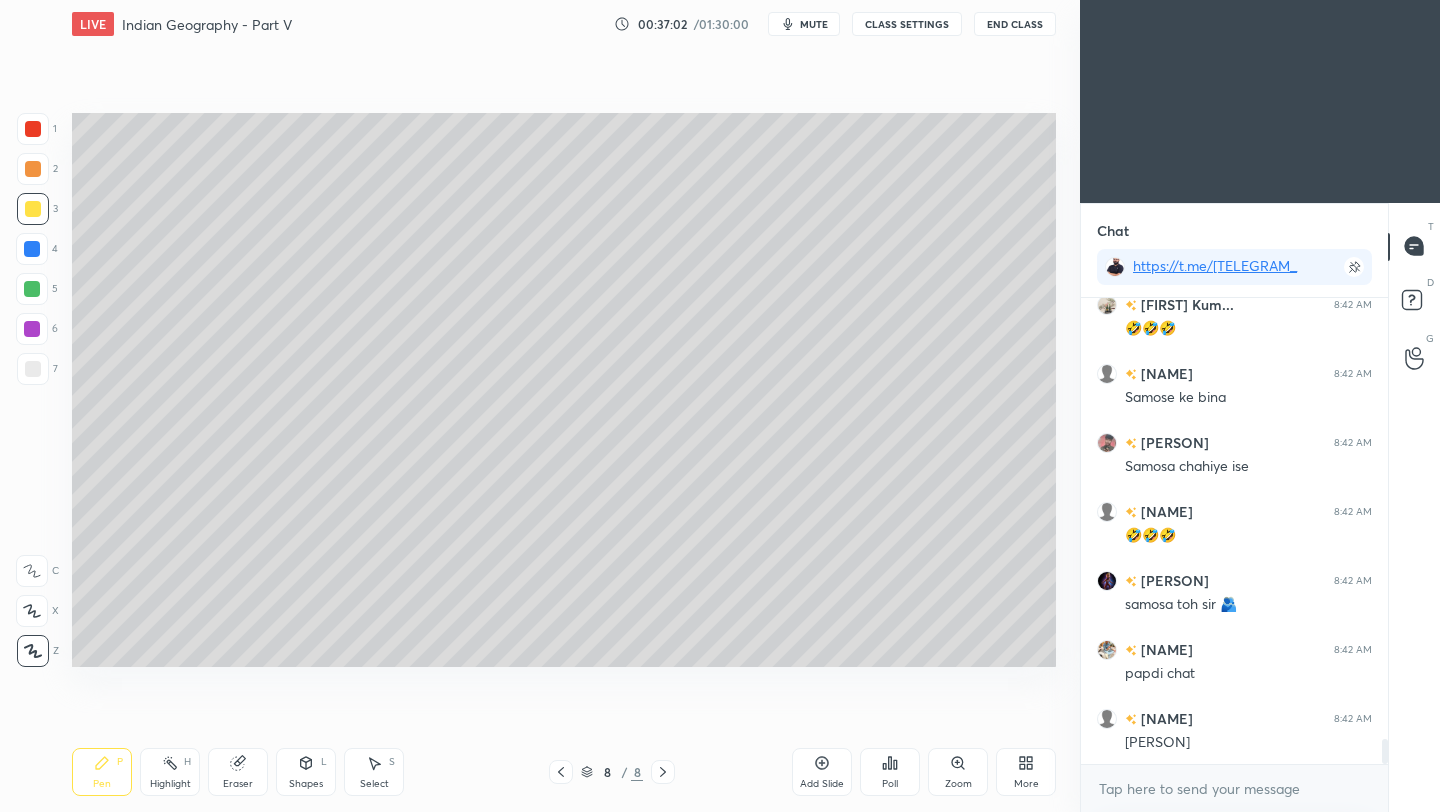 scroll, scrollTop: 8378, scrollLeft: 0, axis: vertical 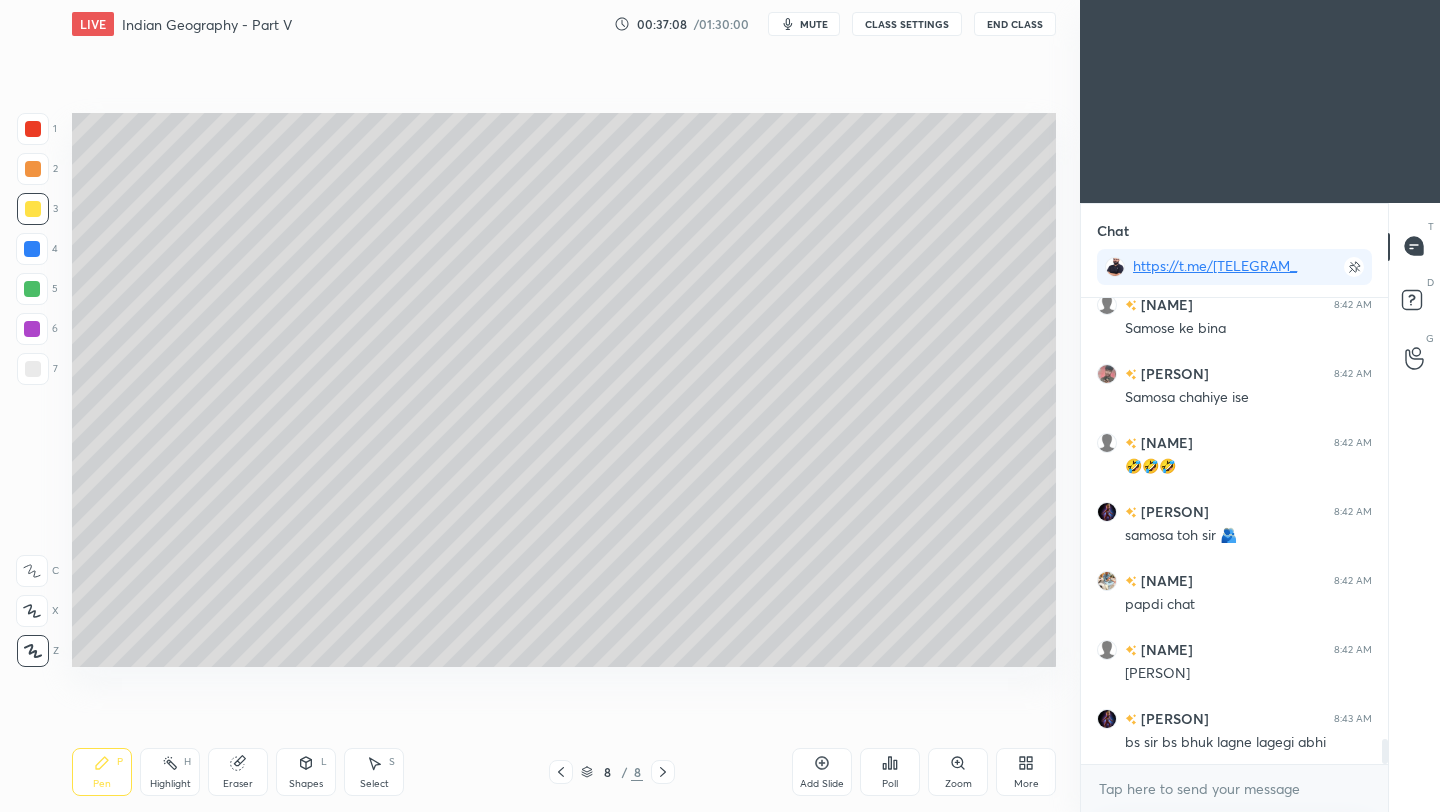 click at bounding box center [33, 369] 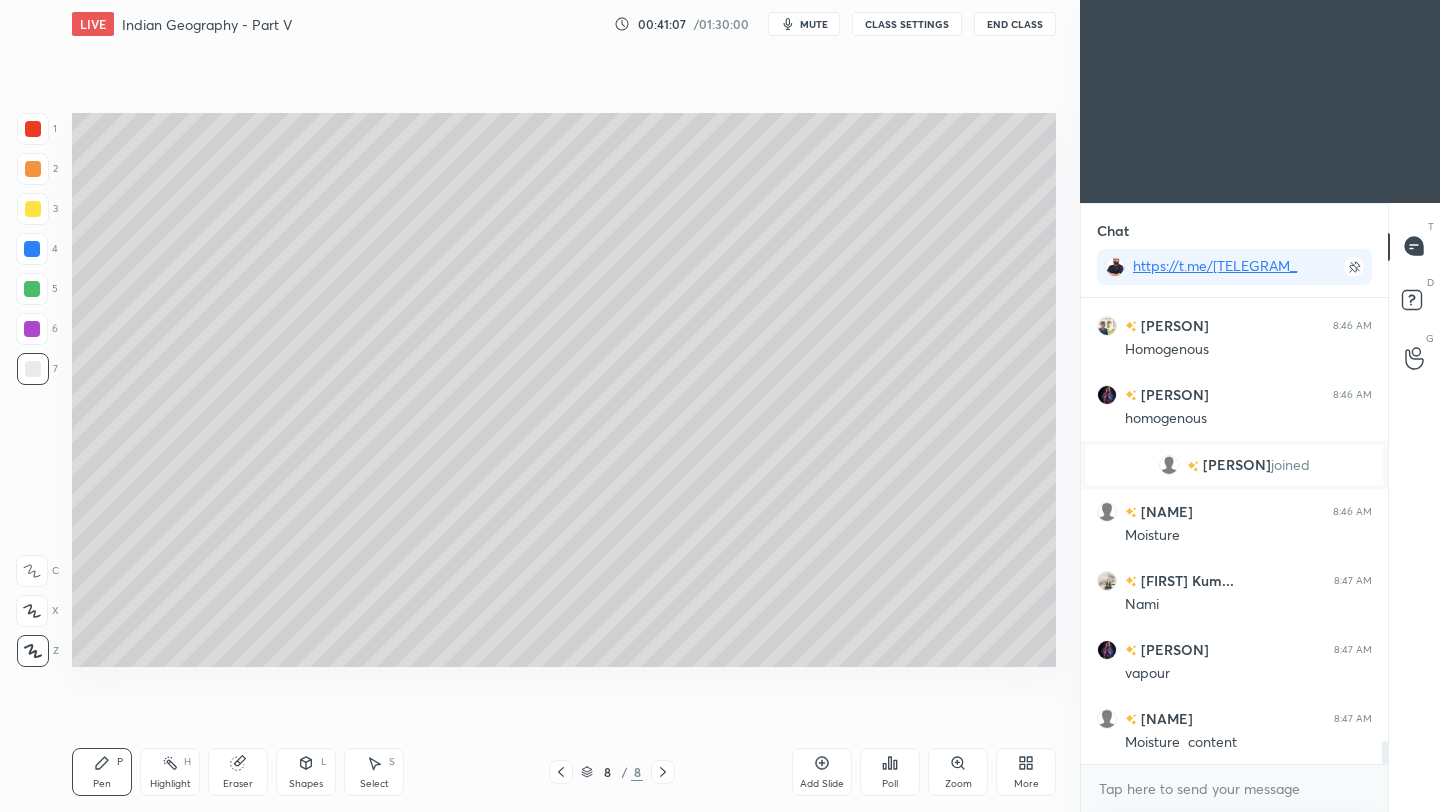 scroll, scrollTop: 9007, scrollLeft: 0, axis: vertical 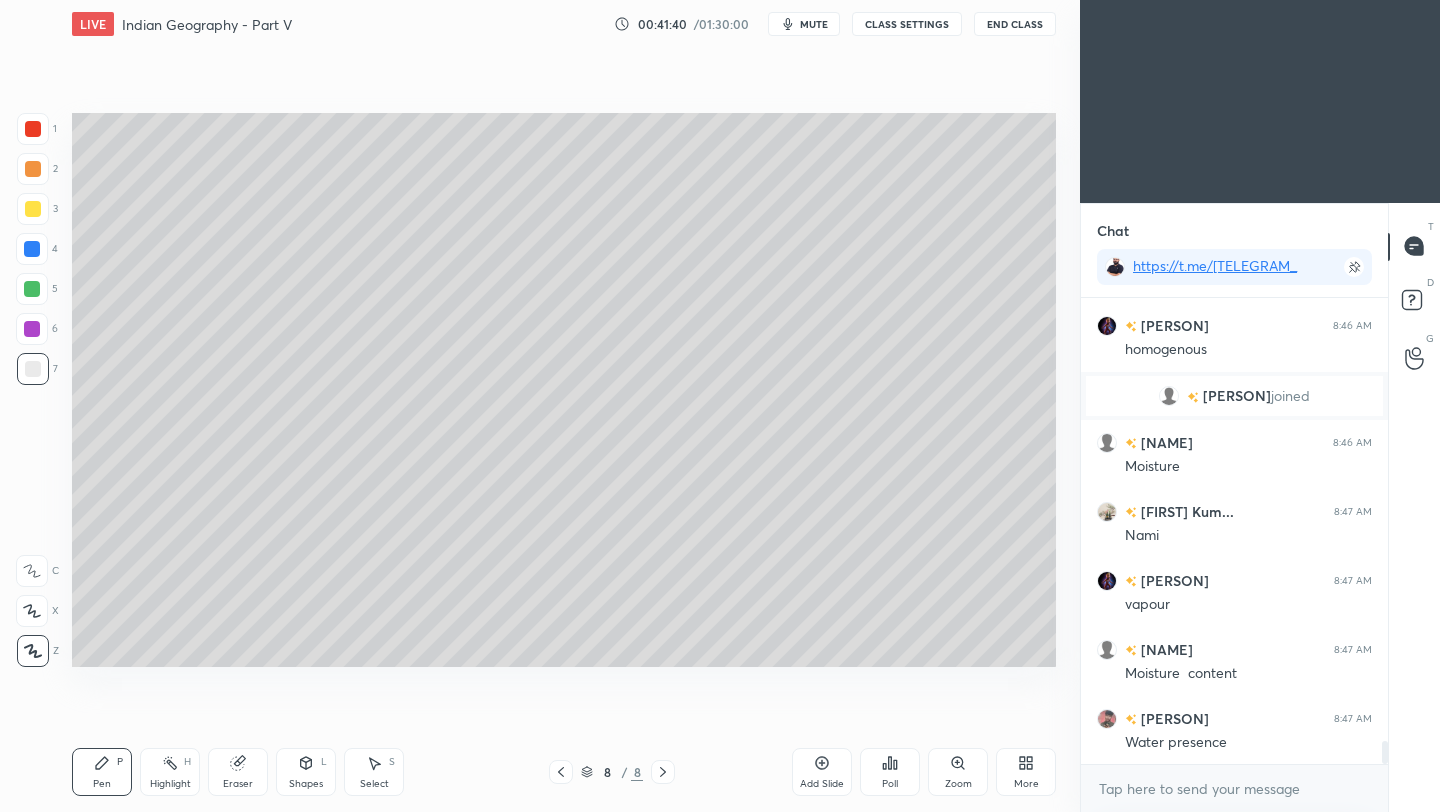 click on "Add Slide" at bounding box center (822, 772) 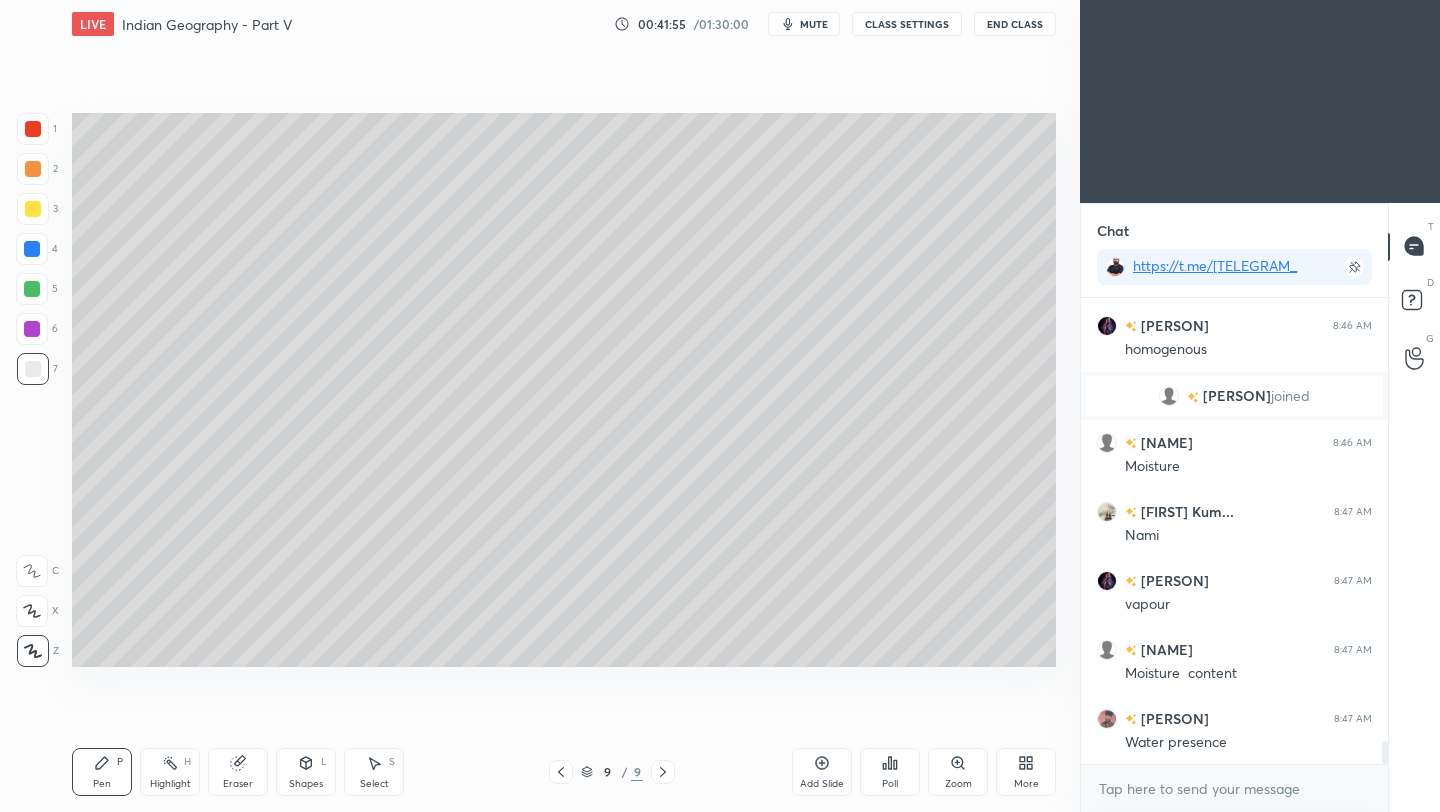 scroll, scrollTop: 9076, scrollLeft: 0, axis: vertical 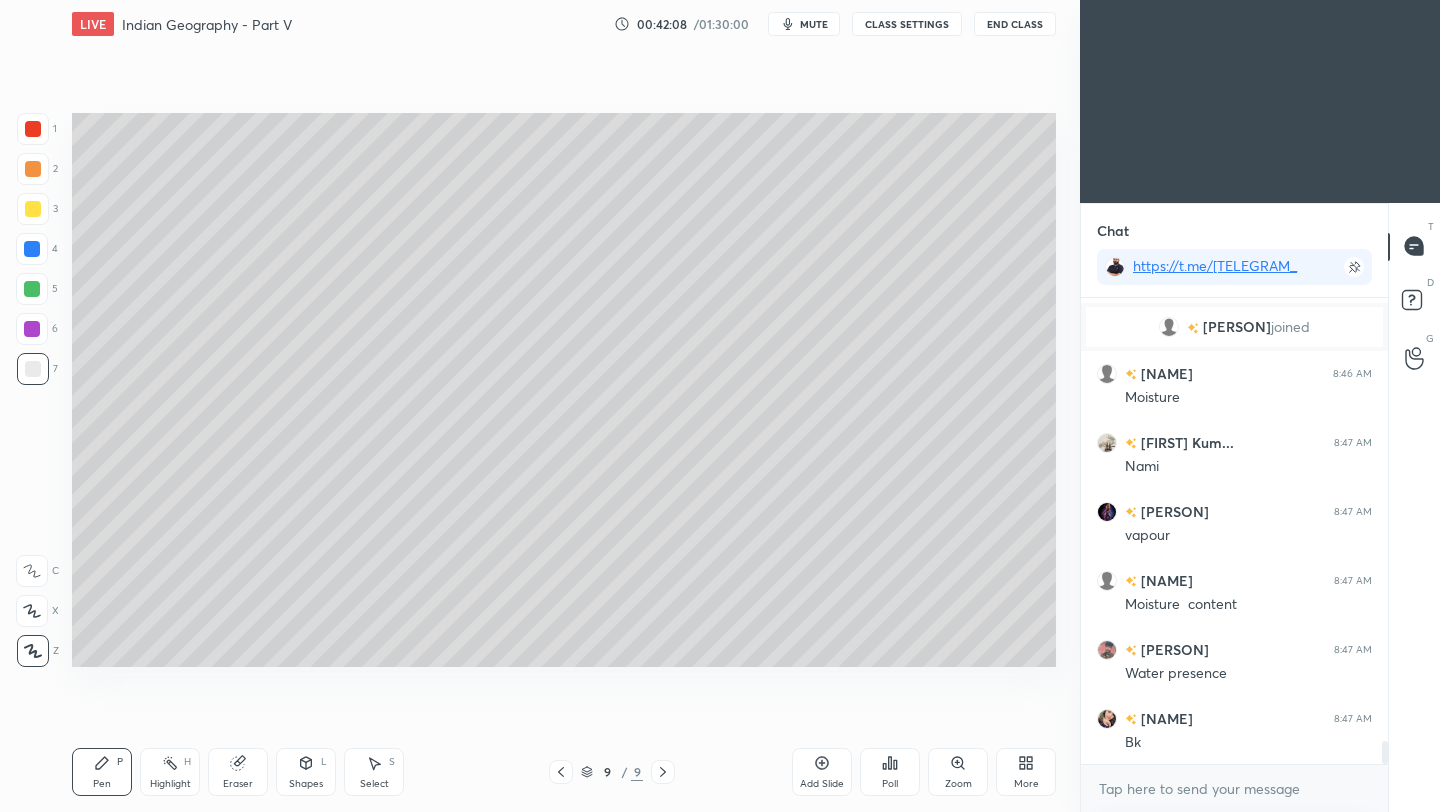 click 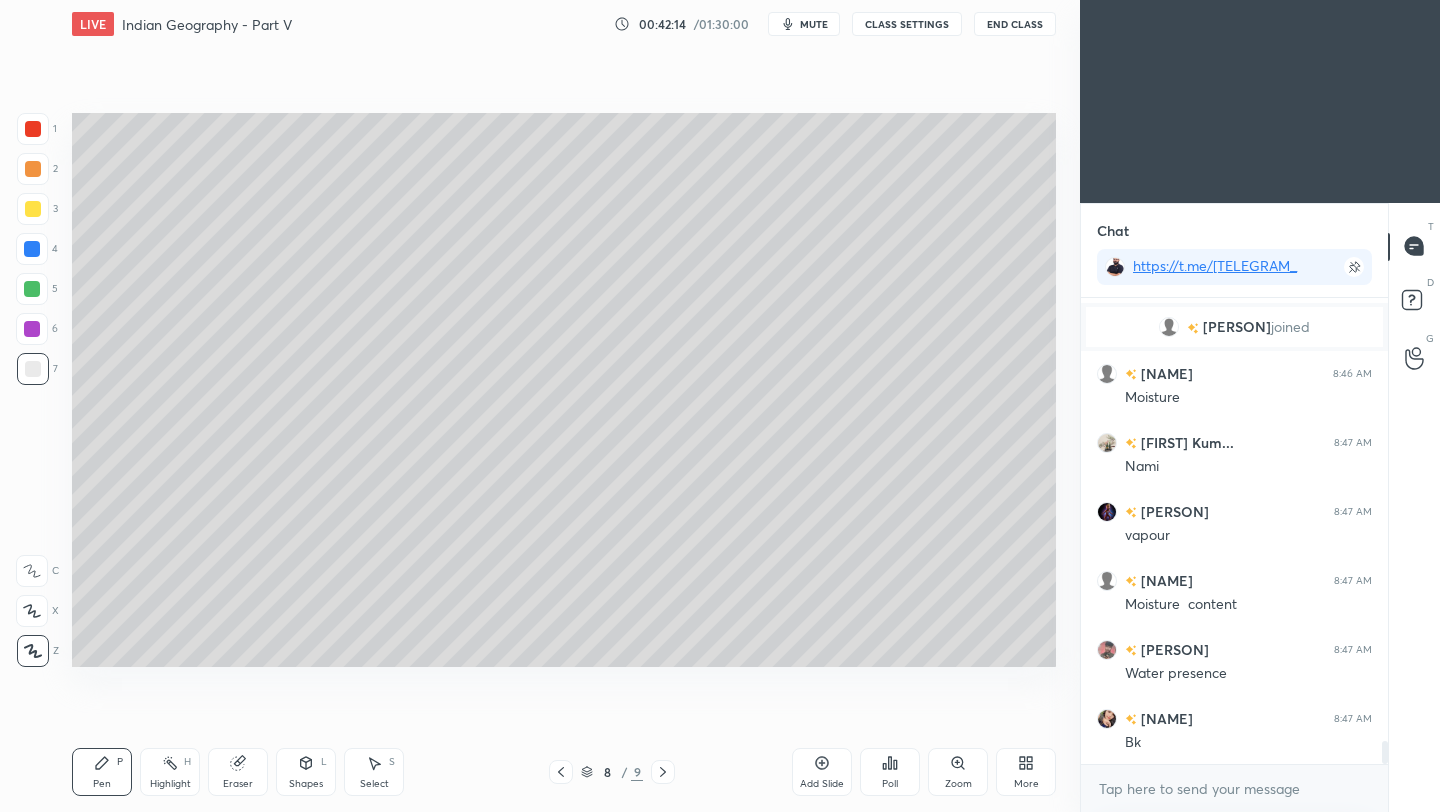 click on "End Class" at bounding box center [1015, 24] 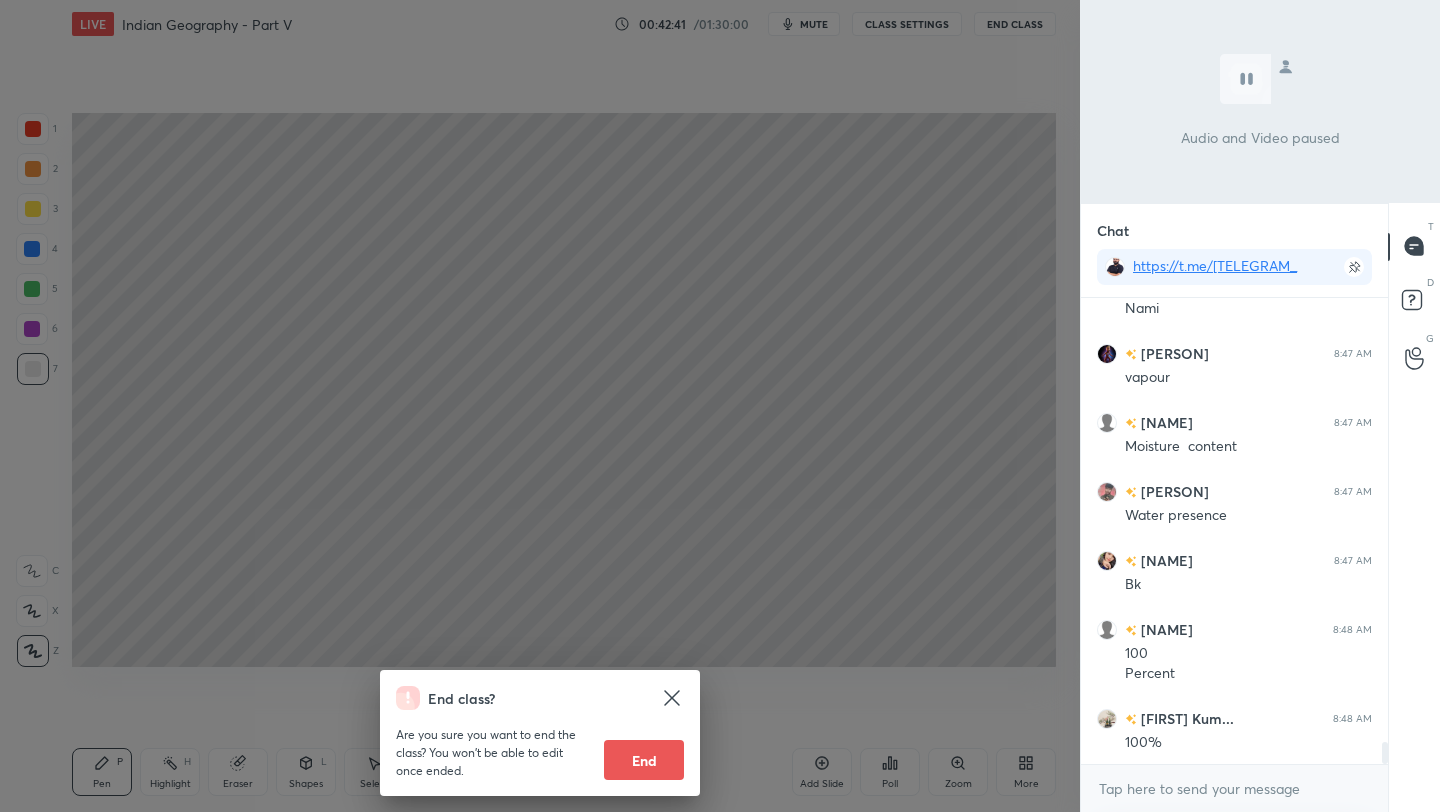 scroll, scrollTop: 9303, scrollLeft: 0, axis: vertical 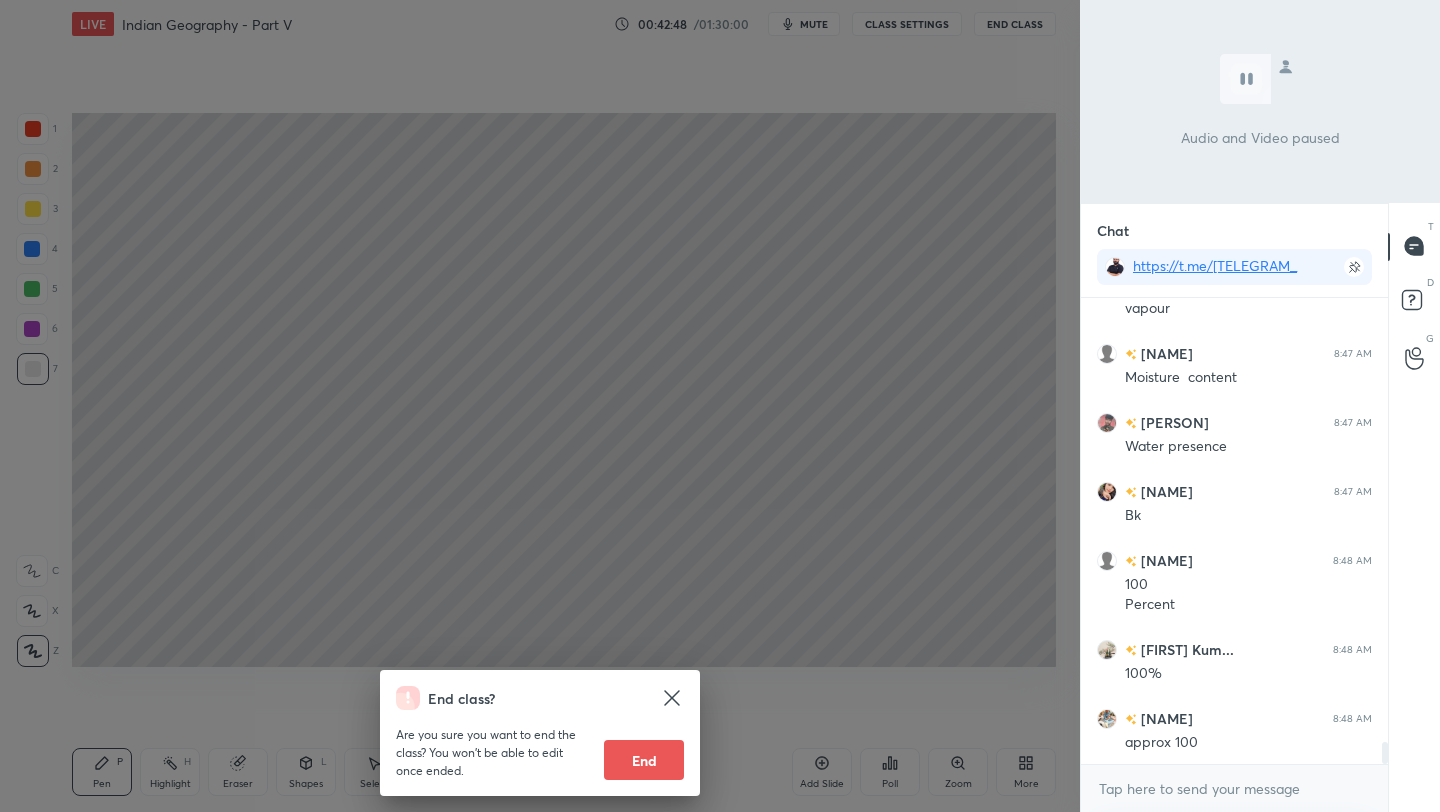click on "End class? Are you sure you want to end the class? You won’t be able to edit once ended. End" at bounding box center [540, 406] 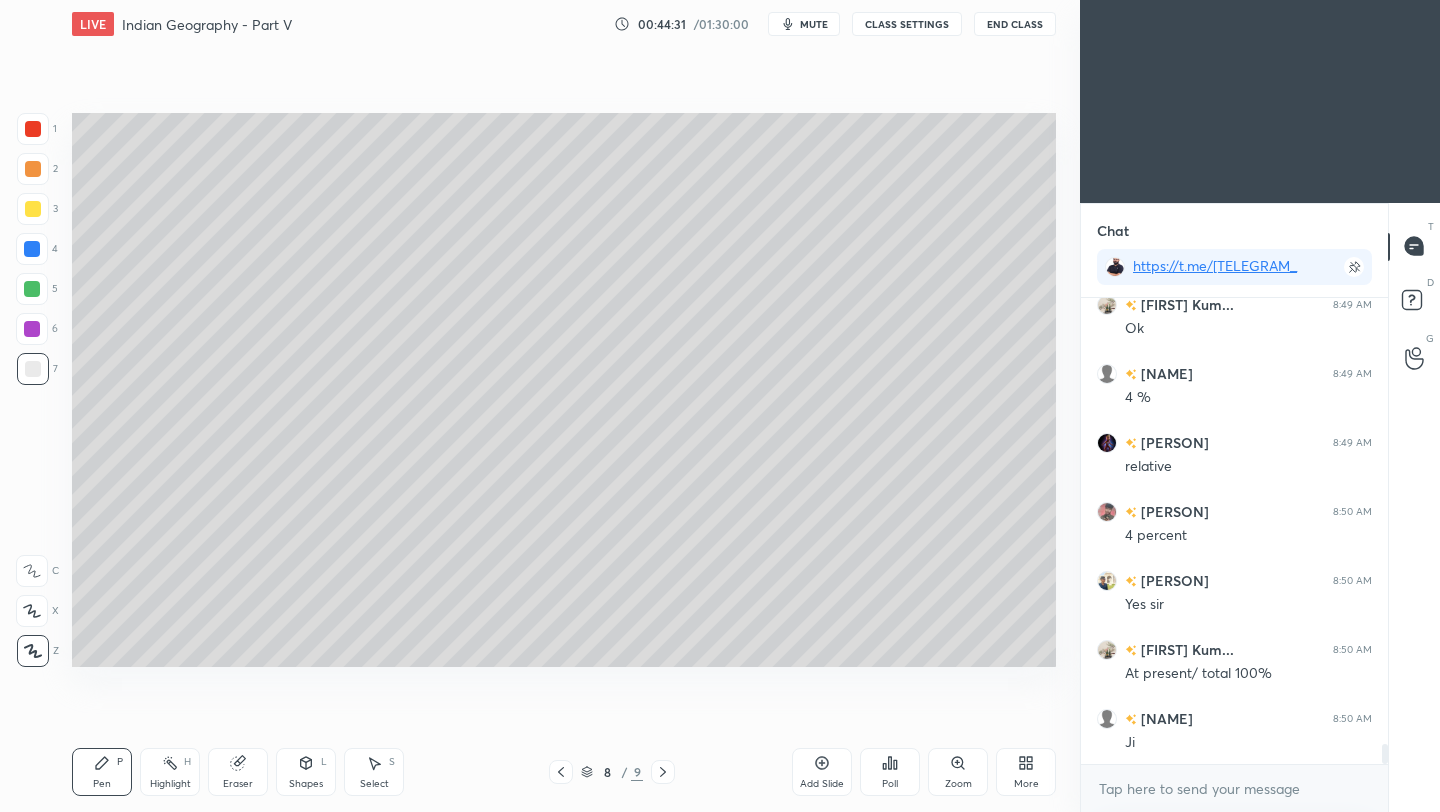 scroll, scrollTop: 10496, scrollLeft: 0, axis: vertical 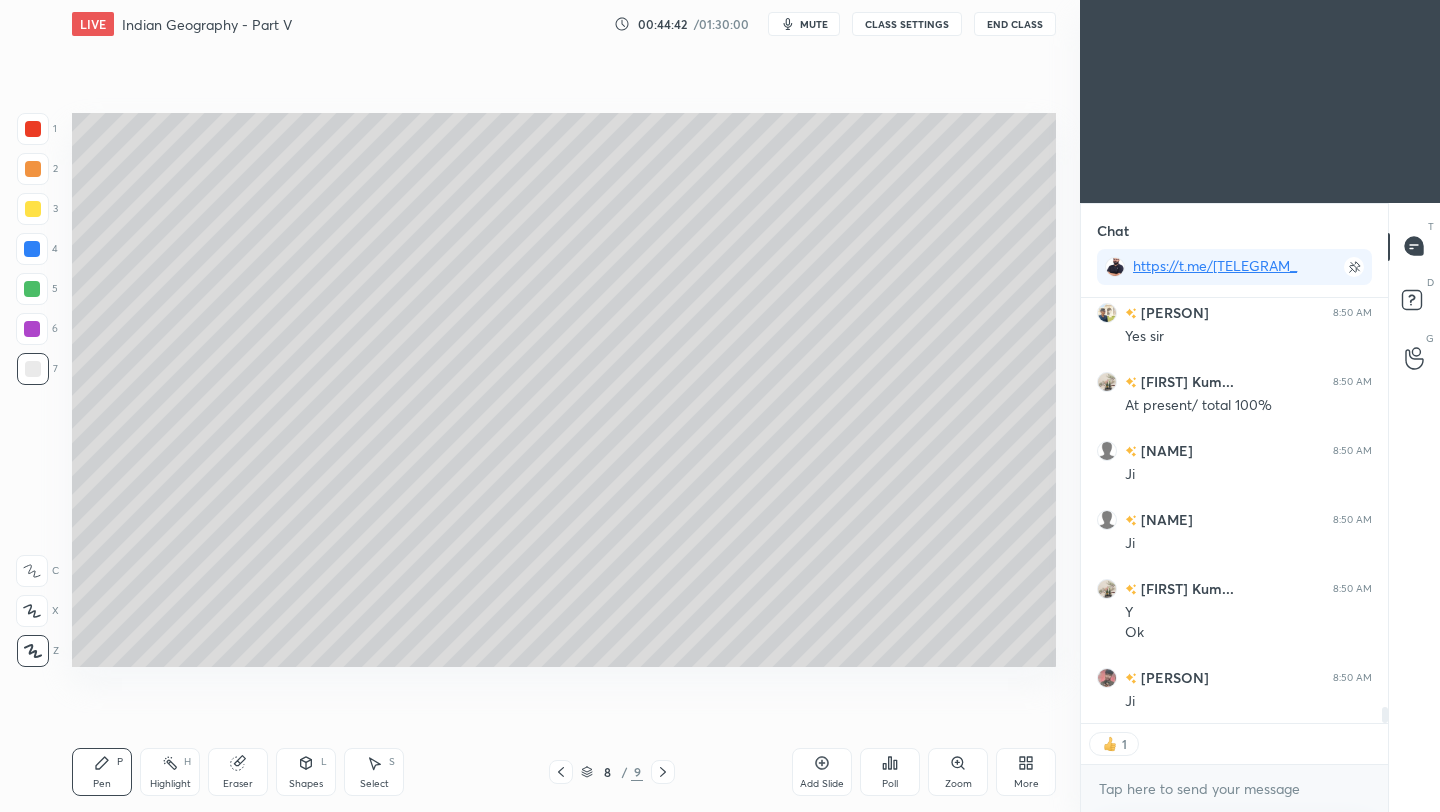 click 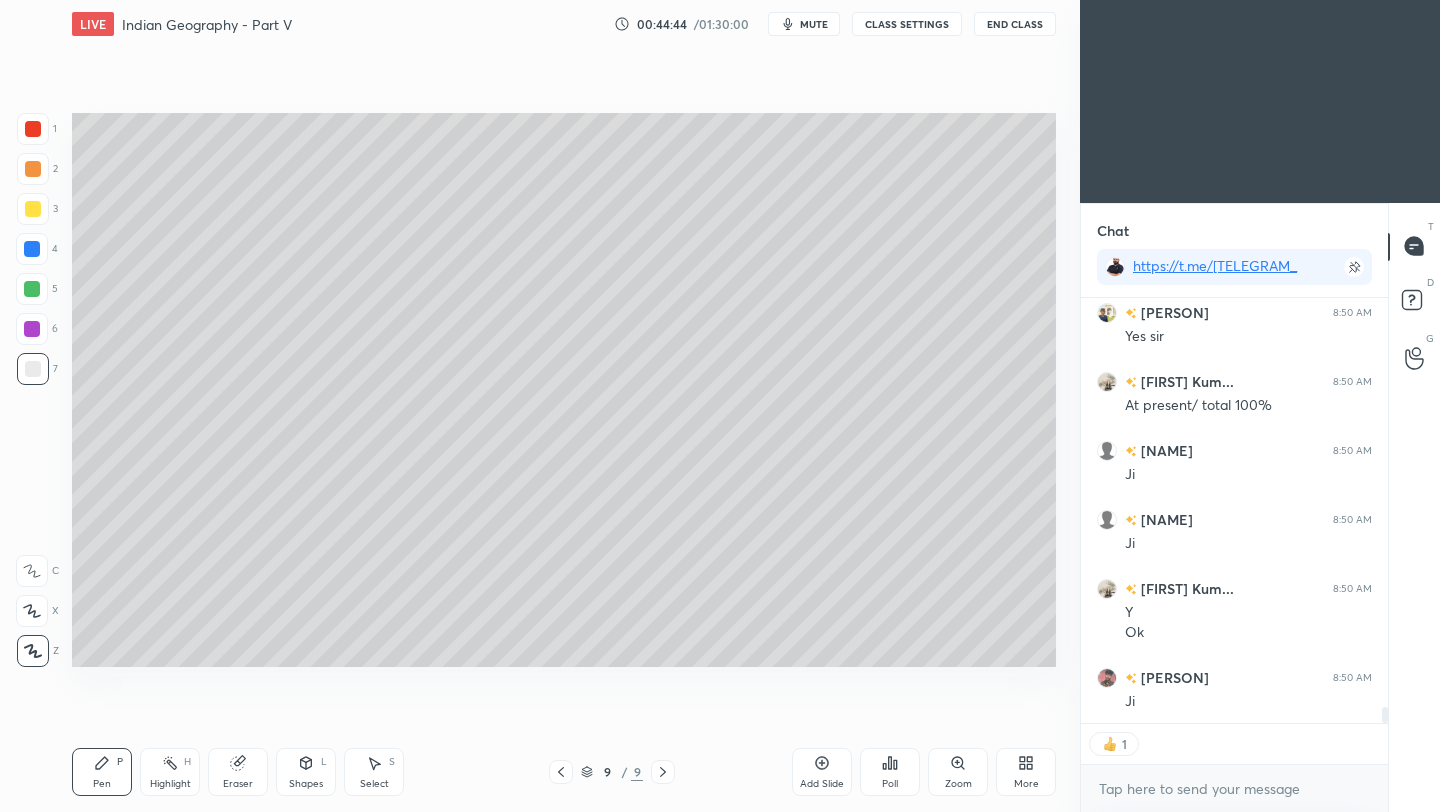 scroll, scrollTop: 6, scrollLeft: 7, axis: both 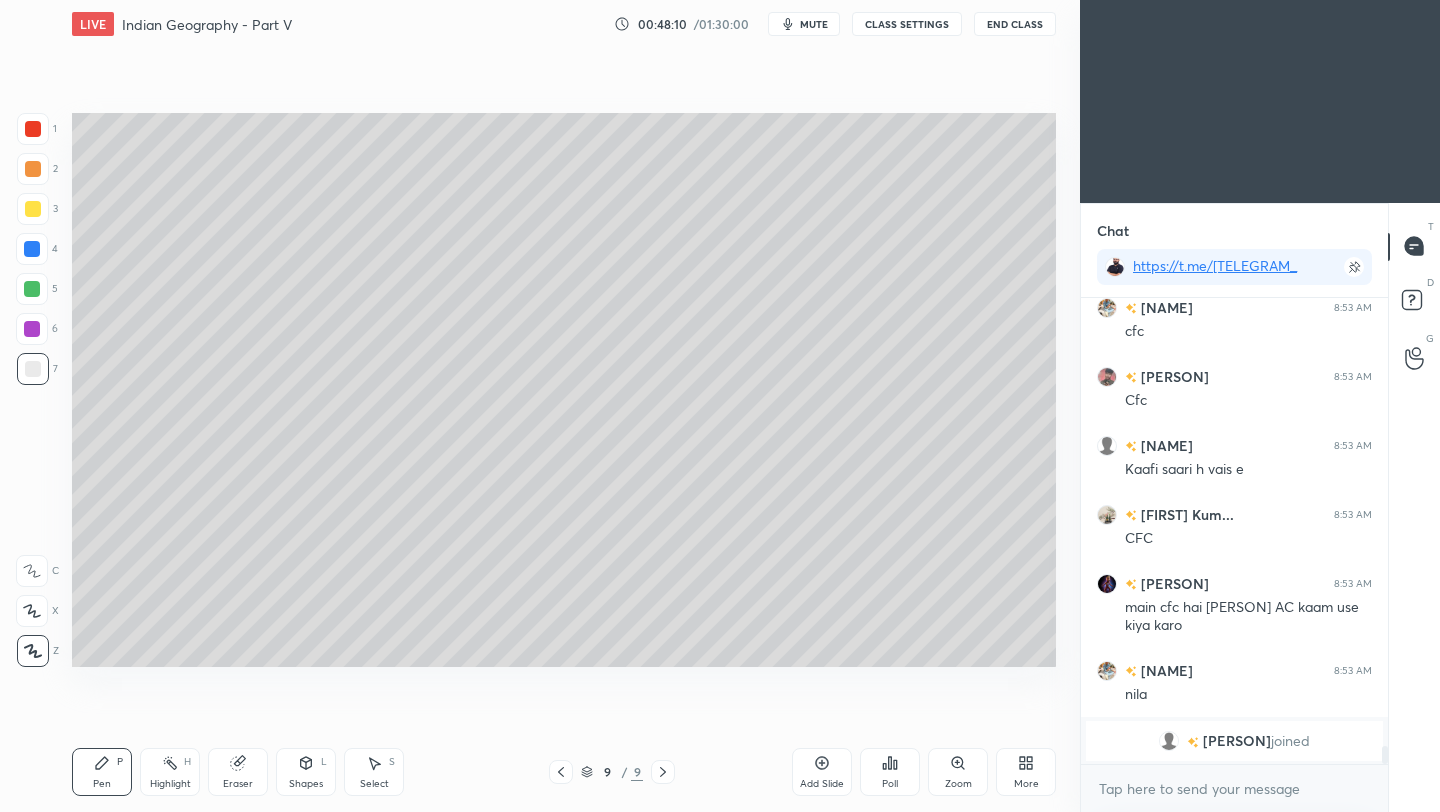 click on "End Class" at bounding box center [1015, 24] 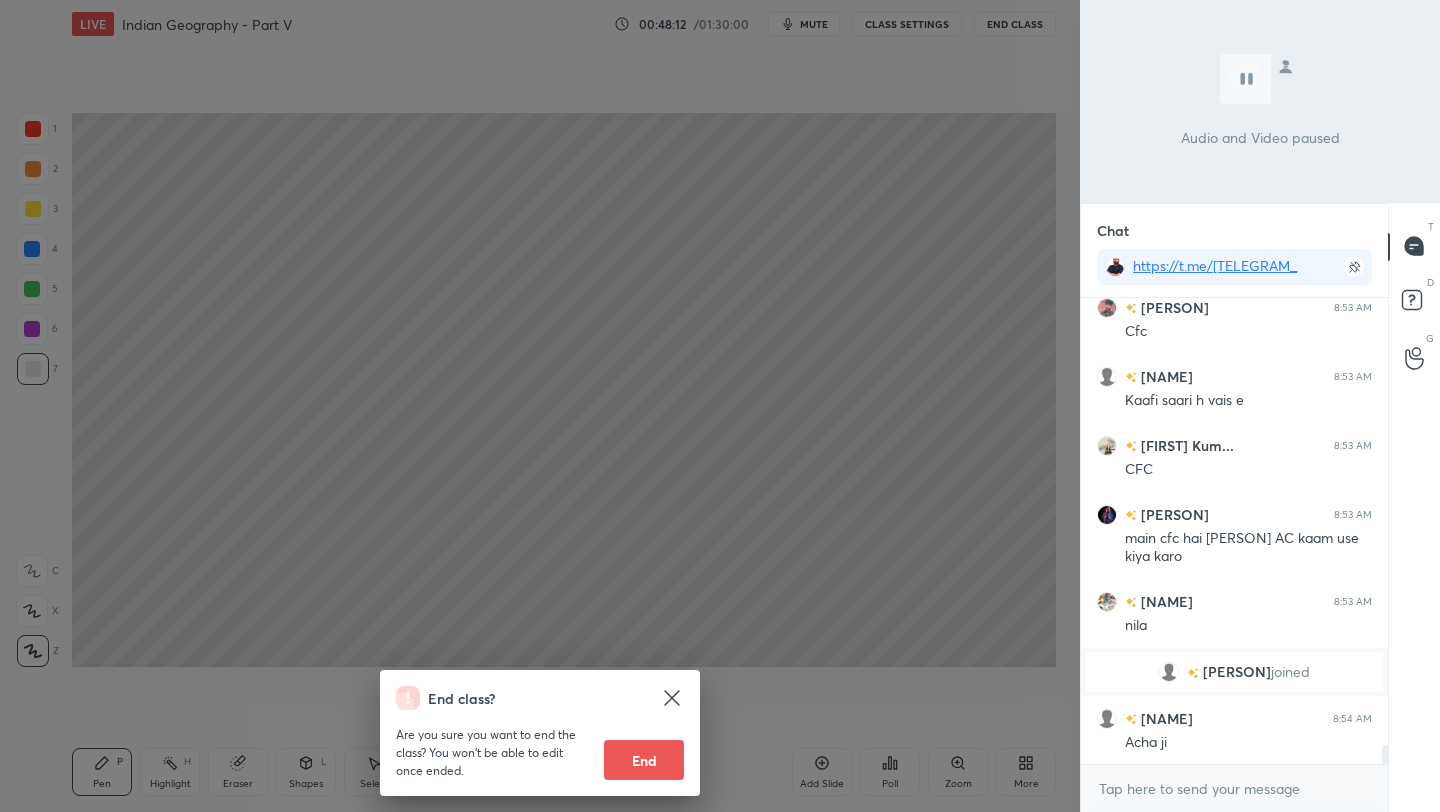scroll, scrollTop: 10817, scrollLeft: 0, axis: vertical 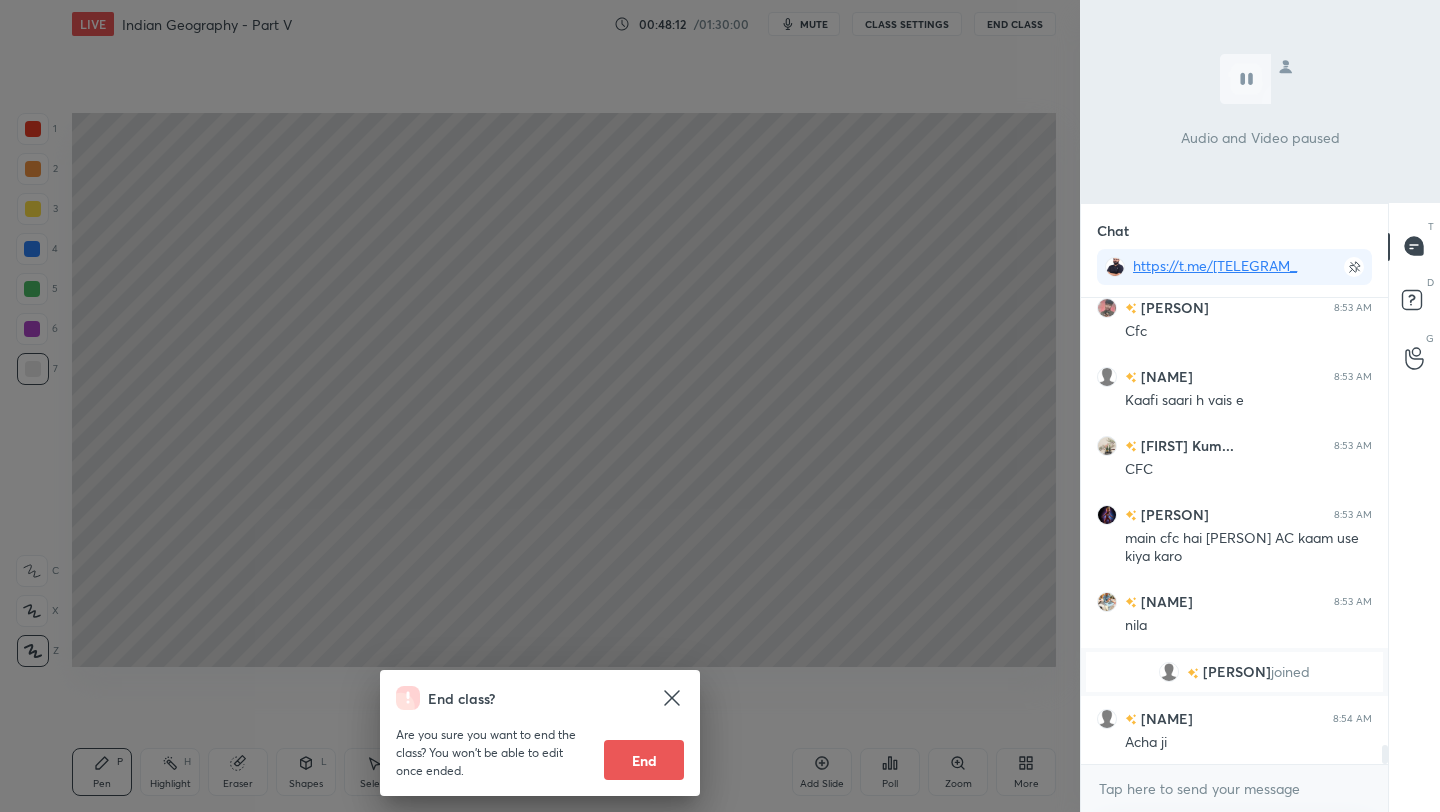 click on "End class? Are you sure you want to end the class? You won’t be able to edit once ended. End" at bounding box center [540, 406] 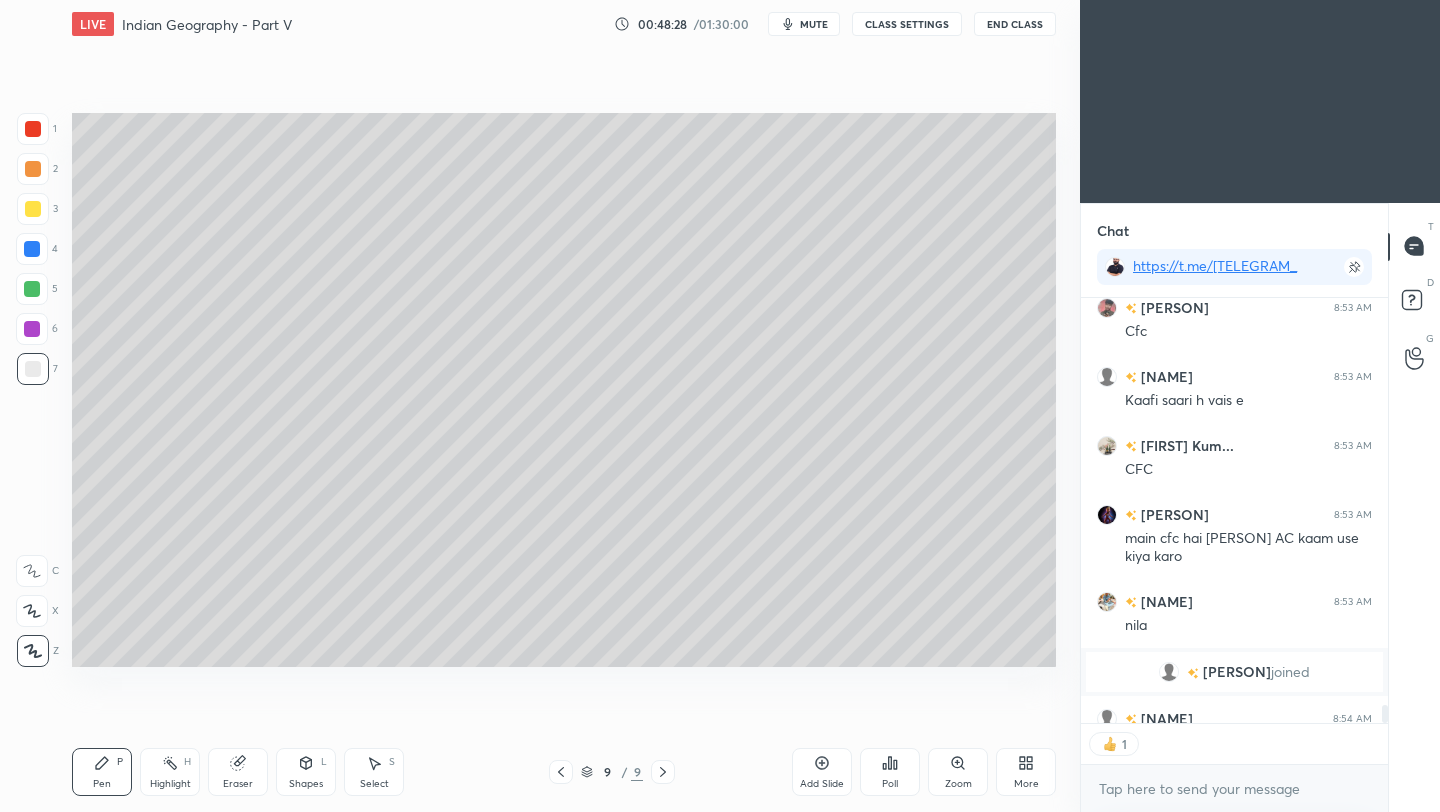scroll, scrollTop: 419, scrollLeft: 301, axis: both 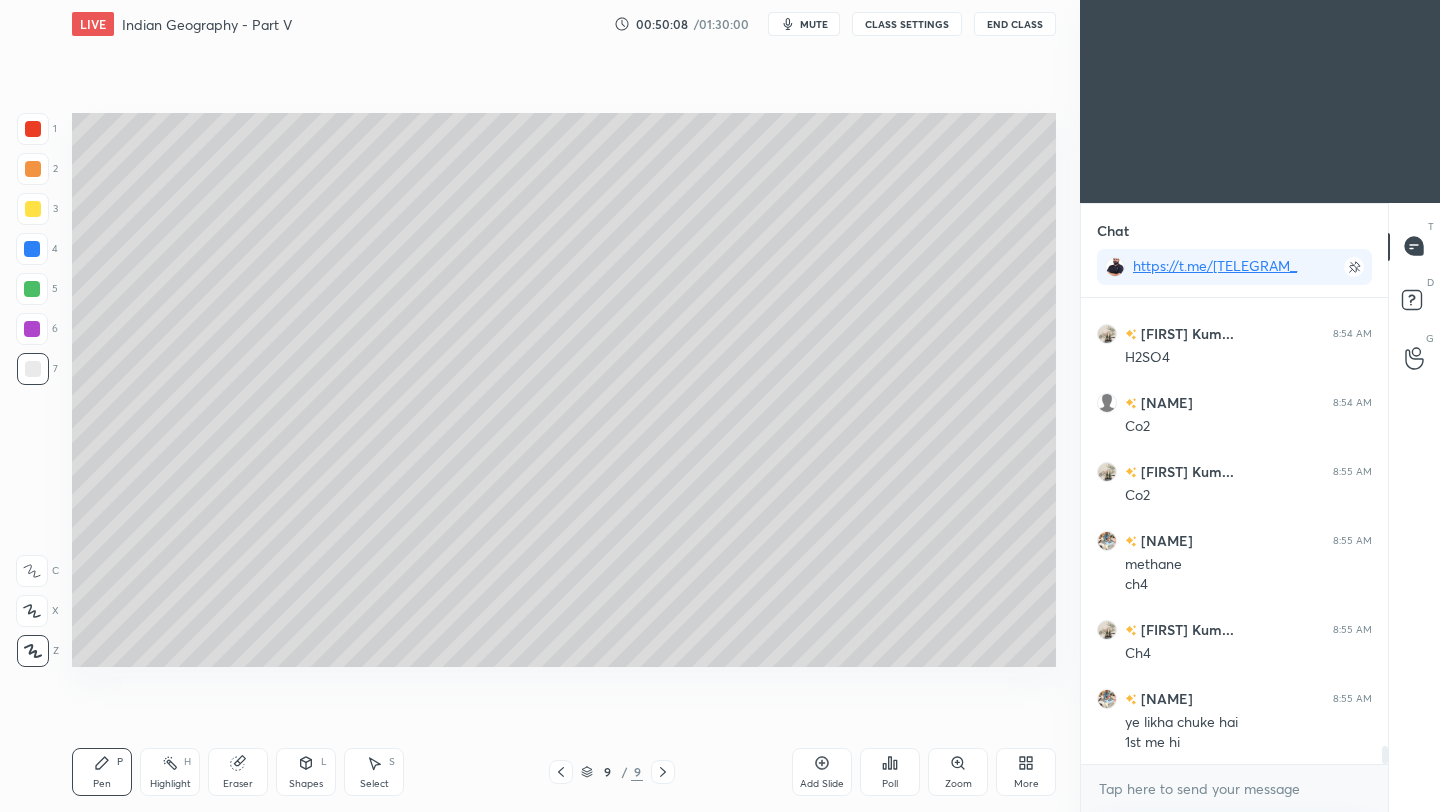click on "Add Slide" at bounding box center [822, 772] 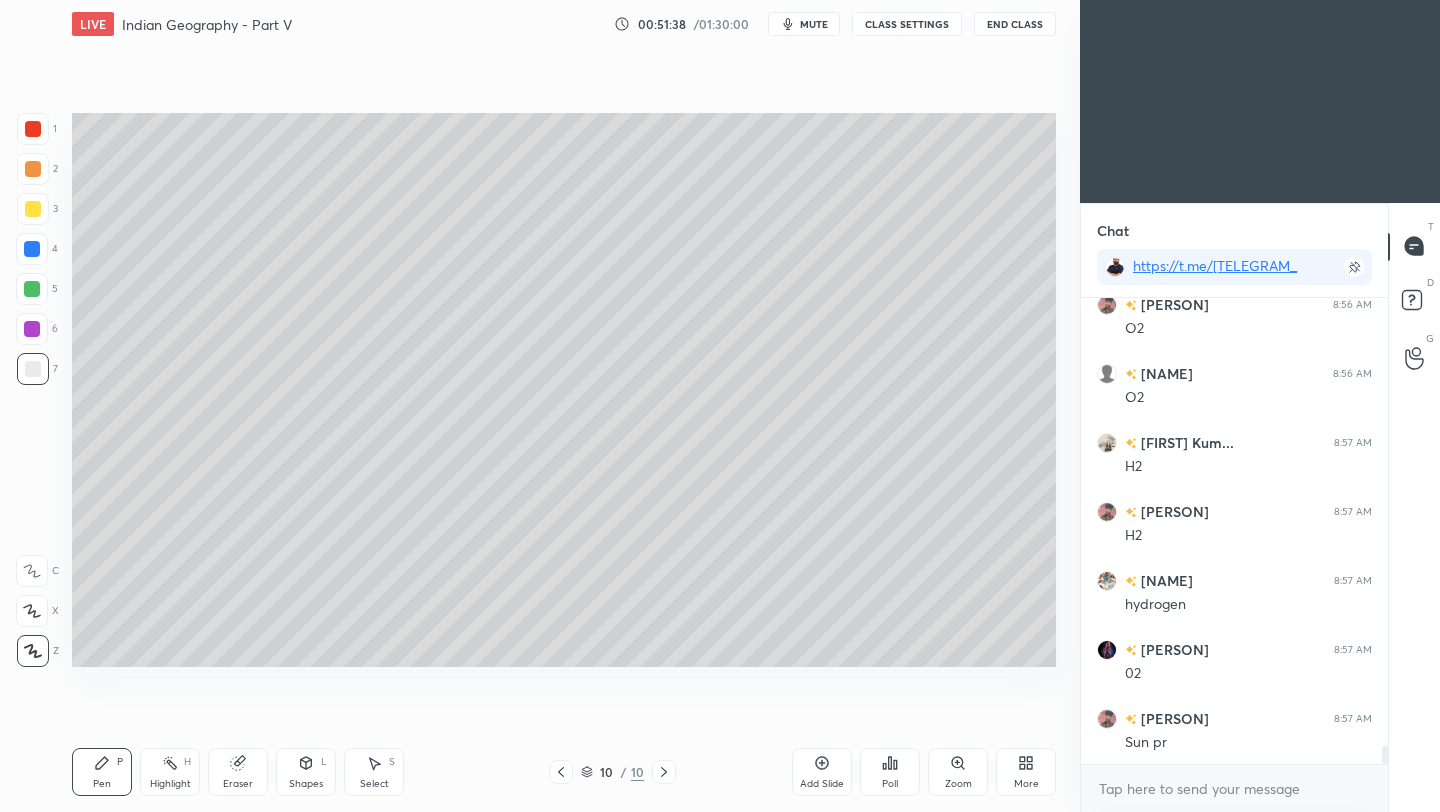 scroll, scrollTop: 12030, scrollLeft: 0, axis: vertical 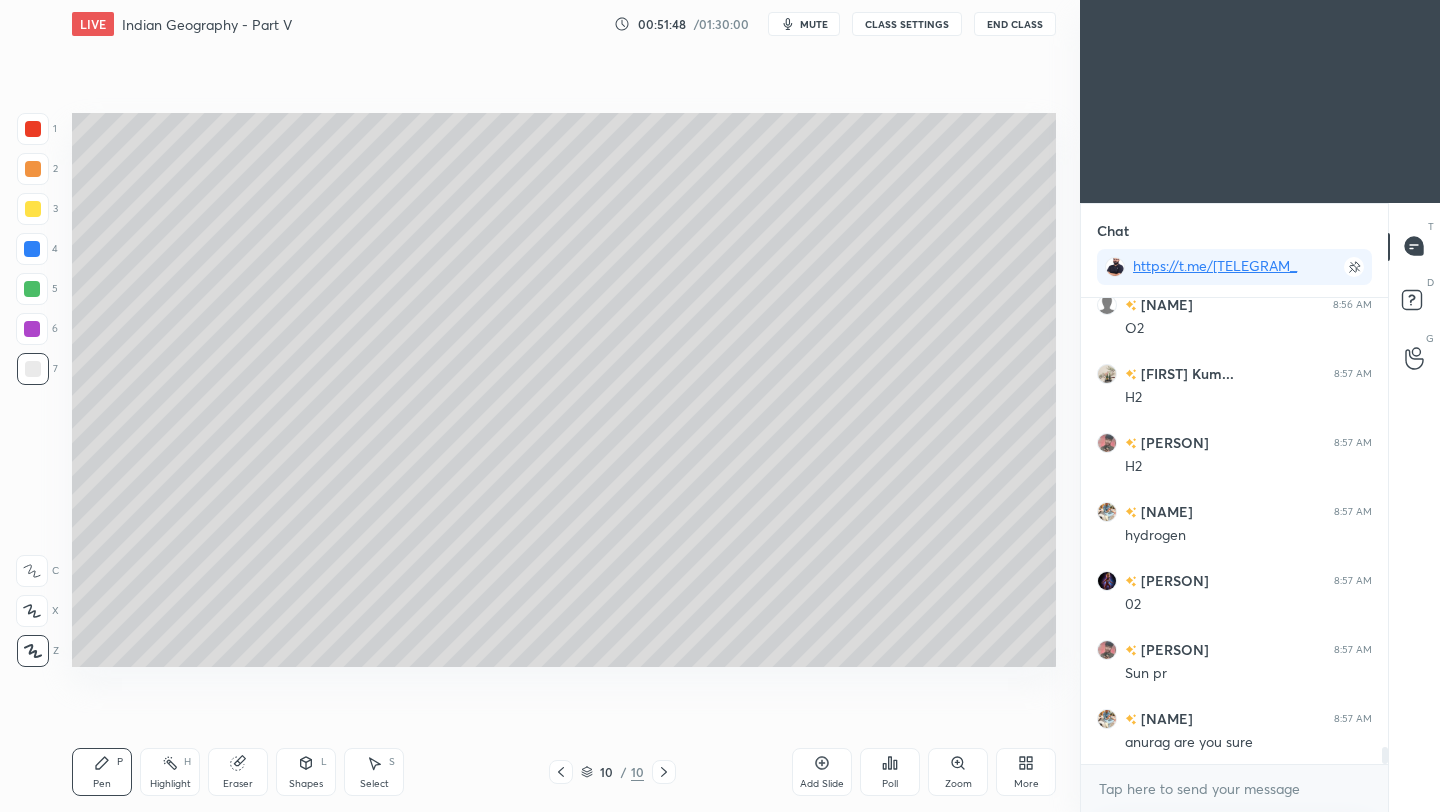 click on "End Class" at bounding box center [1015, 24] 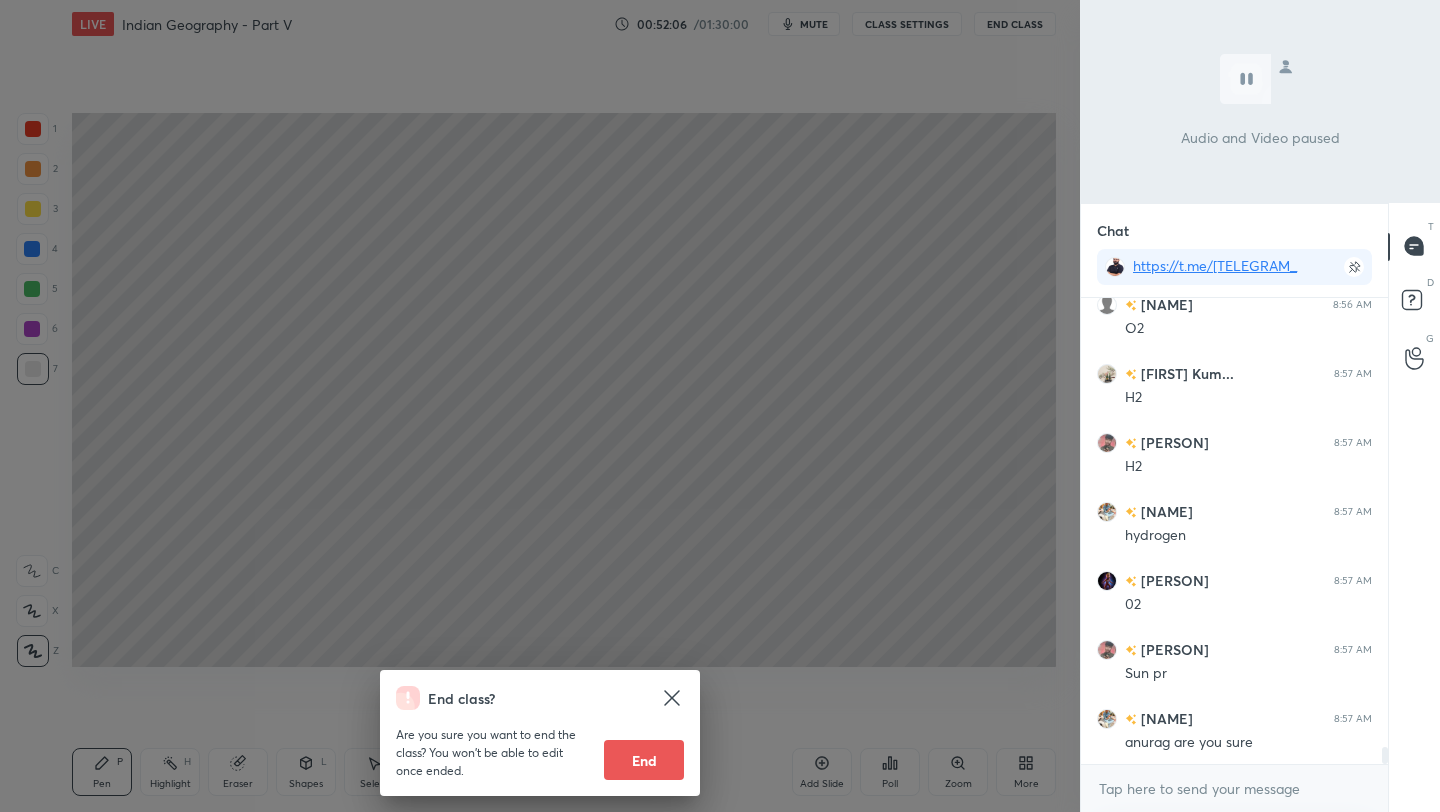 click on "End class? Are you sure you want to end the class? You won’t be able to edit once ended. End" at bounding box center [540, 406] 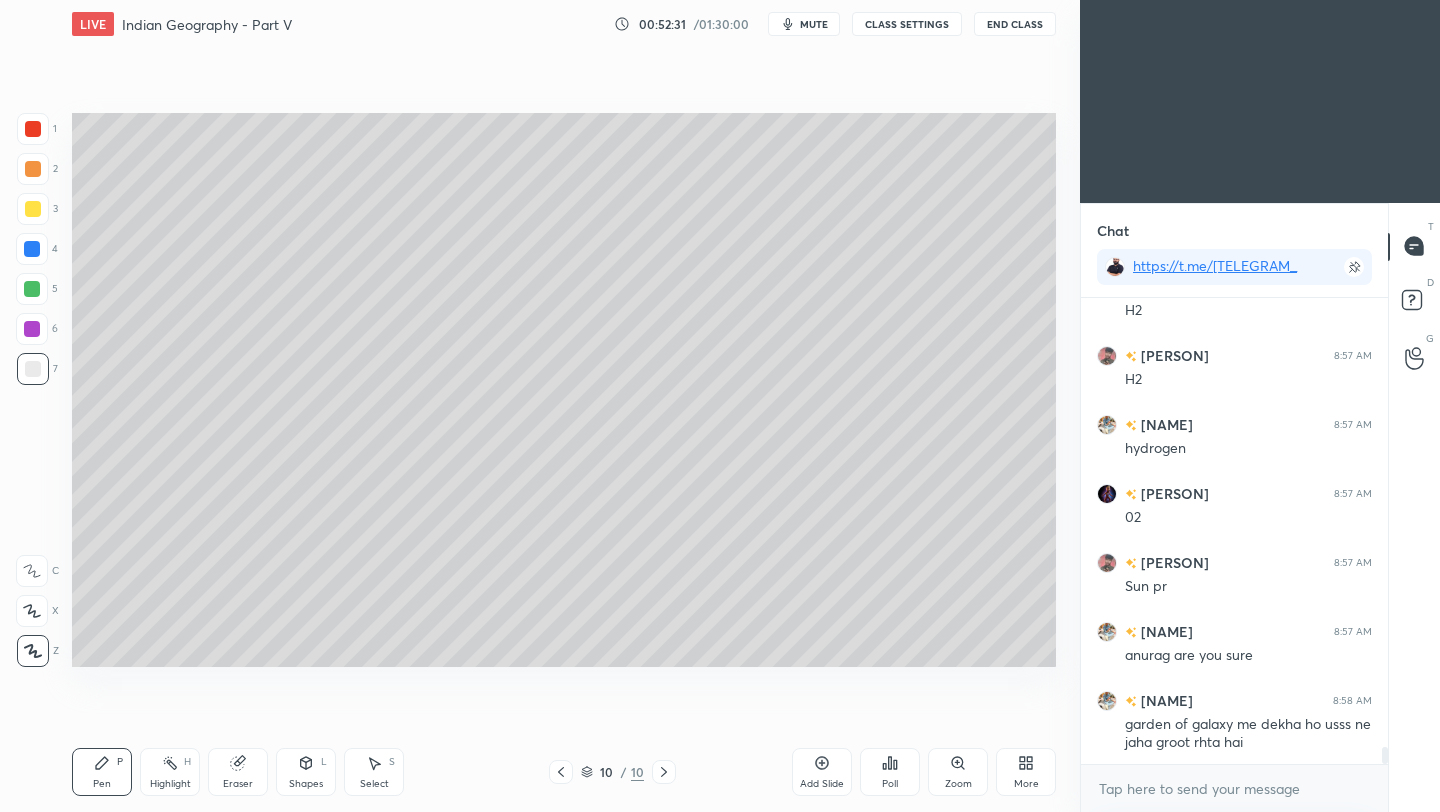 scroll, scrollTop: 12186, scrollLeft: 0, axis: vertical 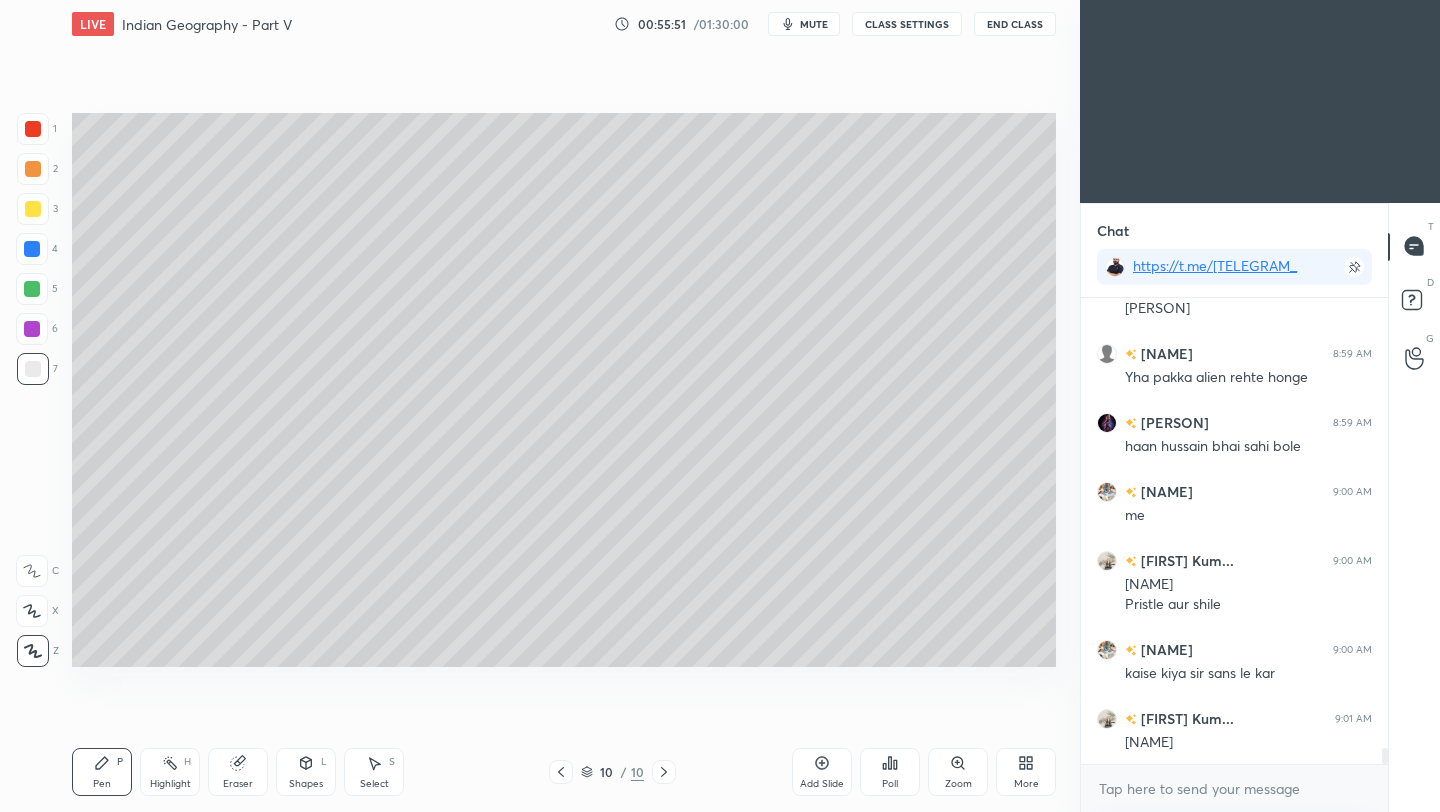 click 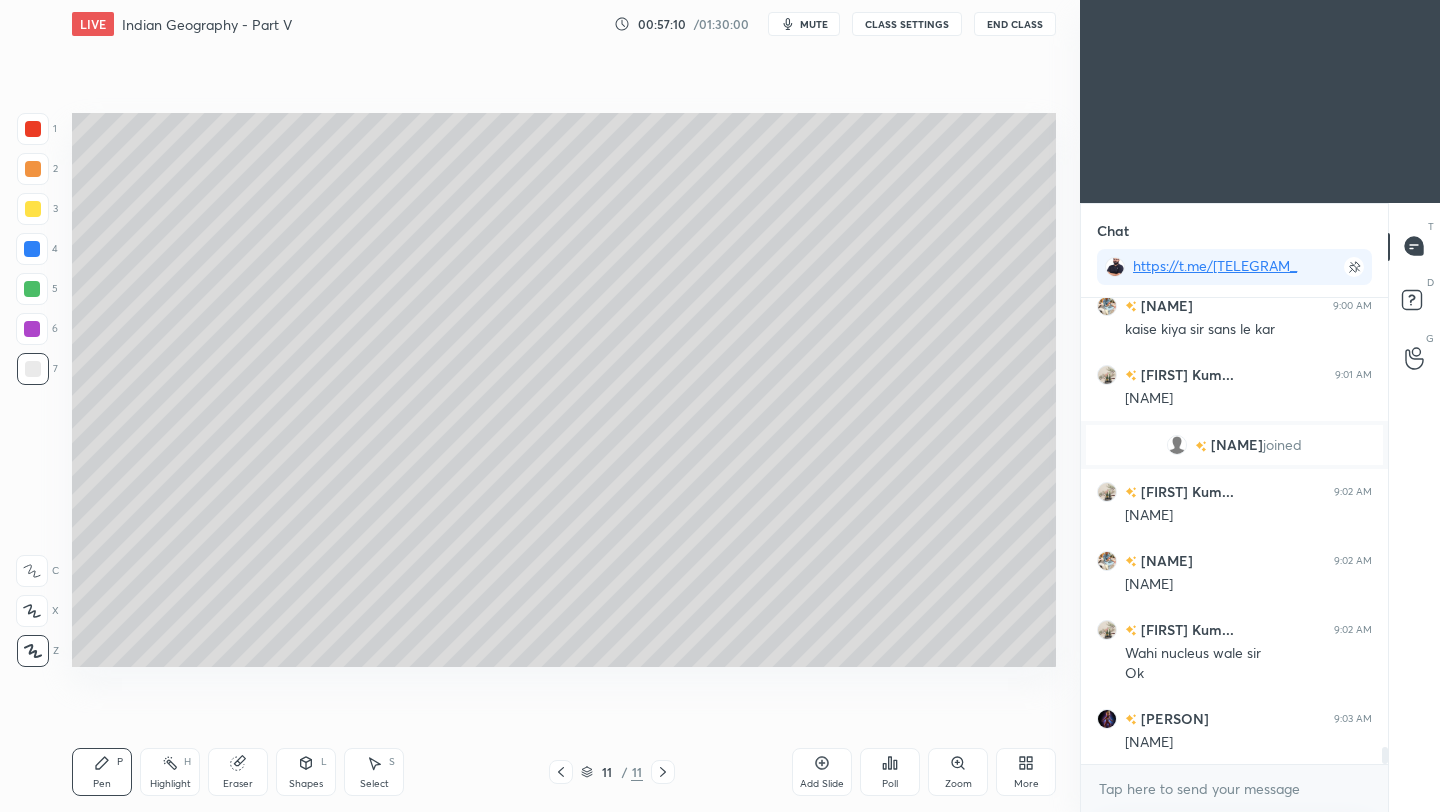 scroll, scrollTop: 12734, scrollLeft: 0, axis: vertical 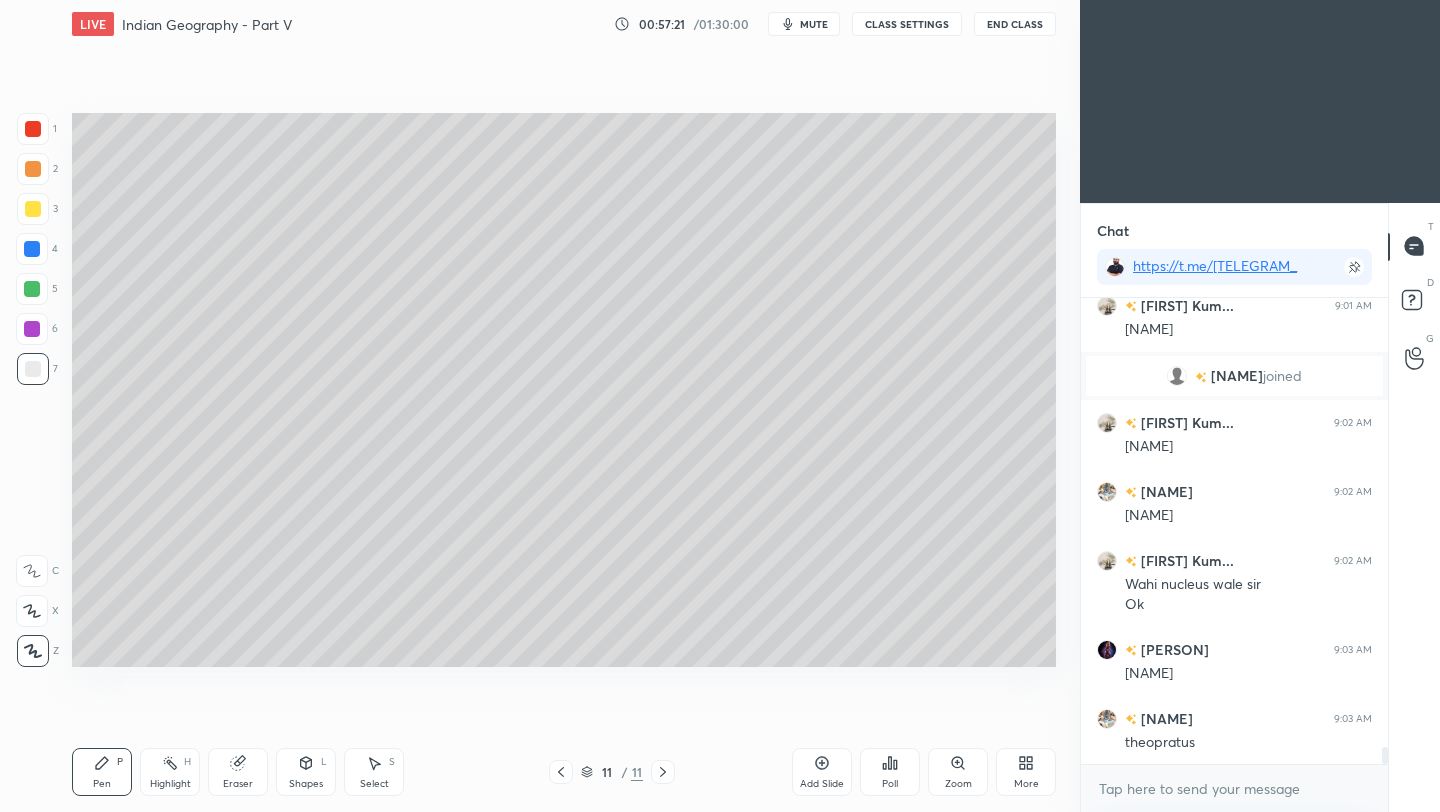 click on "End Class" at bounding box center [1015, 24] 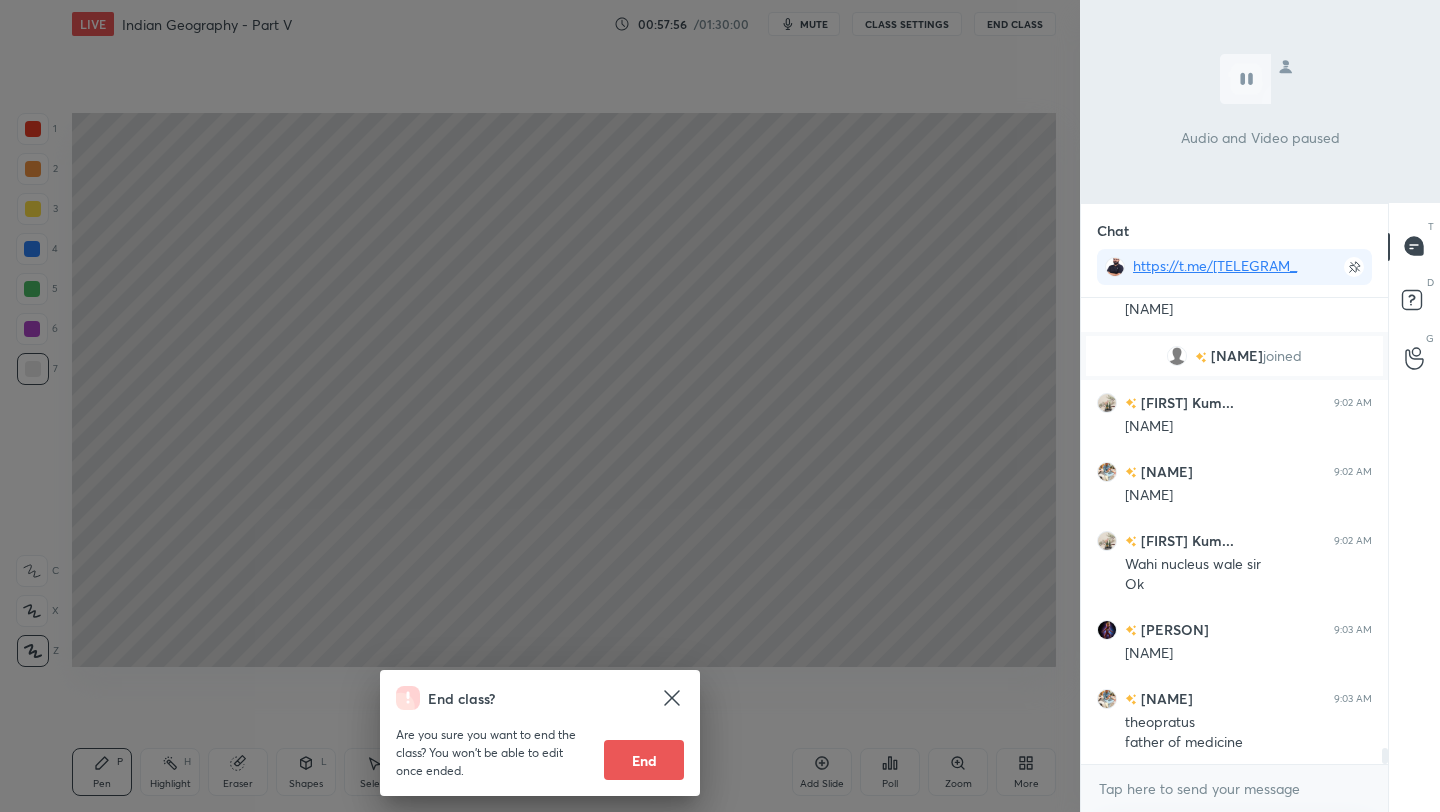 scroll, scrollTop: 12823, scrollLeft: 0, axis: vertical 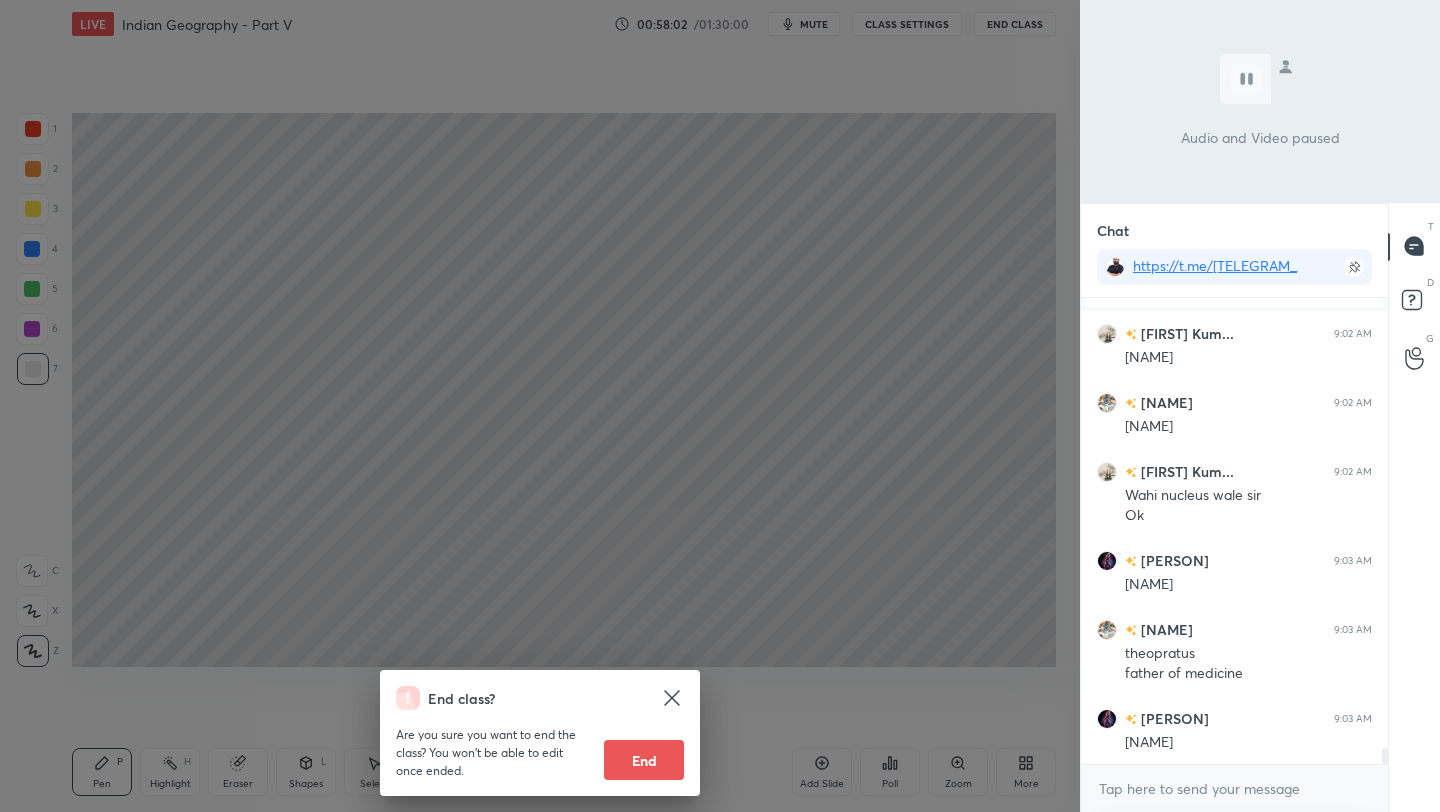 click on "End class? Are you sure you want to end the class? You won’t be able to edit once ended. End" at bounding box center [540, 406] 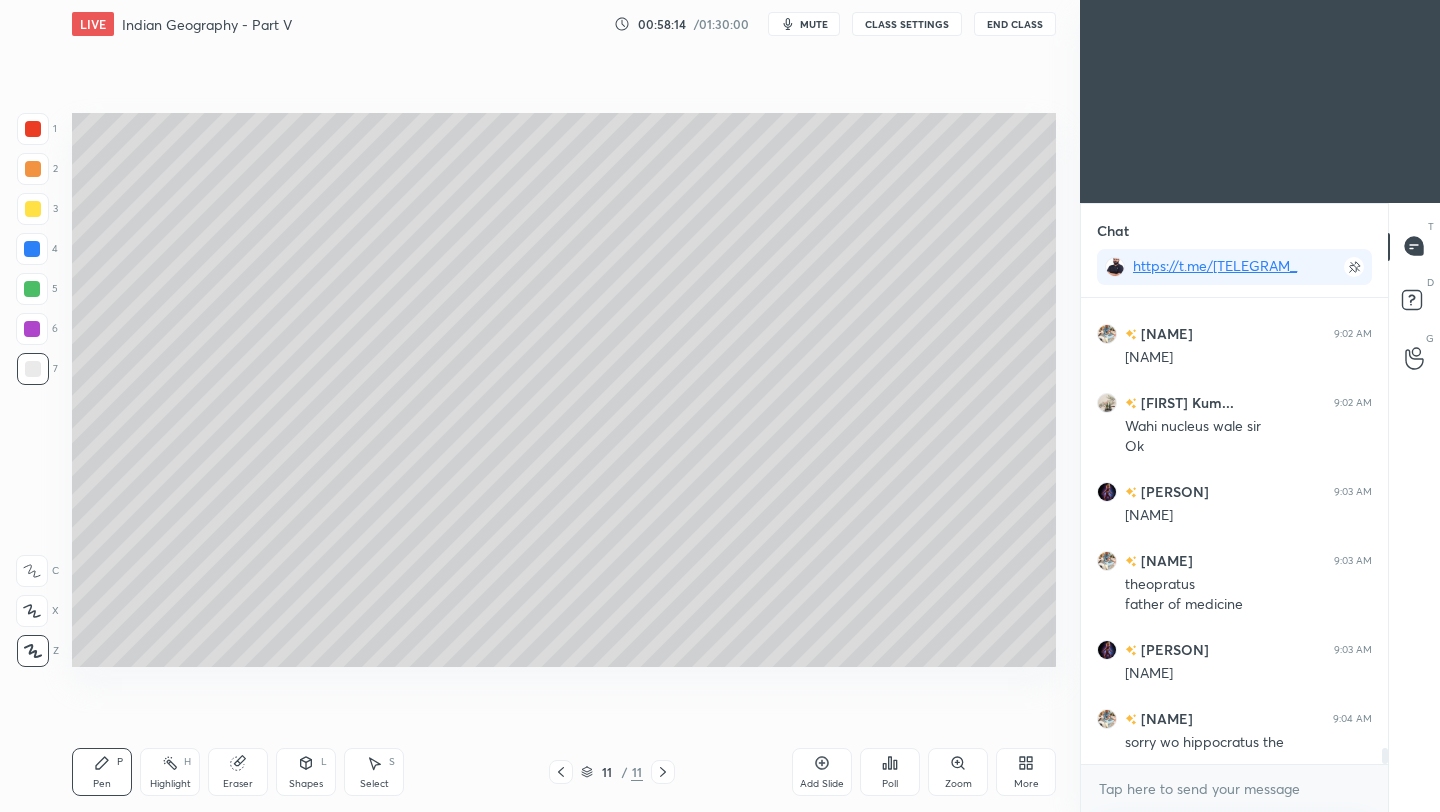 scroll, scrollTop: 12961, scrollLeft: 0, axis: vertical 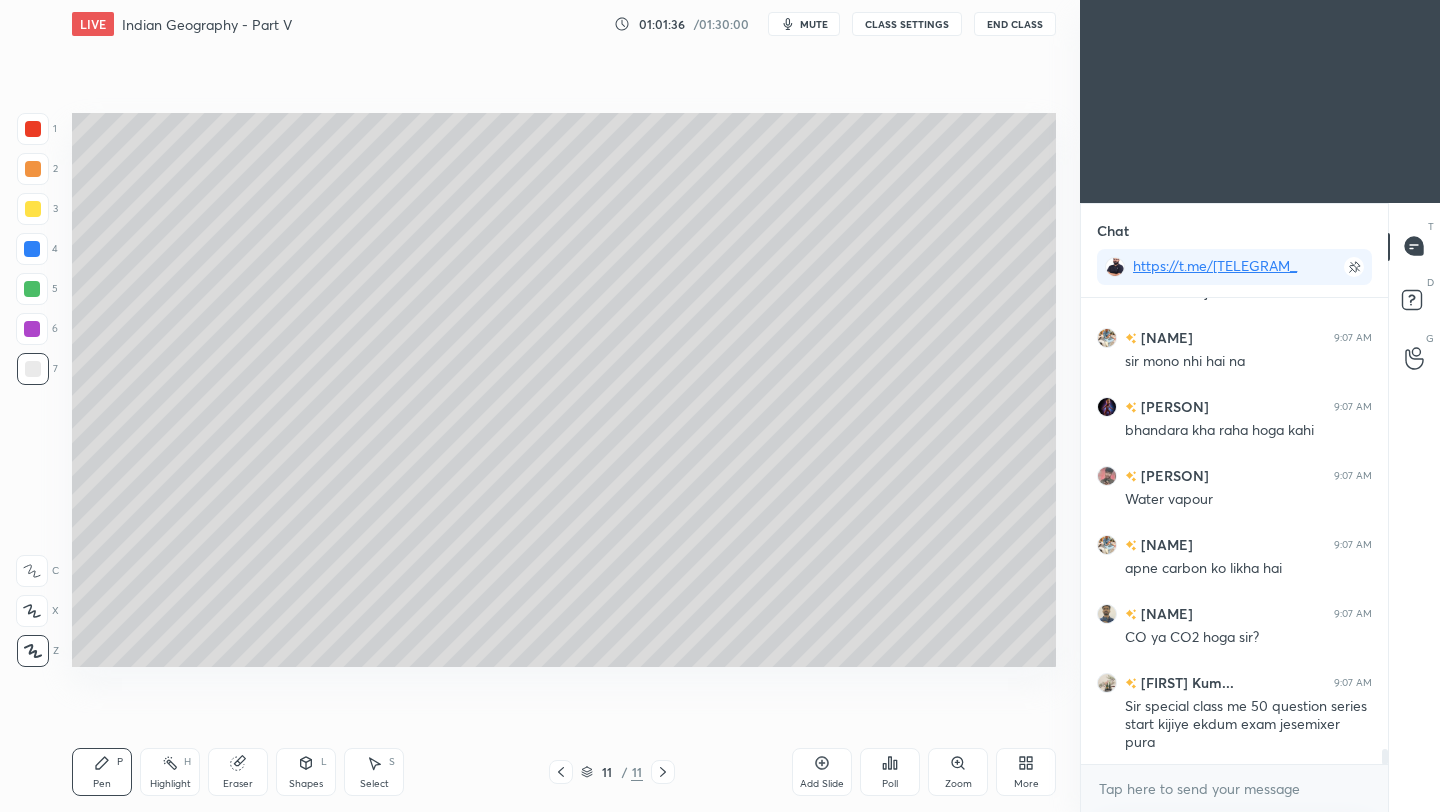 click on "End Class" at bounding box center (1015, 24) 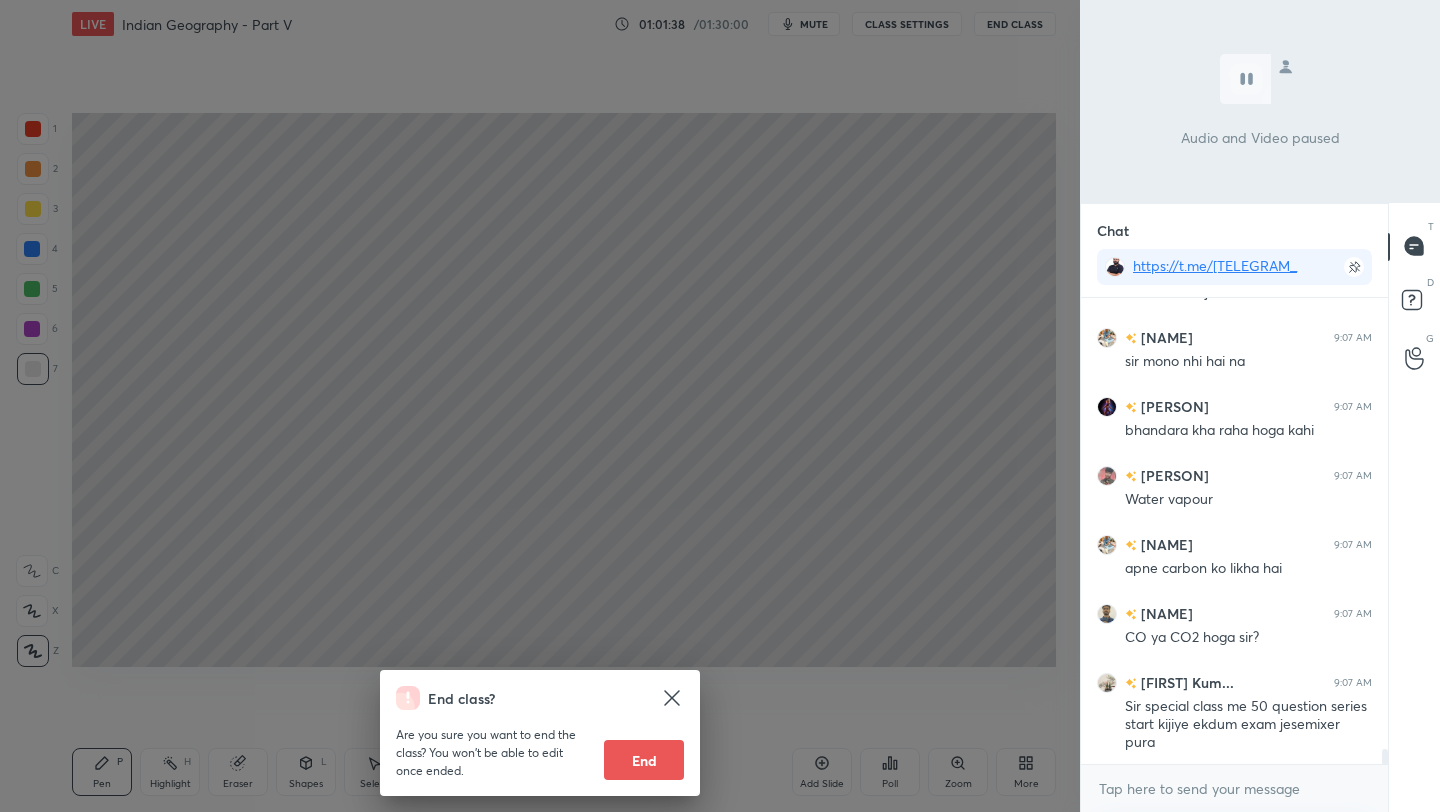 click on "End class? Are you sure you want to end the class? You won’t be able to edit once ended. End" at bounding box center (540, 406) 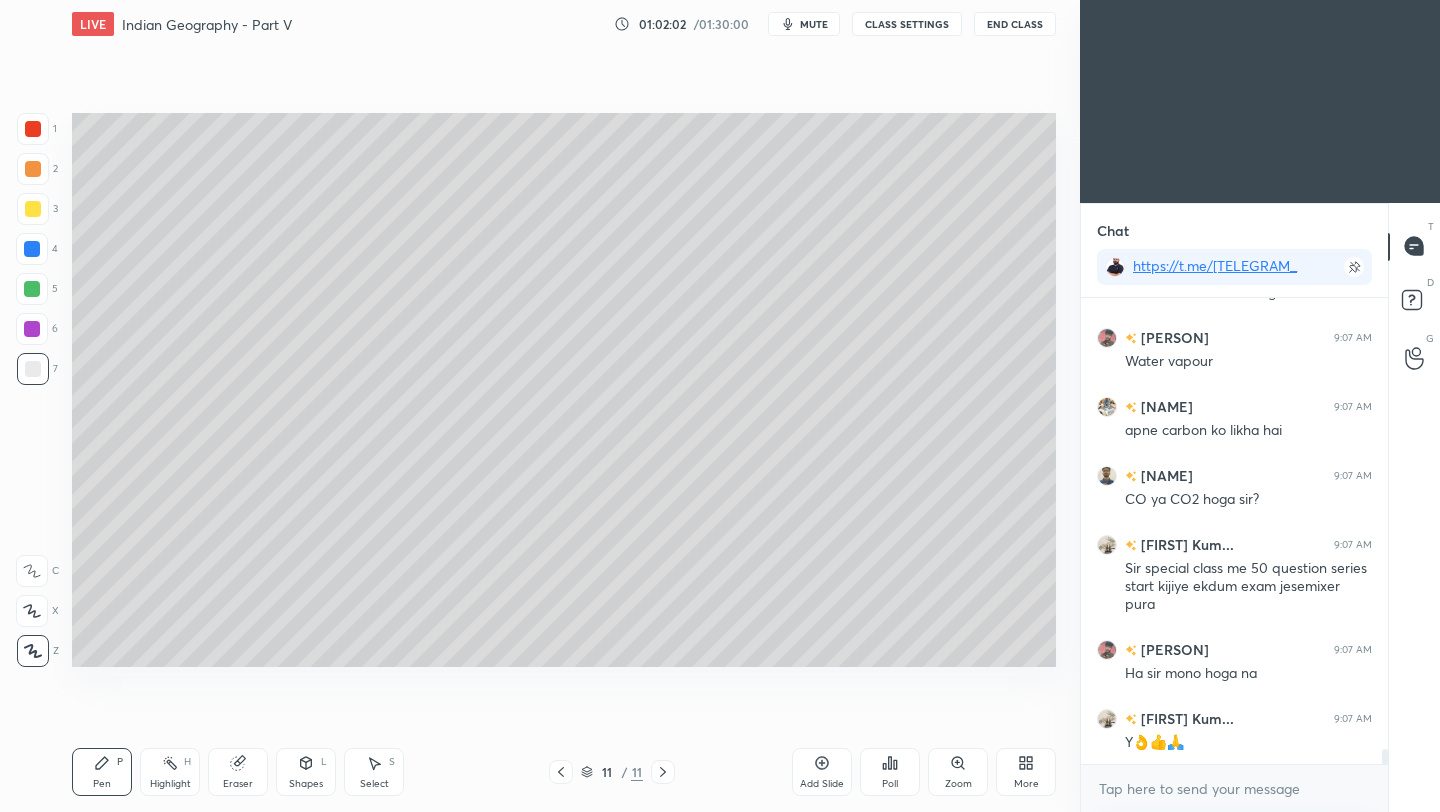 scroll, scrollTop: 14251, scrollLeft: 0, axis: vertical 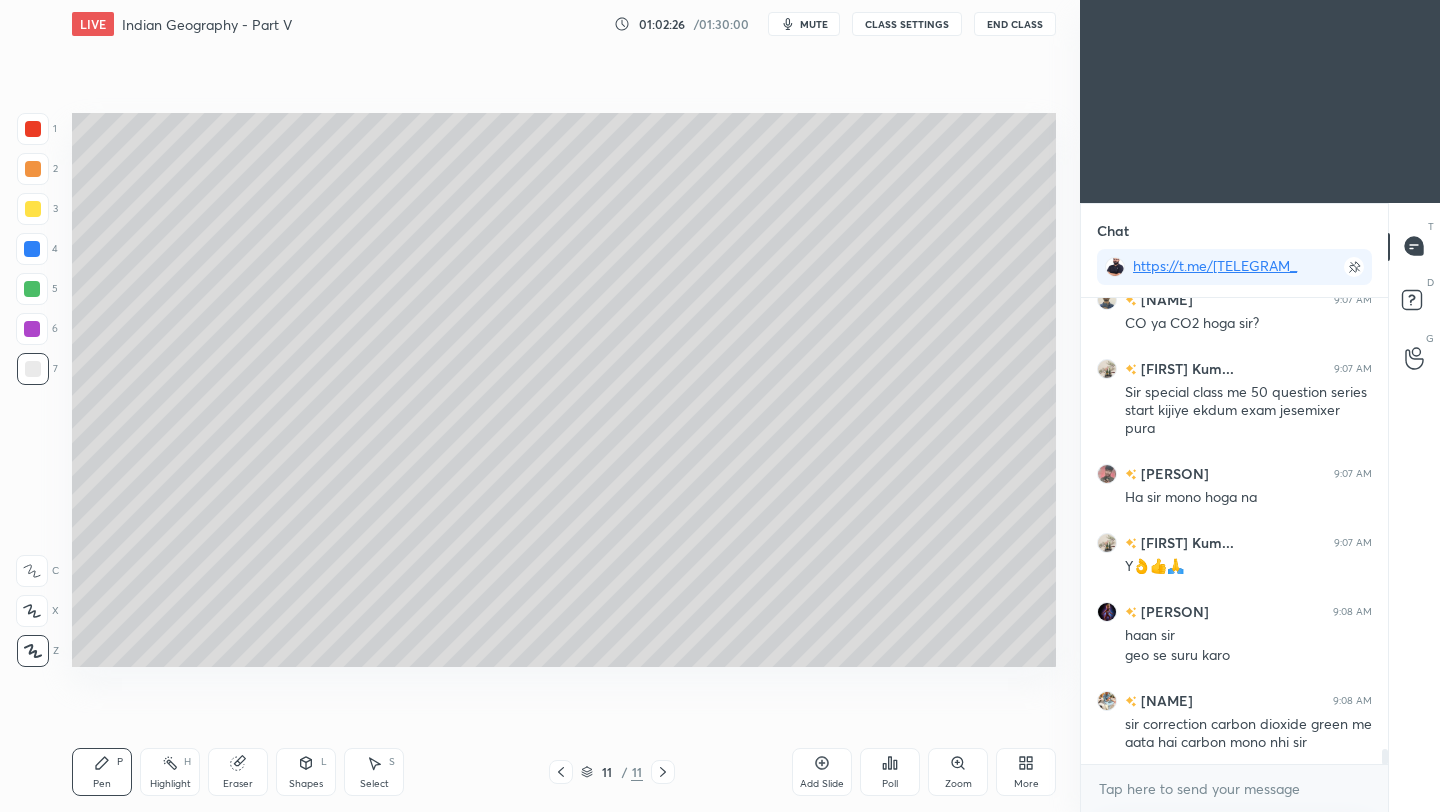 click on "Eraser" at bounding box center (238, 772) 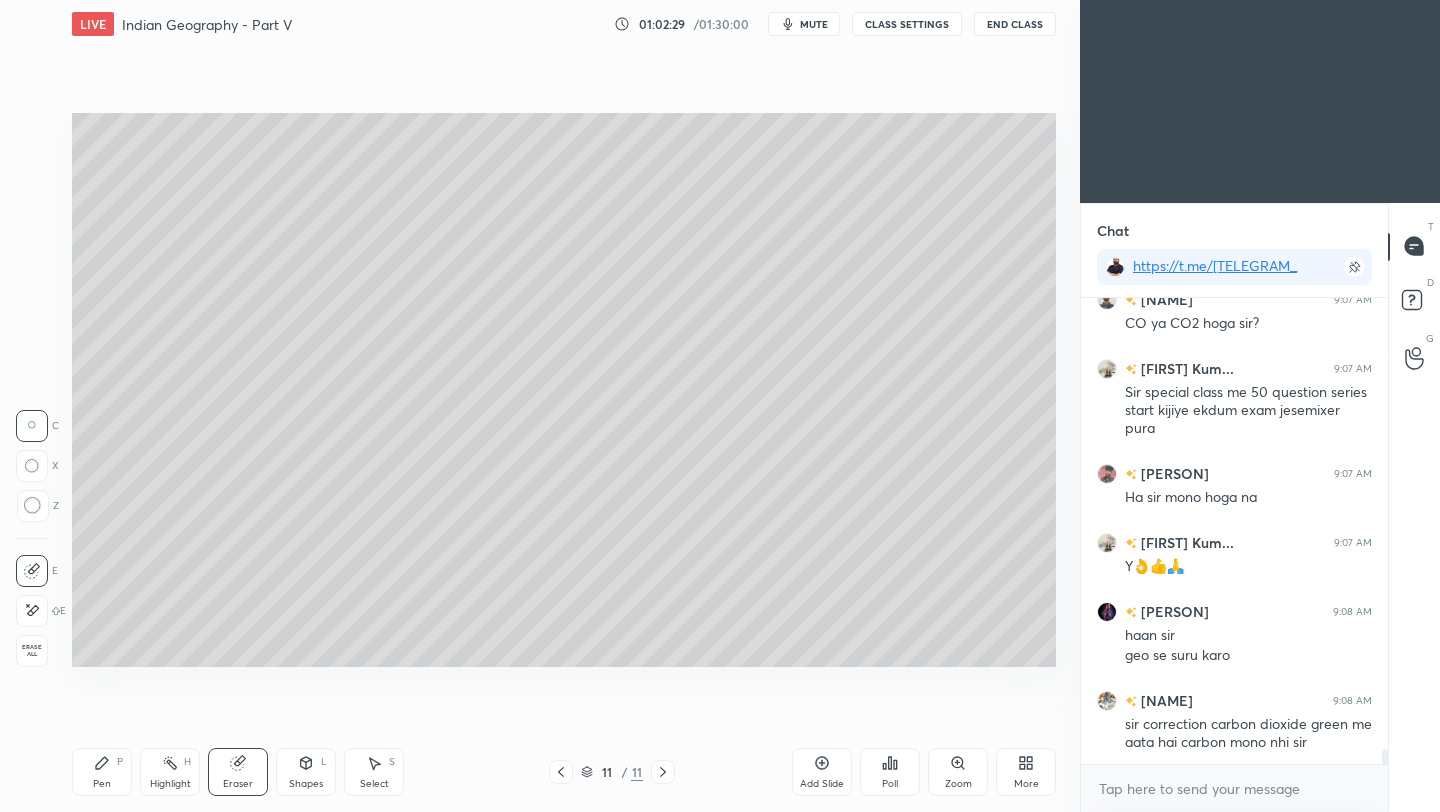 click on "Pen P" at bounding box center (102, 772) 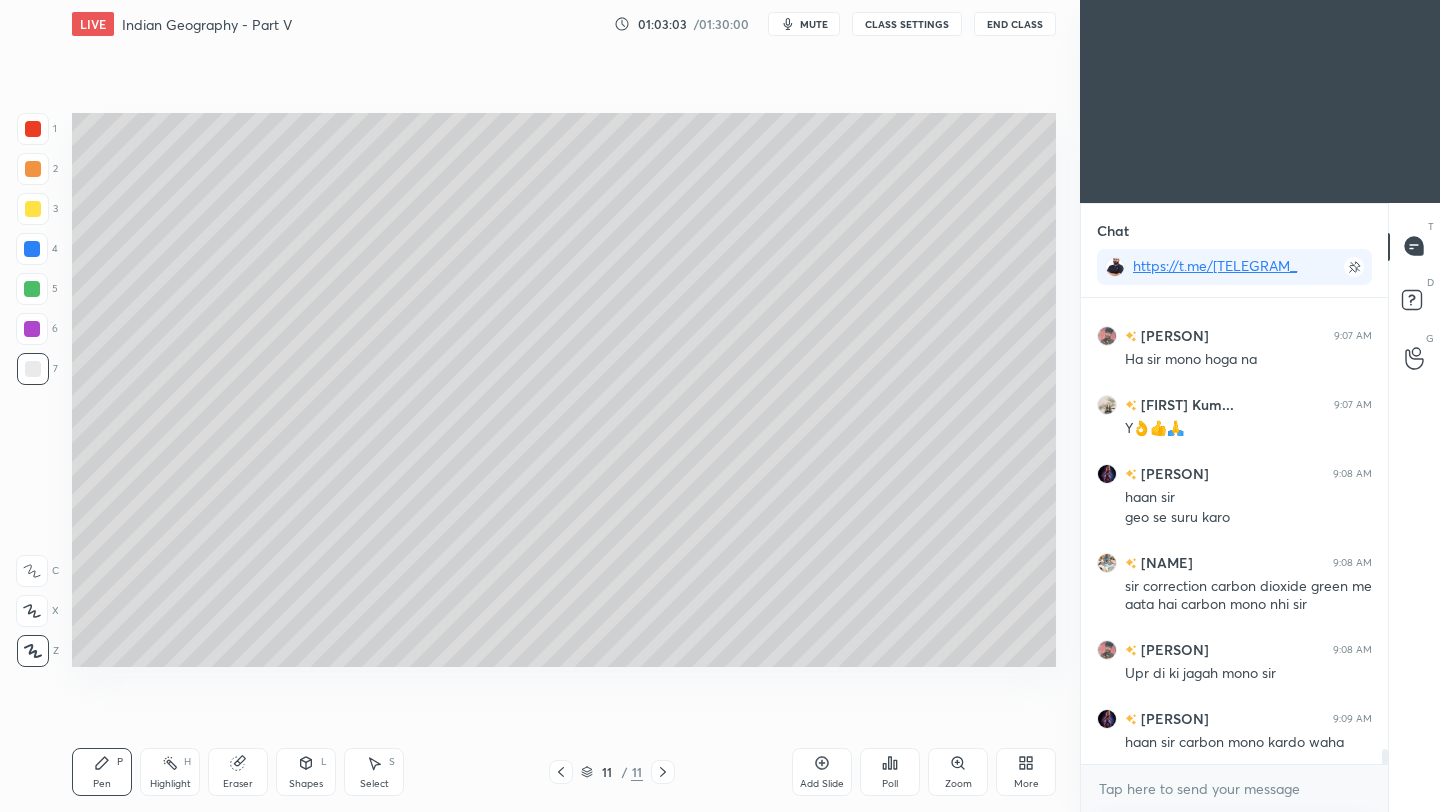 scroll, scrollTop: 14565, scrollLeft: 0, axis: vertical 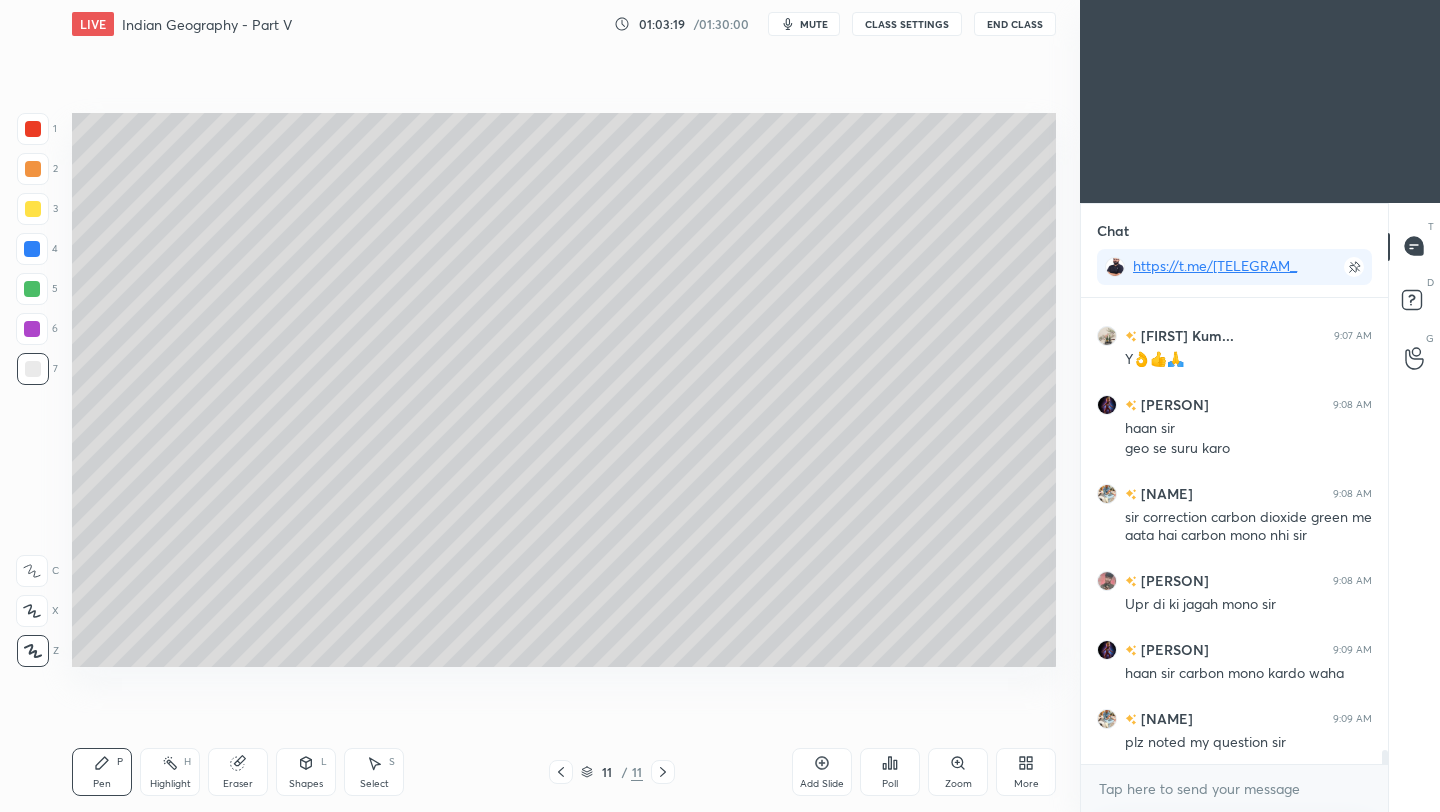 click on "Eraser" at bounding box center (238, 772) 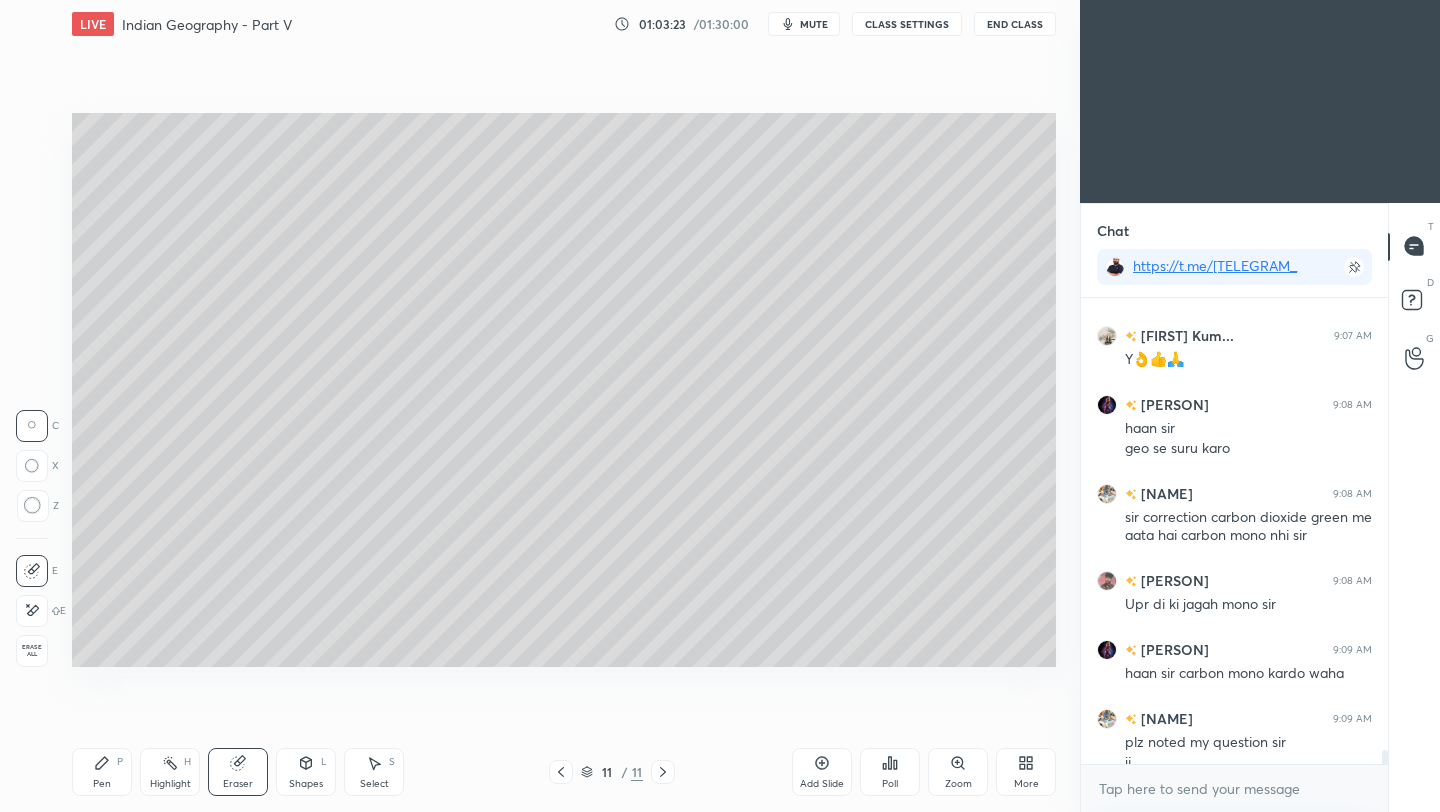scroll, scrollTop: 14585, scrollLeft: 0, axis: vertical 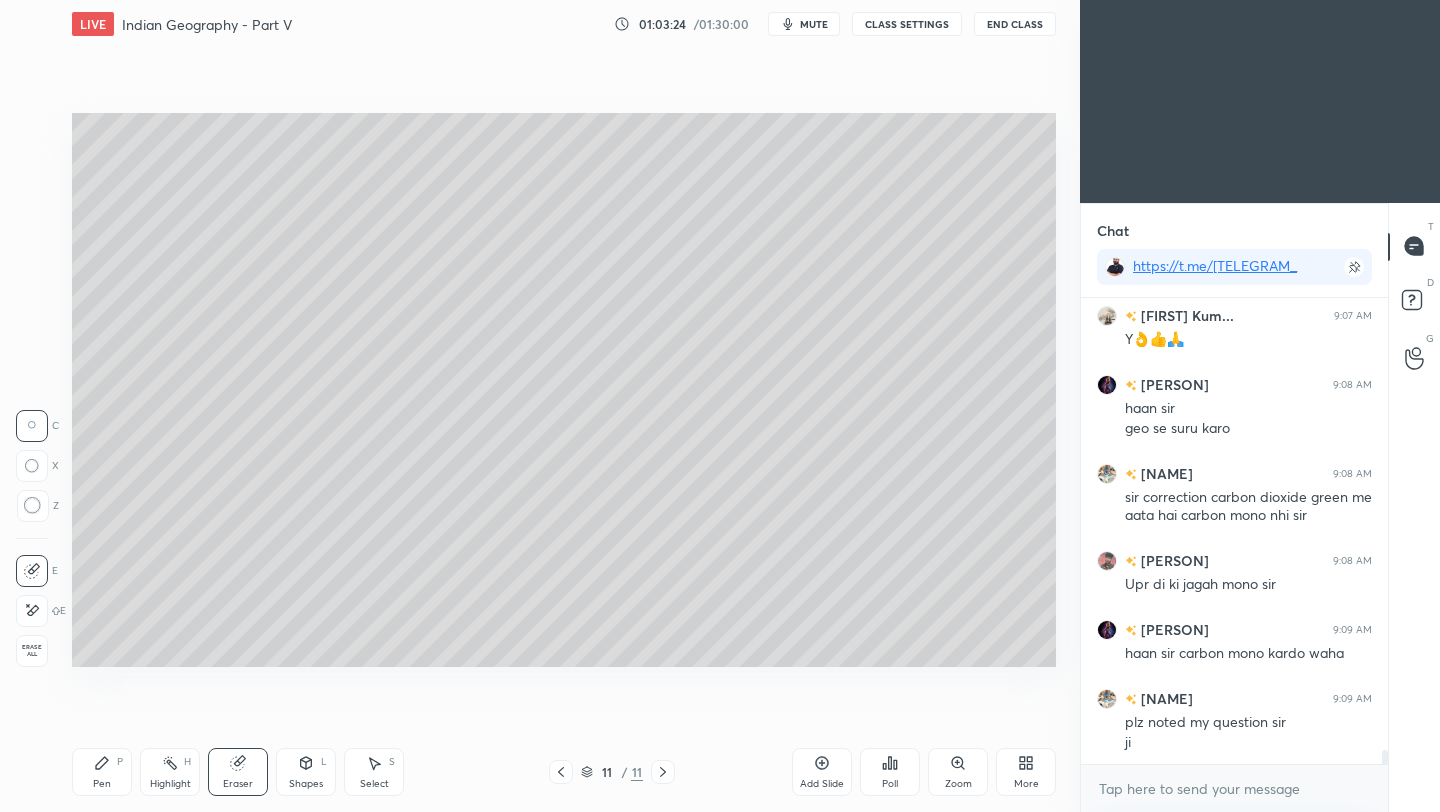 click on "Pen P" at bounding box center (102, 772) 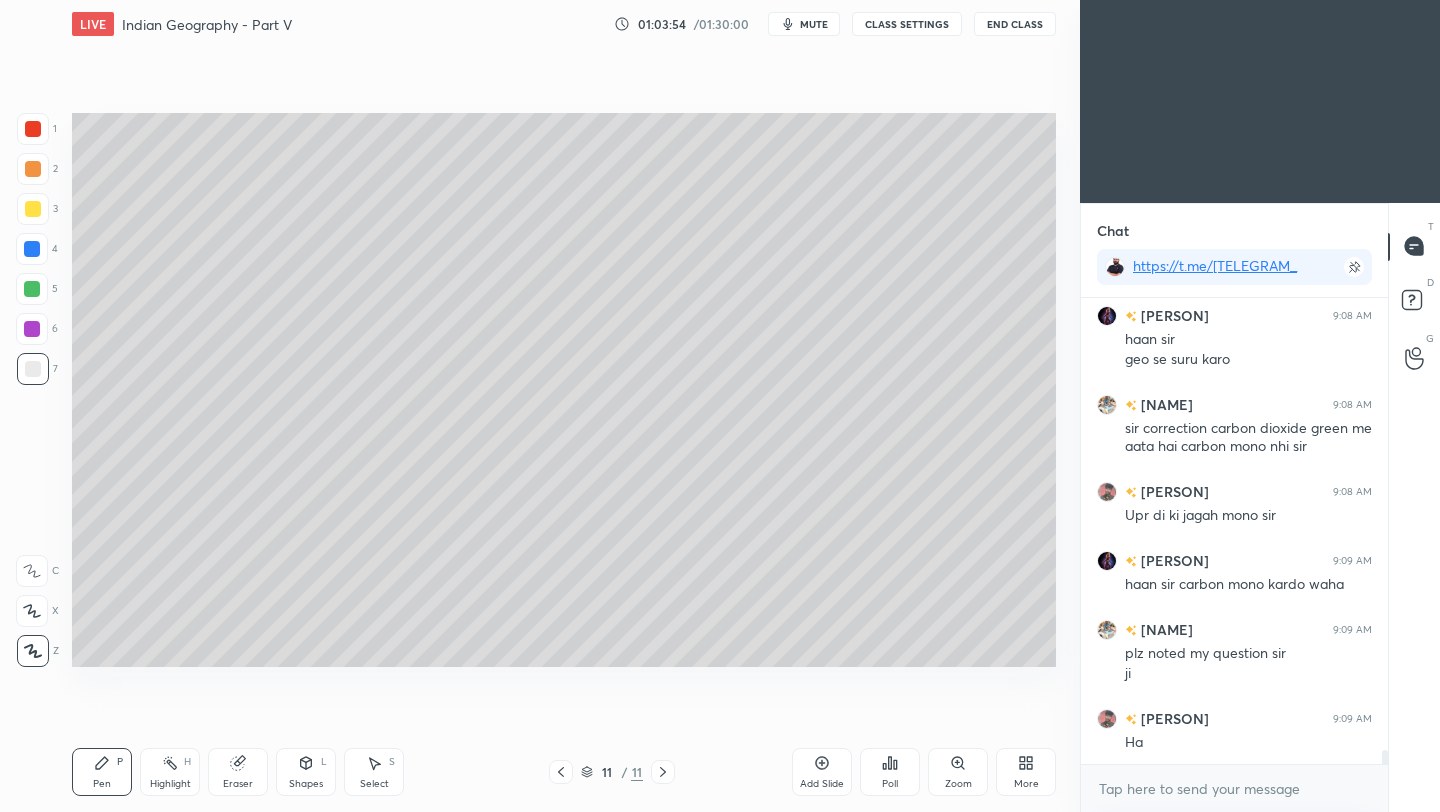 scroll, scrollTop: 14723, scrollLeft: 0, axis: vertical 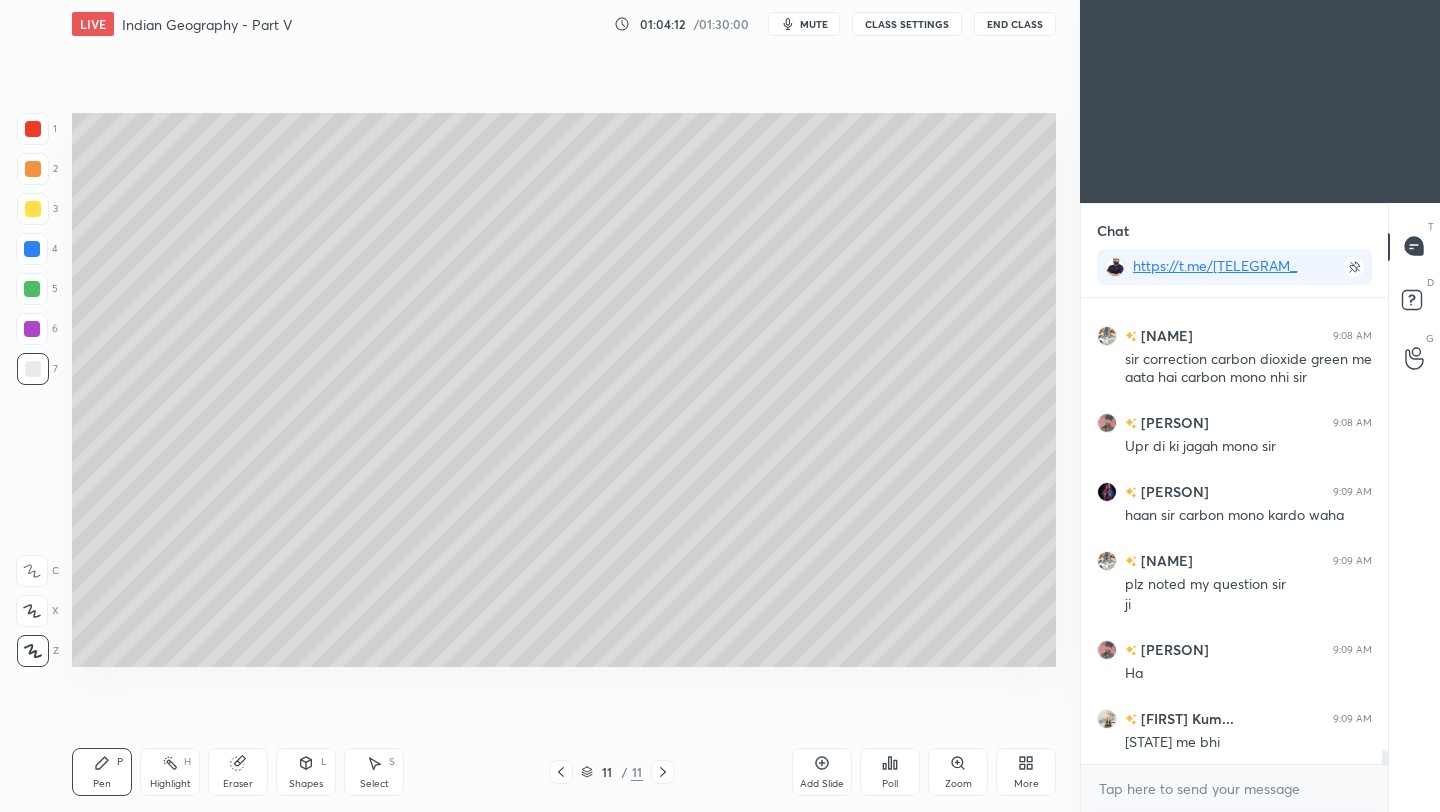 click 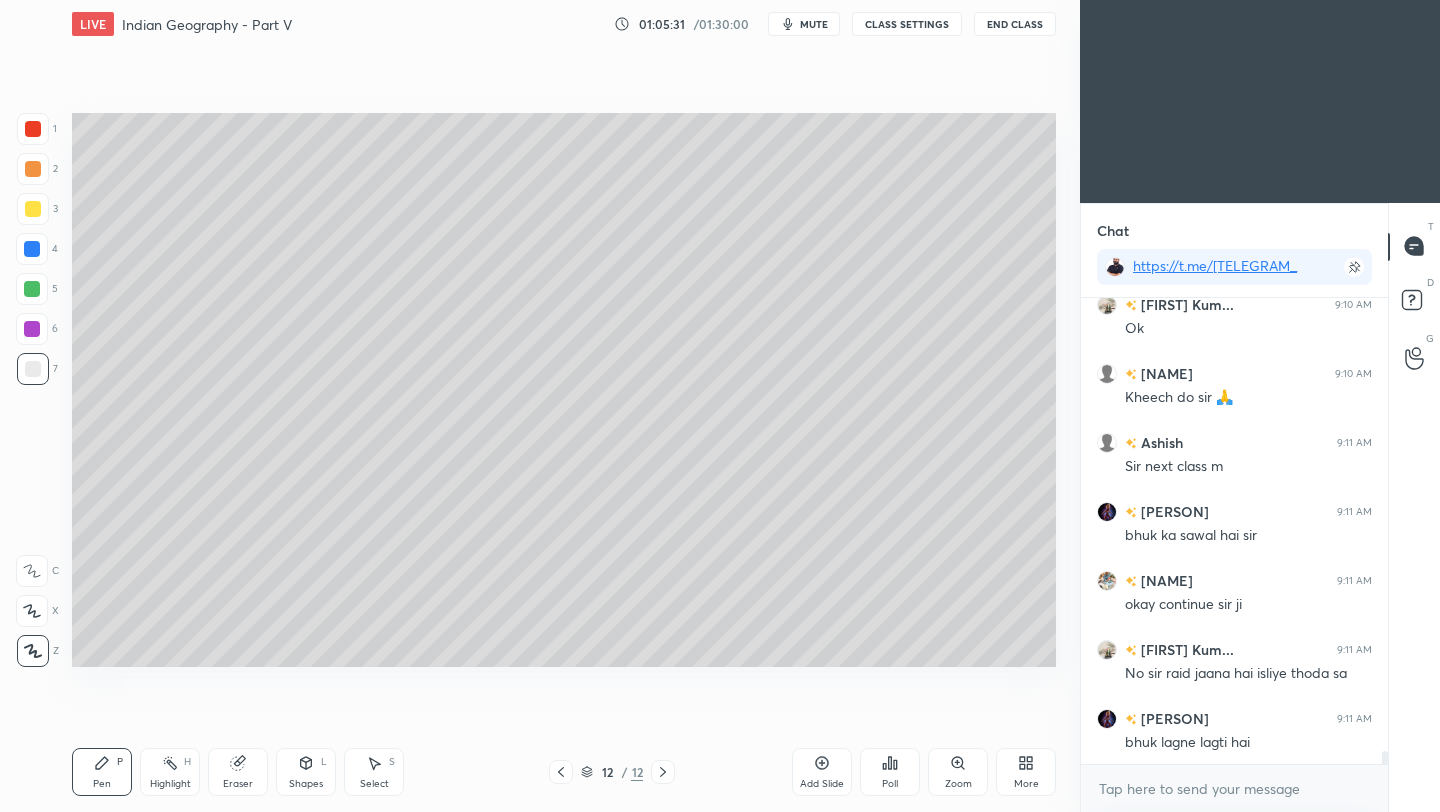 scroll, scrollTop: 15745, scrollLeft: 0, axis: vertical 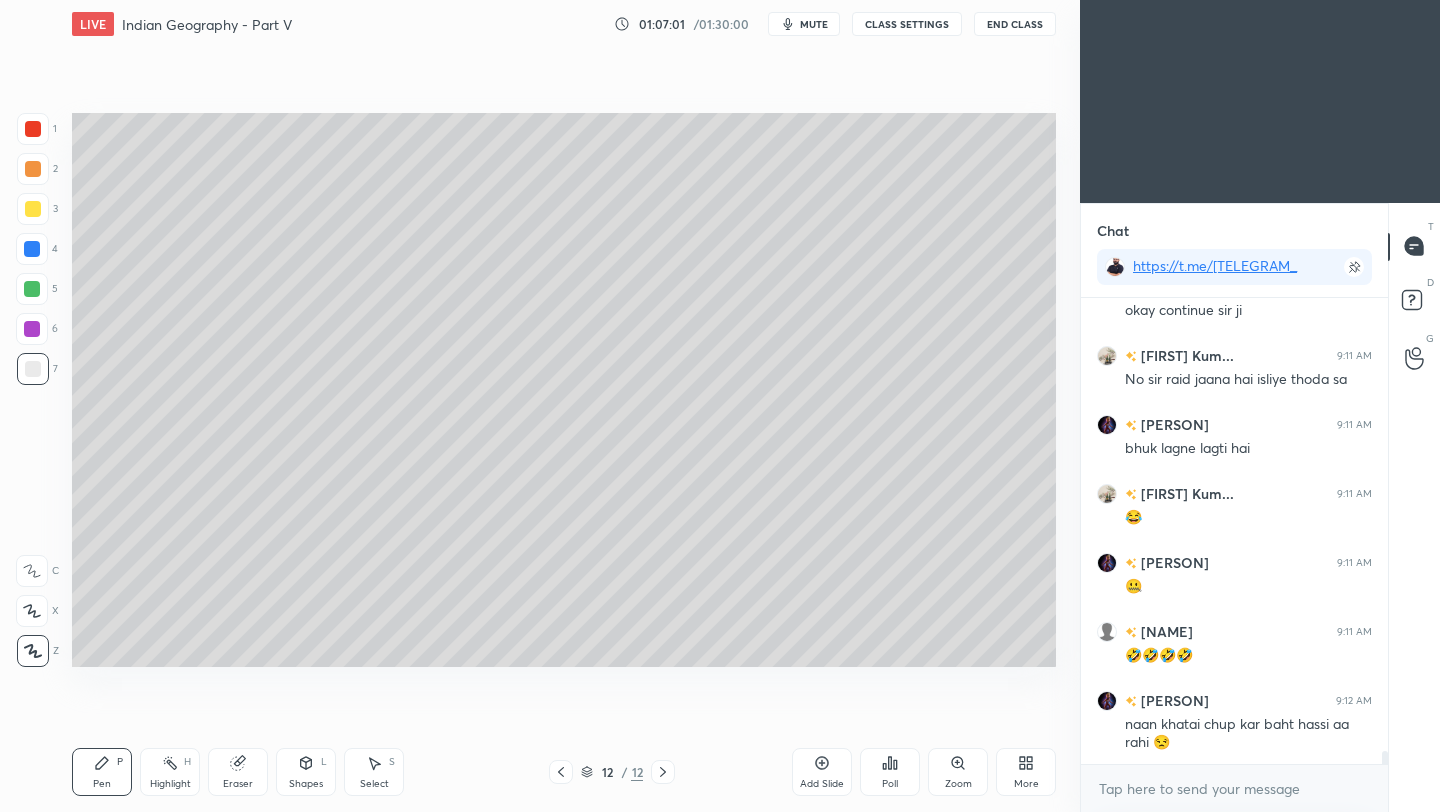 click on "End Class" at bounding box center [1015, 24] 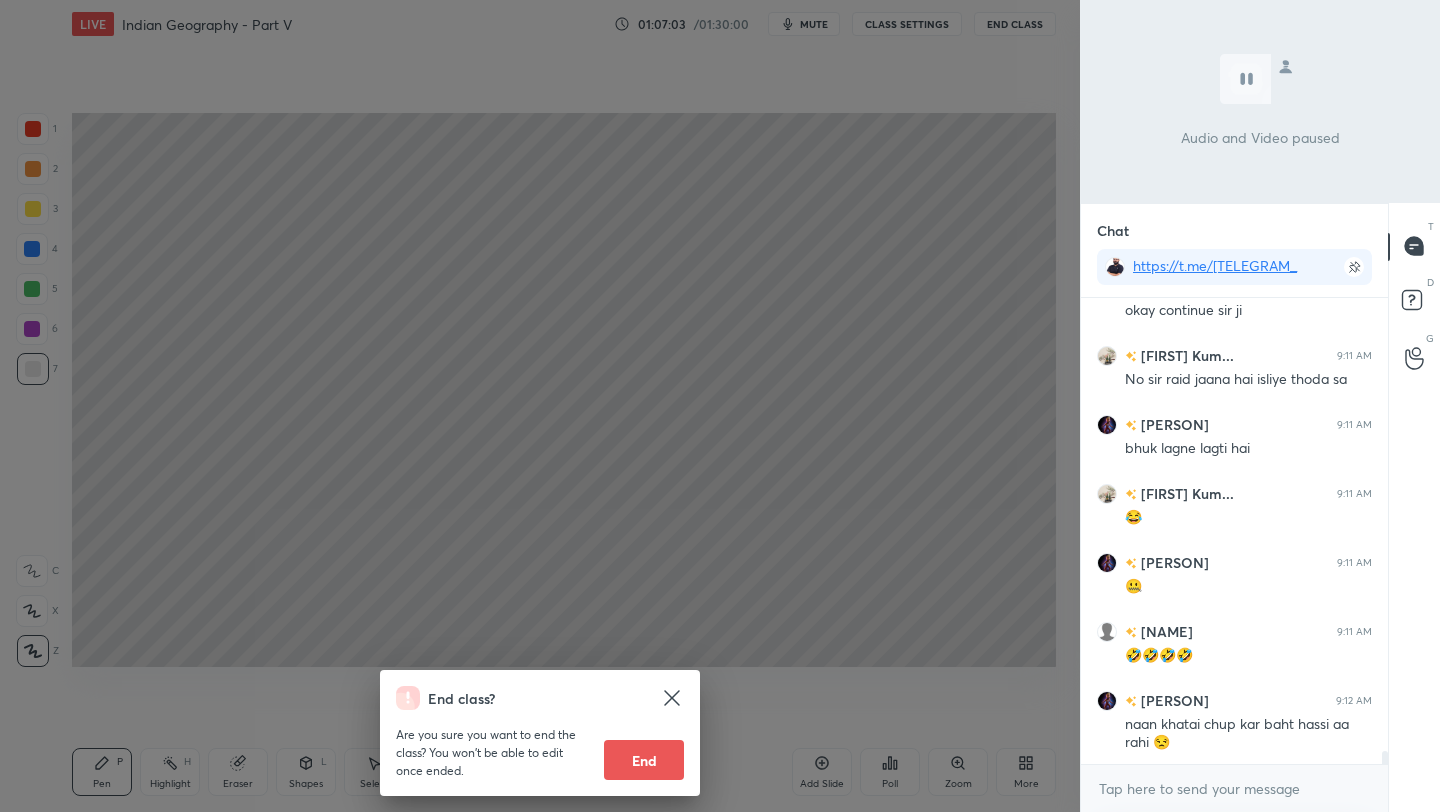 click on "End class? Are you sure you want to end the class? You won’t be able to edit once ended. End" at bounding box center [540, 406] 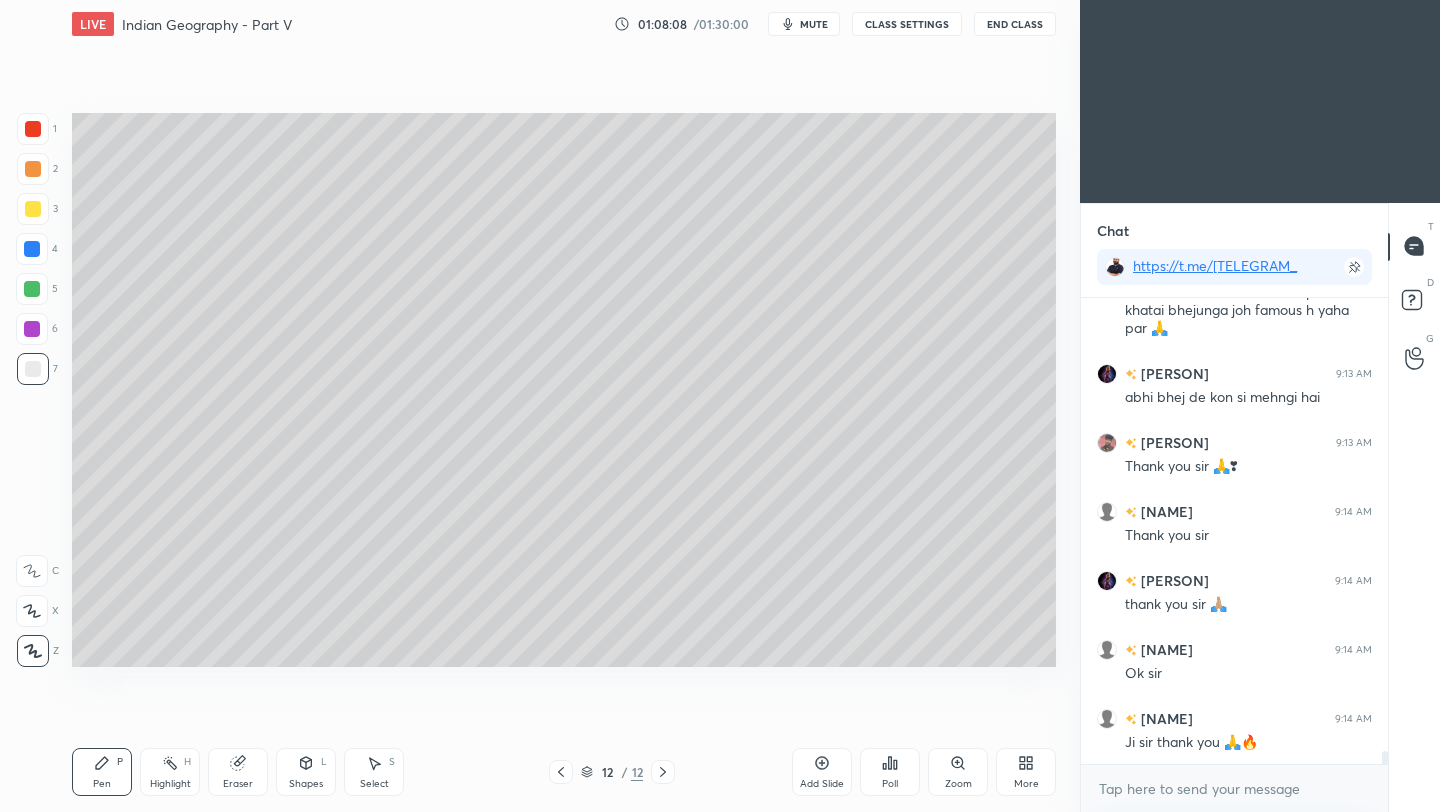 scroll, scrollTop: 16558, scrollLeft: 0, axis: vertical 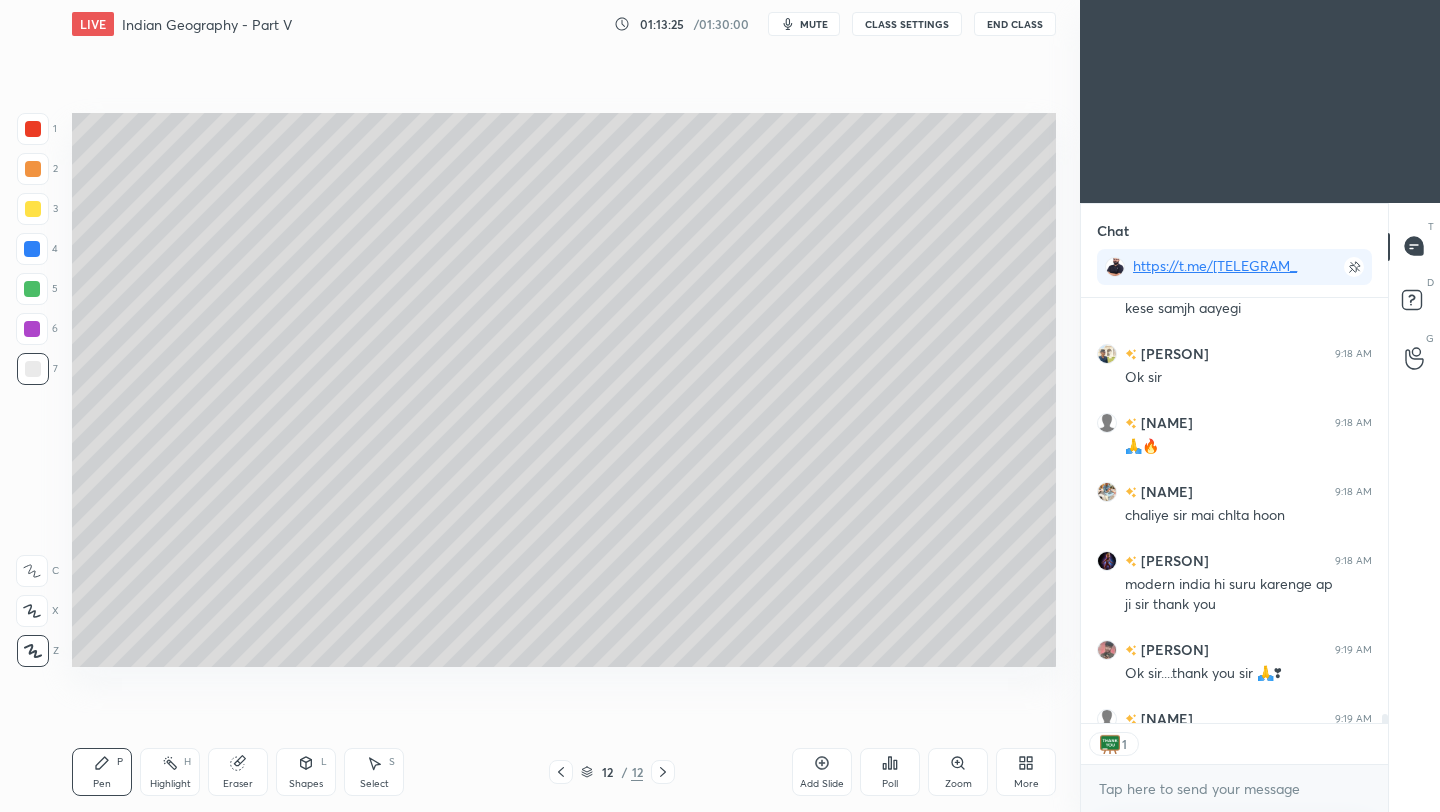 click on "End Class" at bounding box center (1015, 24) 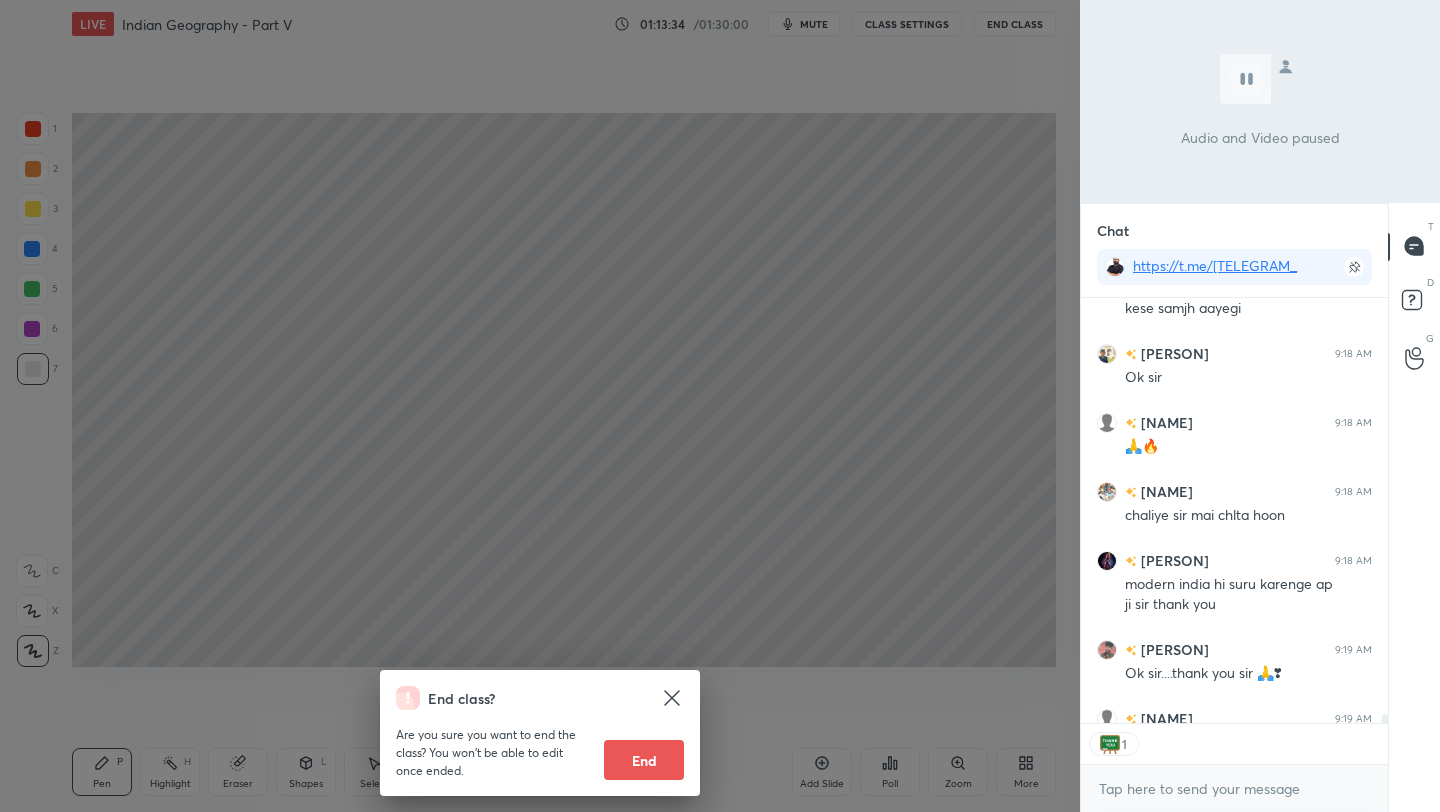 scroll, scrollTop: 7, scrollLeft: 7, axis: both 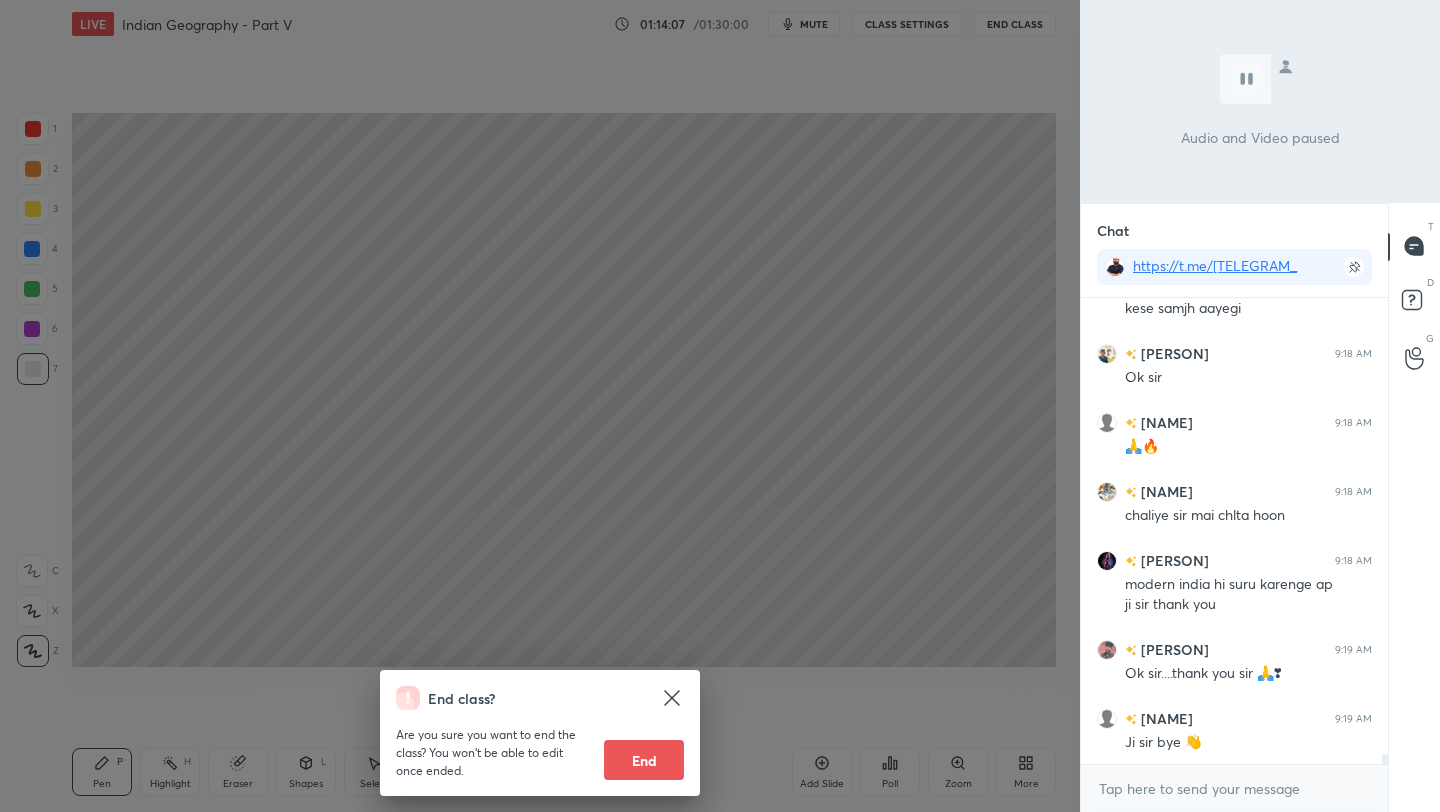 click on "End" at bounding box center (644, 760) 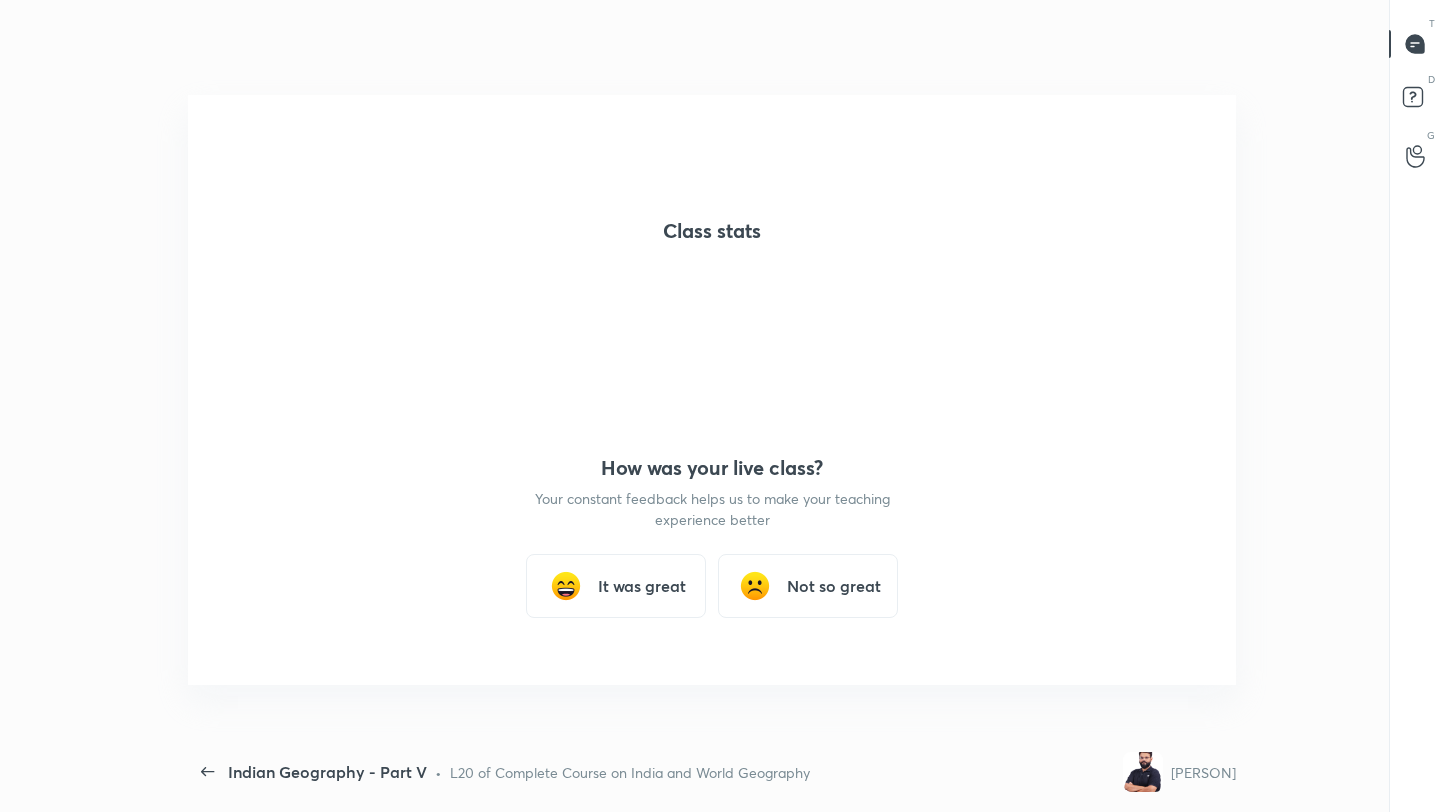 scroll, scrollTop: 99316, scrollLeft: 98895, axis: both 